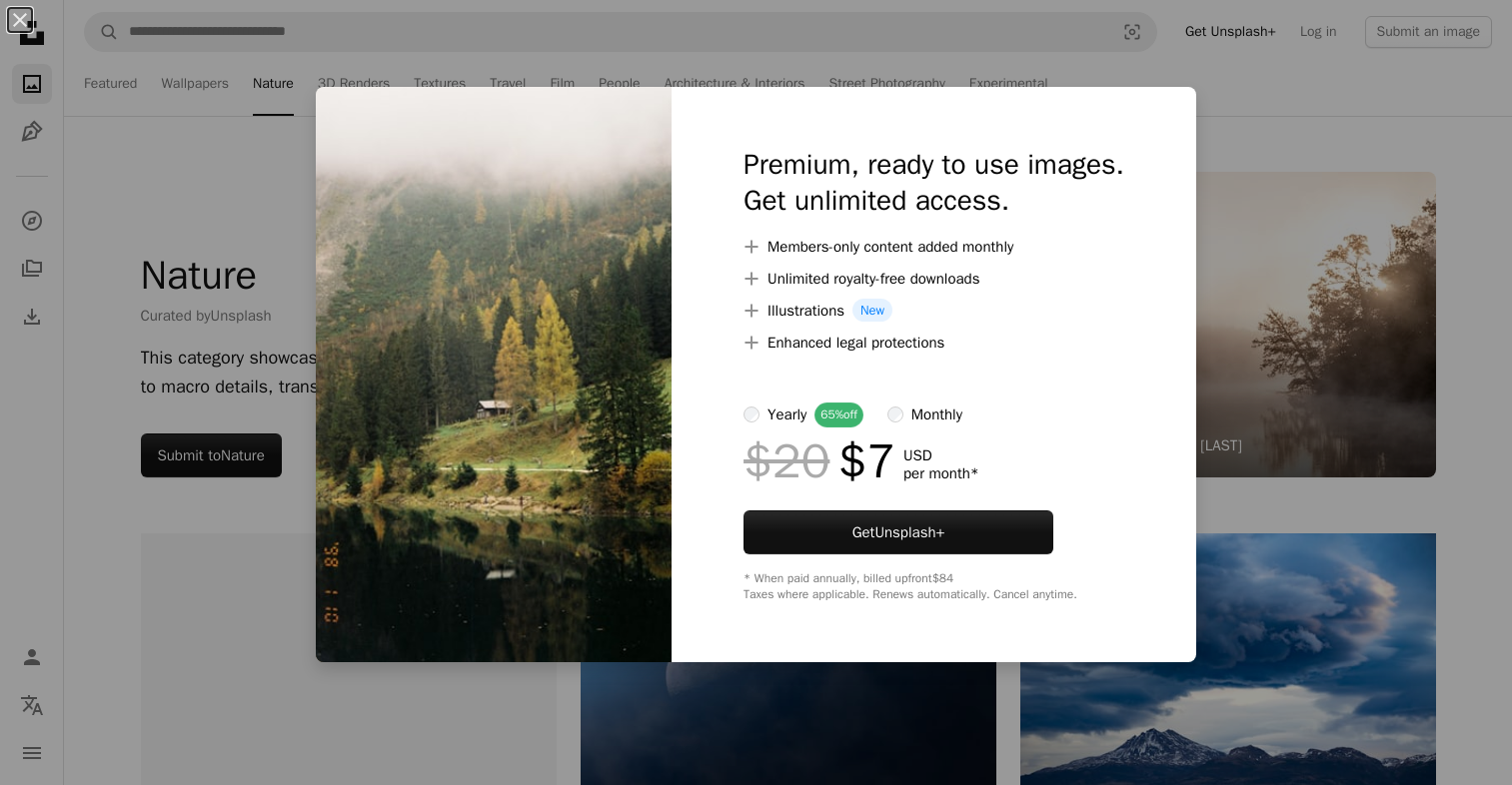 scroll, scrollTop: 4104, scrollLeft: 0, axis: vertical 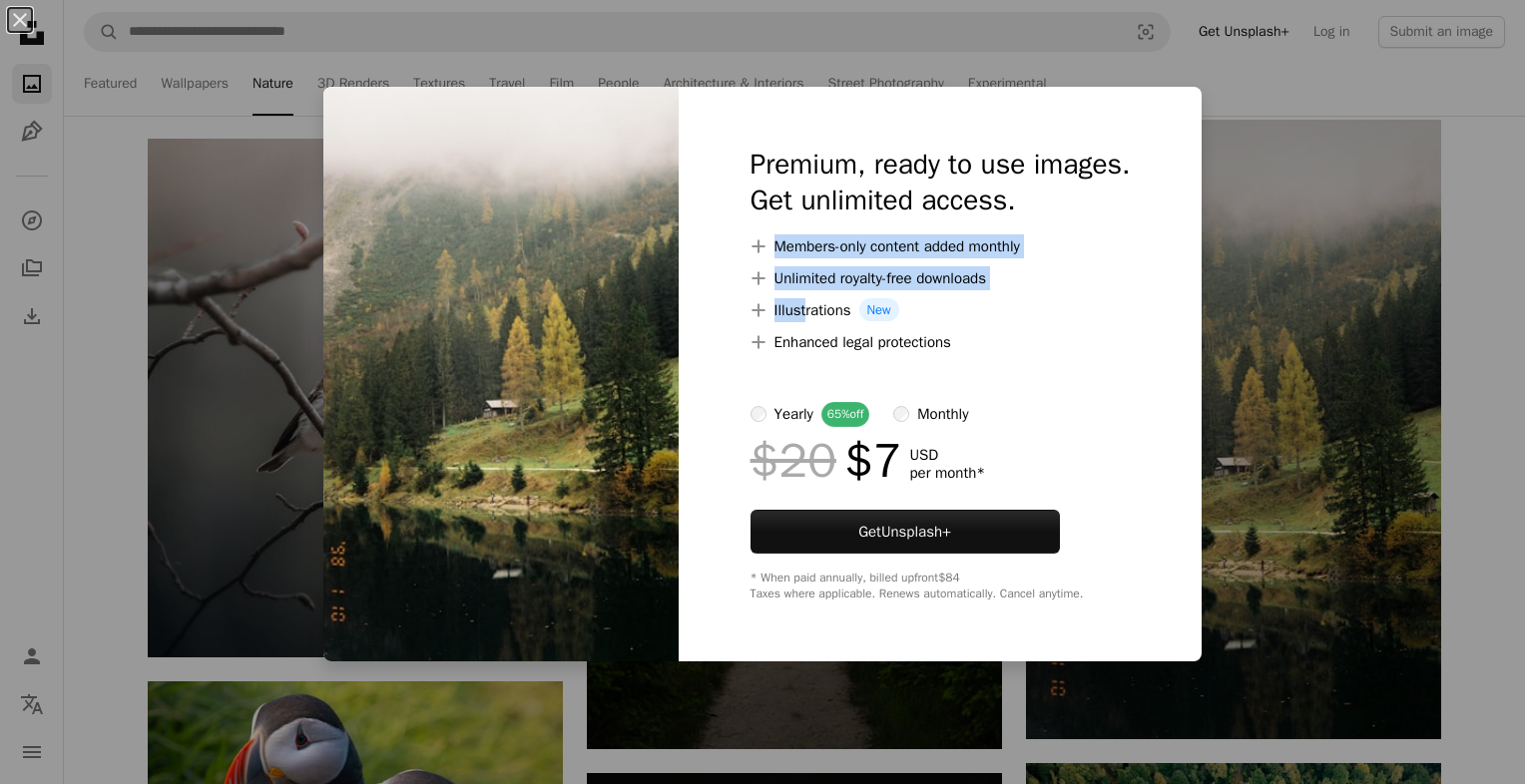 drag, startPoint x: 741, startPoint y: 238, endPoint x: 772, endPoint y: 323, distance: 90.476516 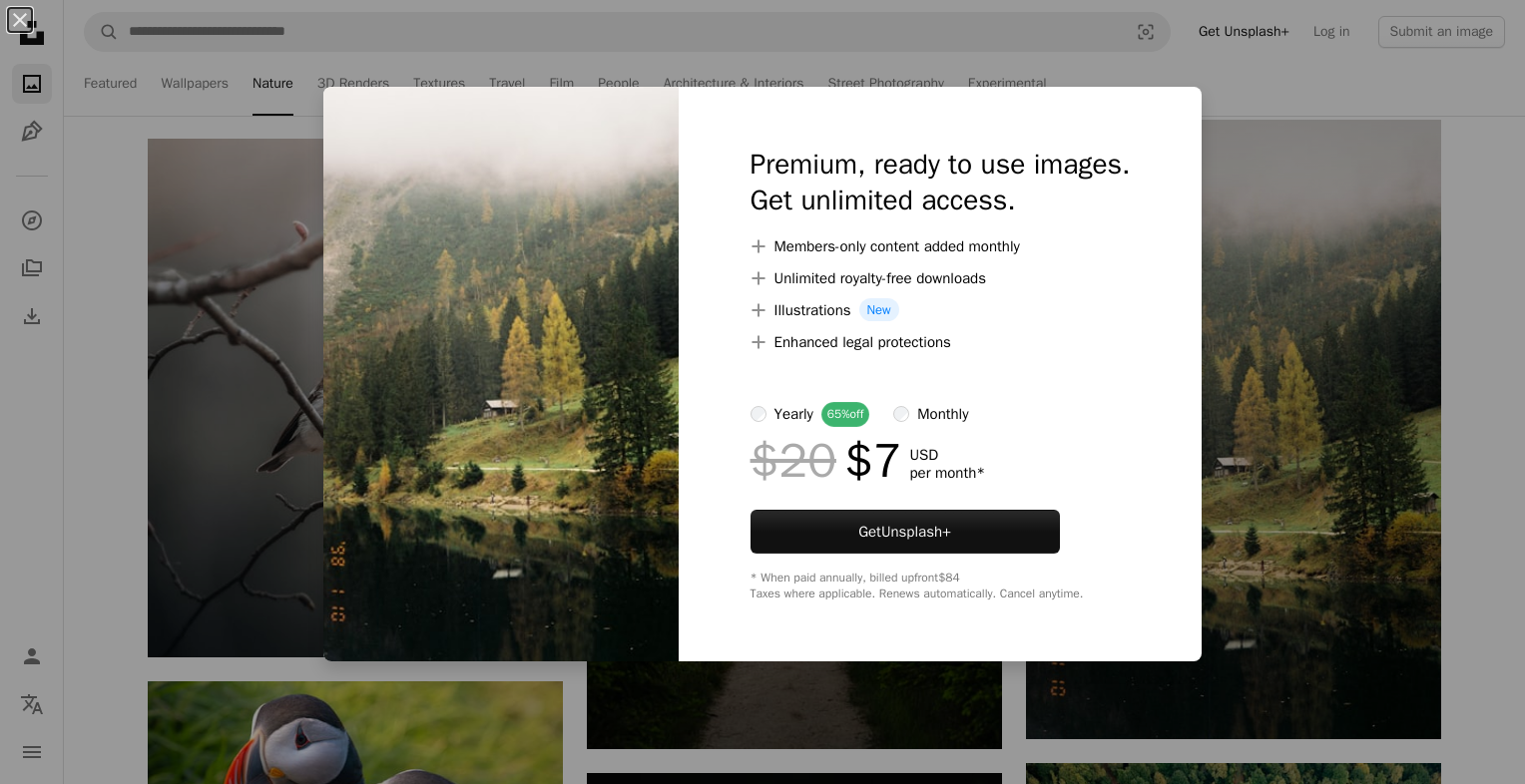 click on "A plus sign Enhanced legal protections" at bounding box center (940, 342) 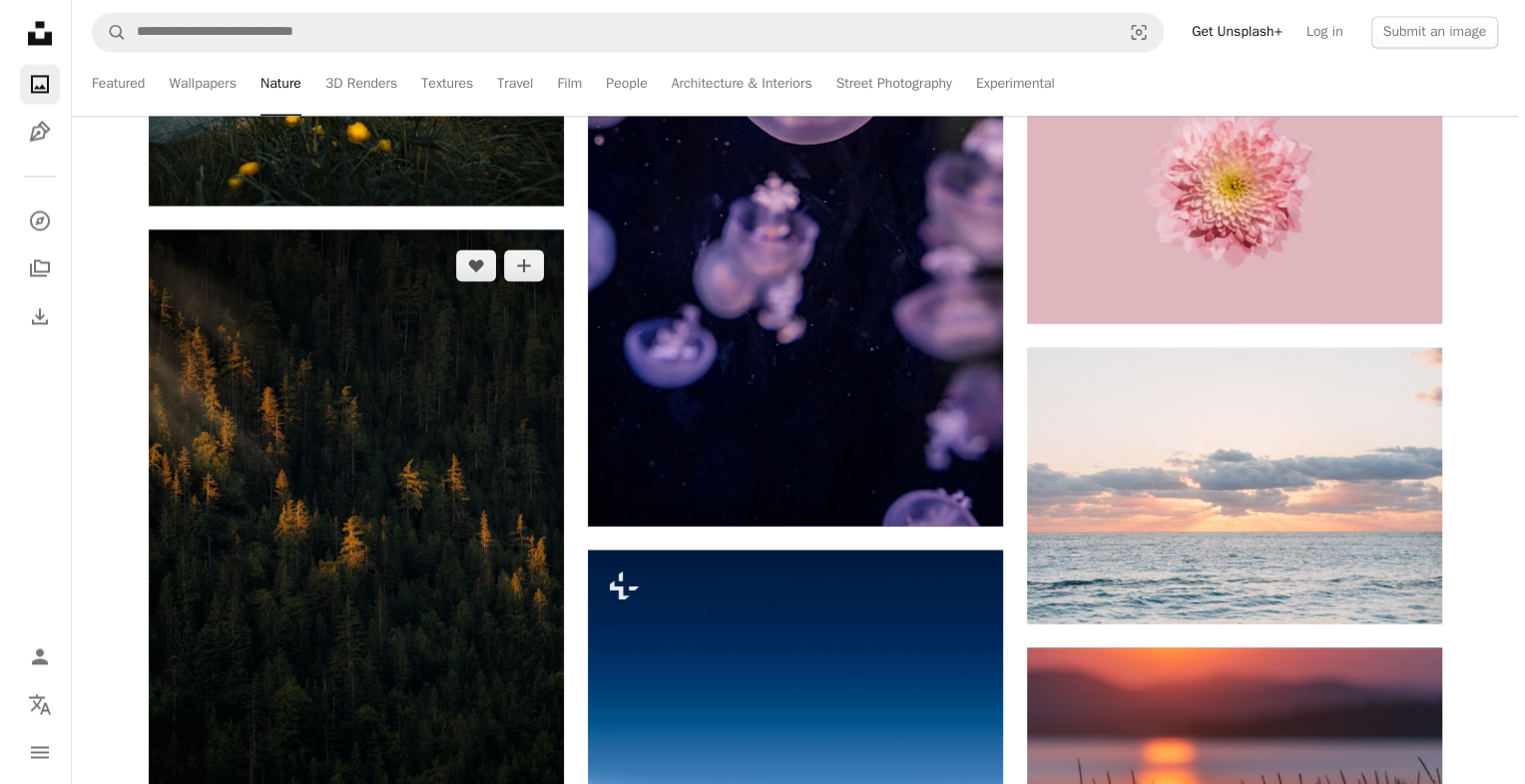 scroll, scrollTop: 11271, scrollLeft: 0, axis: vertical 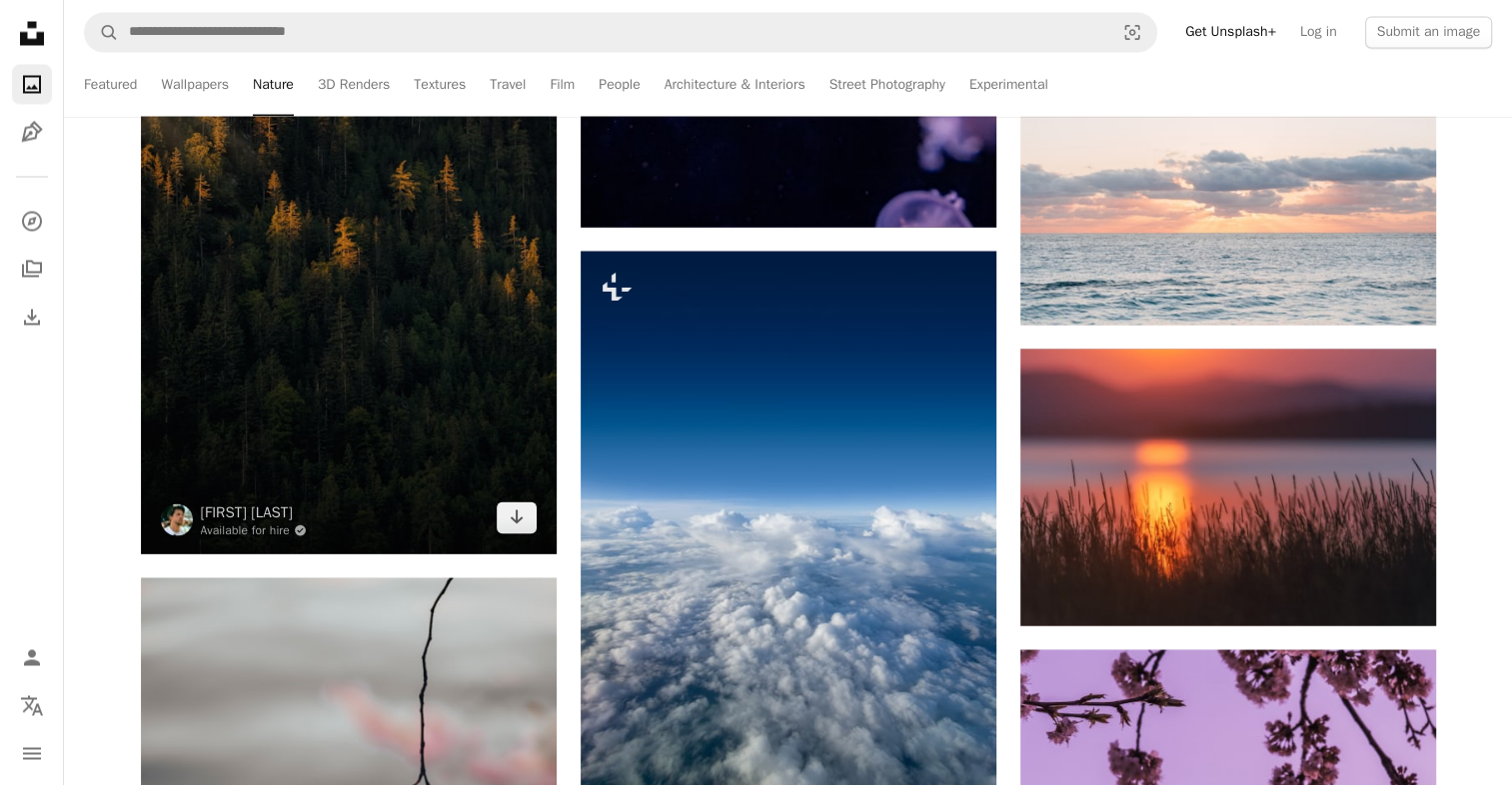 click at bounding box center [349, 242] 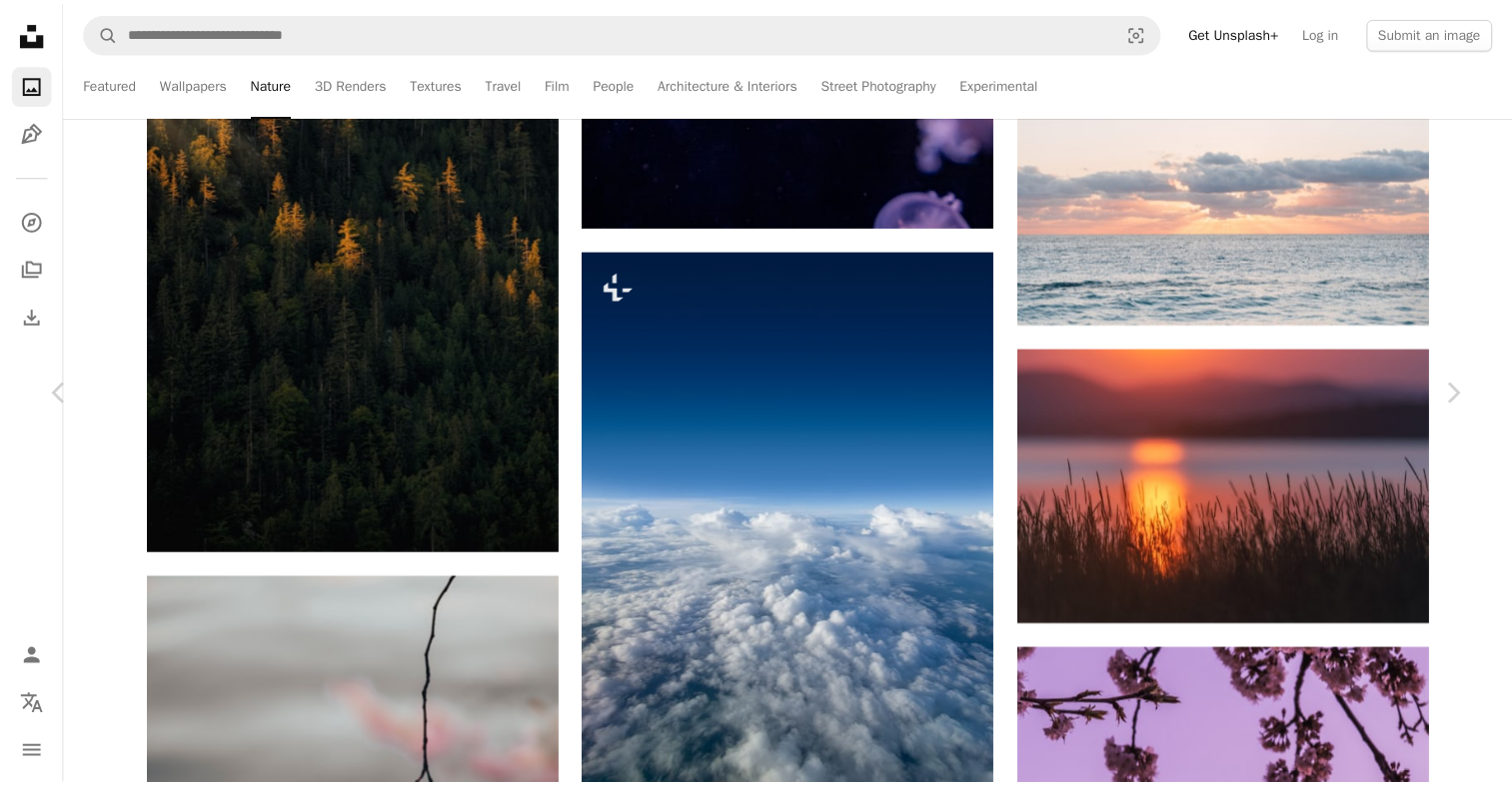 scroll, scrollTop: 1598, scrollLeft: 0, axis: vertical 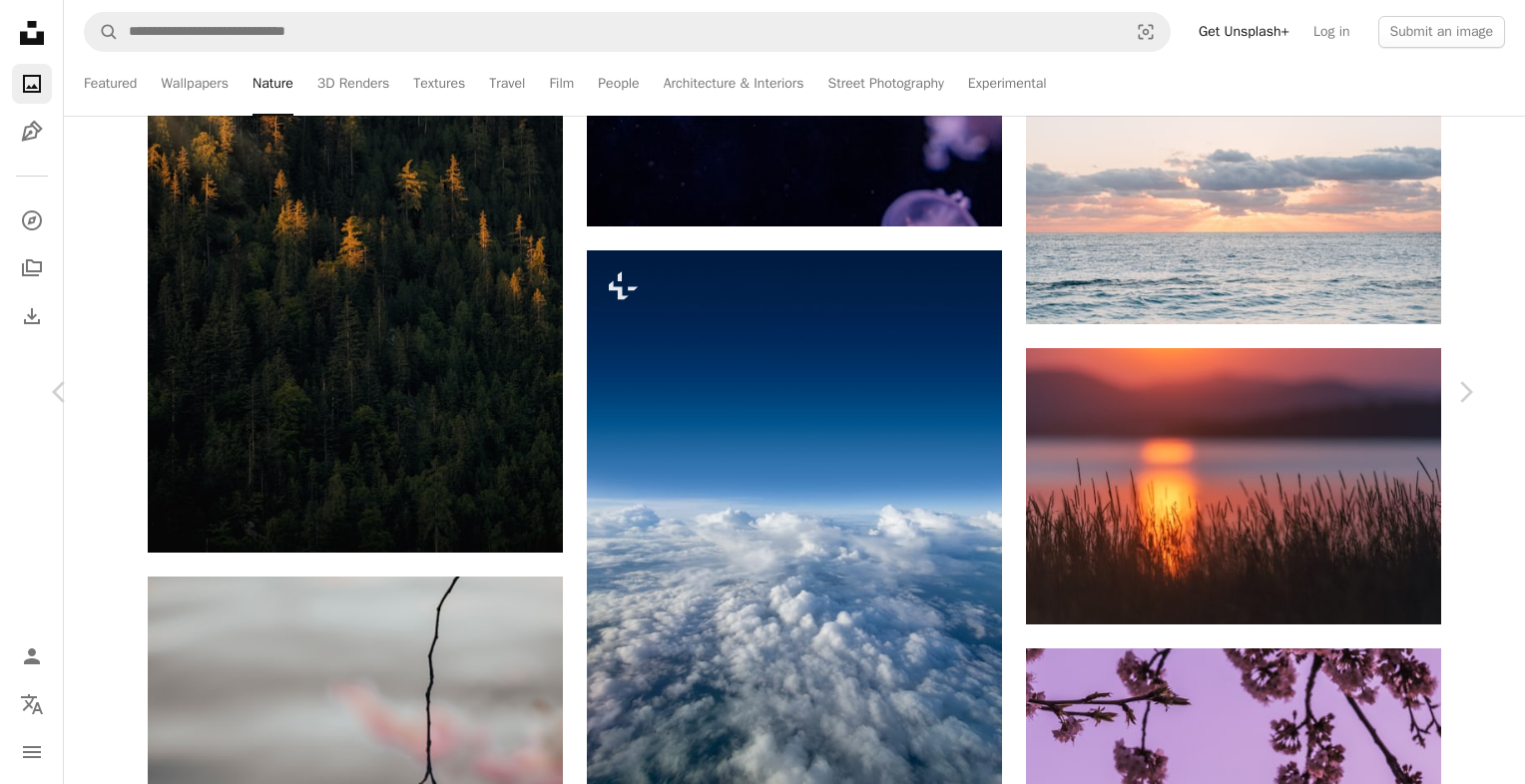 click on "An X shape Chevron left Chevron right [FIRST] [LAST] Available for hire A checkmark inside of a circle A heart A plus sign Download free Chevron down Zoom in Views 1,686,643 Downloads 11,463 Featured in Textures ,  Travel ,  Wallpapers A forward-right arrow Share Info icon Info More Actions Calendar outlined Published  3 weeks ago Safety Free to use under the  Unsplash License texture pattern wallpapers backgrounds forest land outdoors aerial view vegetation woodland grove conifer Free stock photos Browse premium related images on iStock  |  Save 20% with code UNSPLASH20 View more on iStock  ↗ Related images A heart A plus sign [FIRST] [LAST] Available for hire A checkmark inside of a circle Arrow pointing down A heart A plus sign [FIRST] [LAST] Available for hire A checkmark inside of a circle Arrow pointing down A heart A plus sign [FIRST] [LAST] Available for hire A checkmark inside of a circle" at bounding box center [762, 3467] 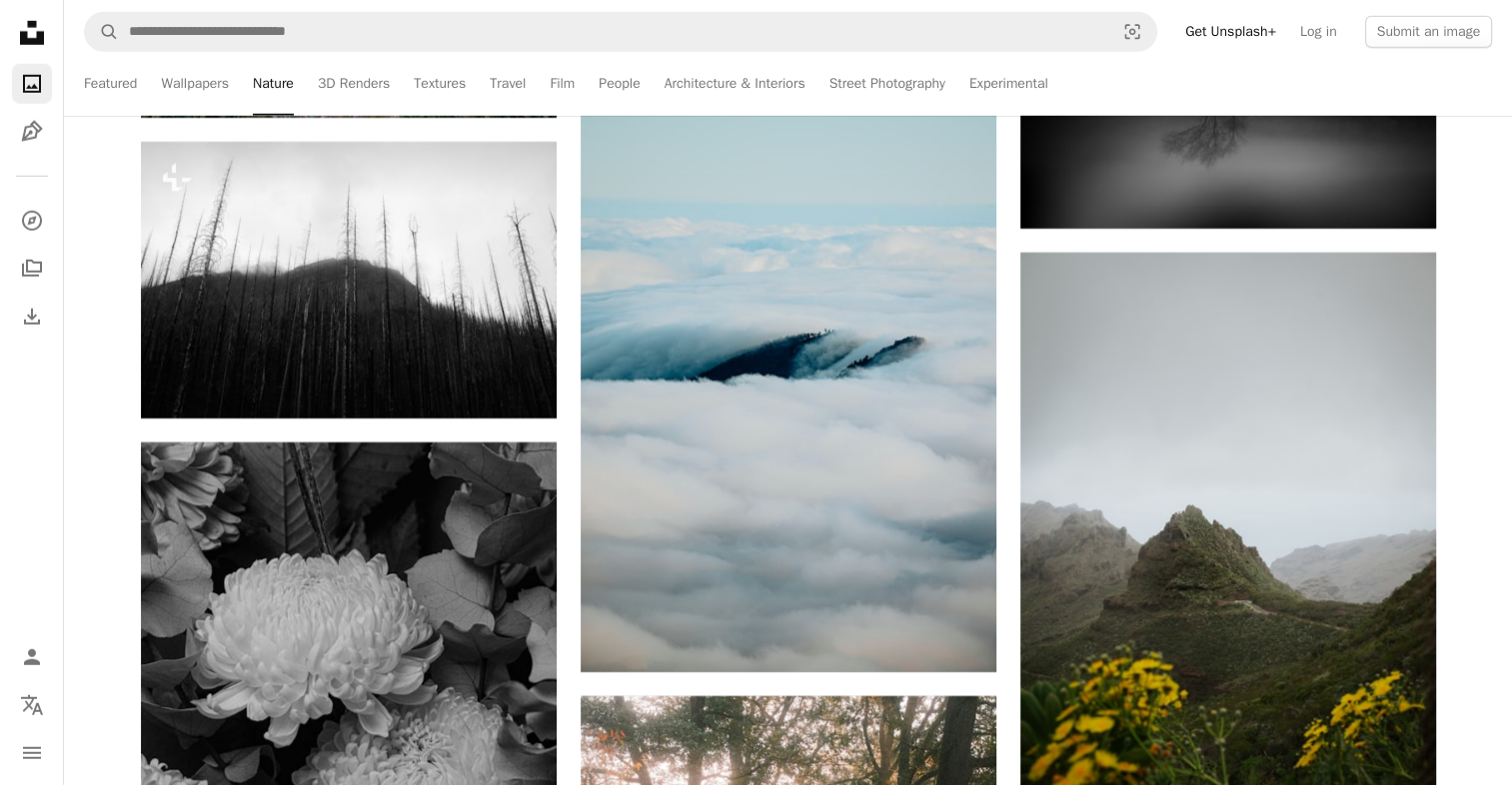 scroll, scrollTop: 50735, scrollLeft: 0, axis: vertical 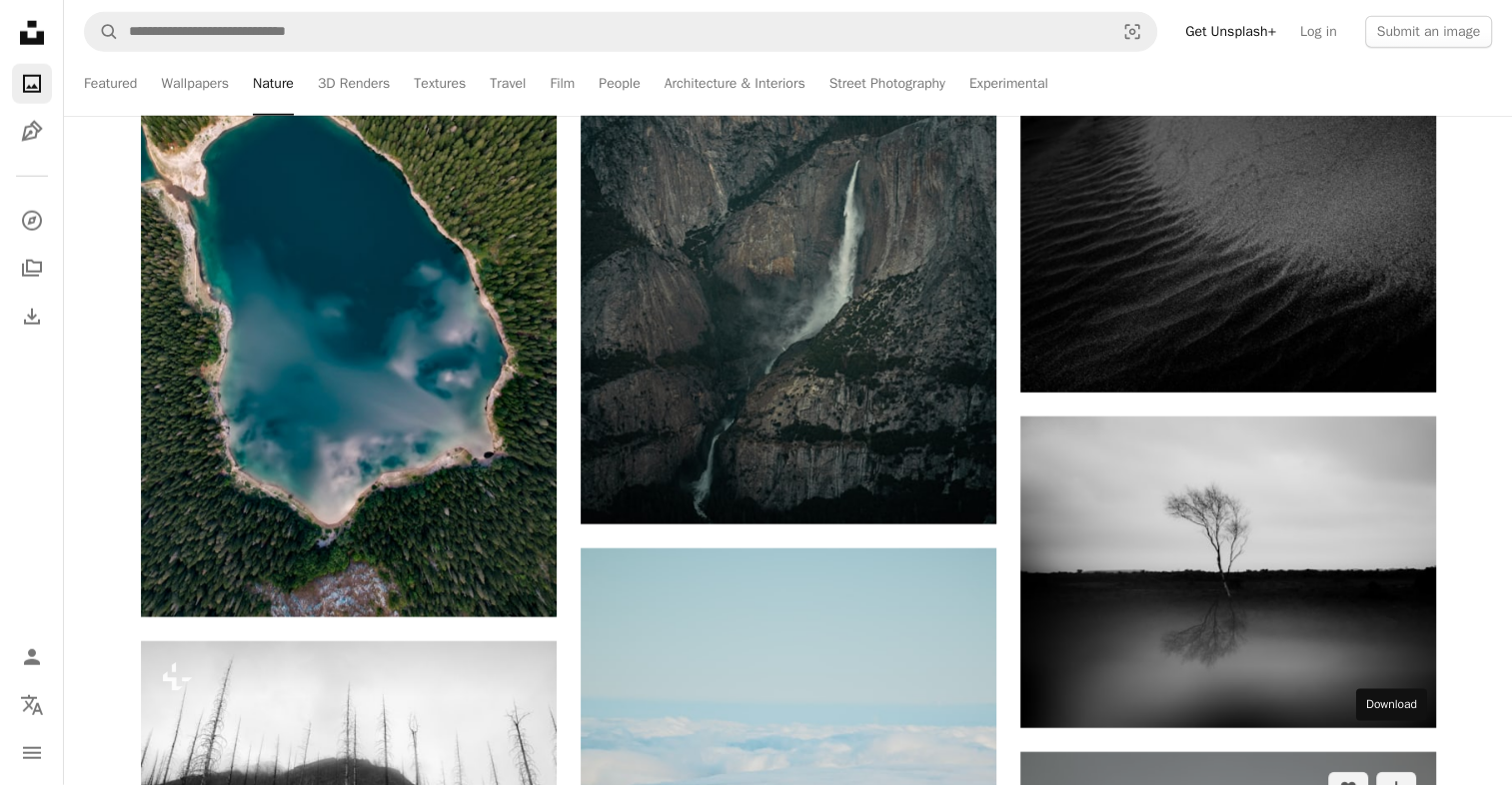 click on "Arrow pointing down" at bounding box center (1396, 1338) 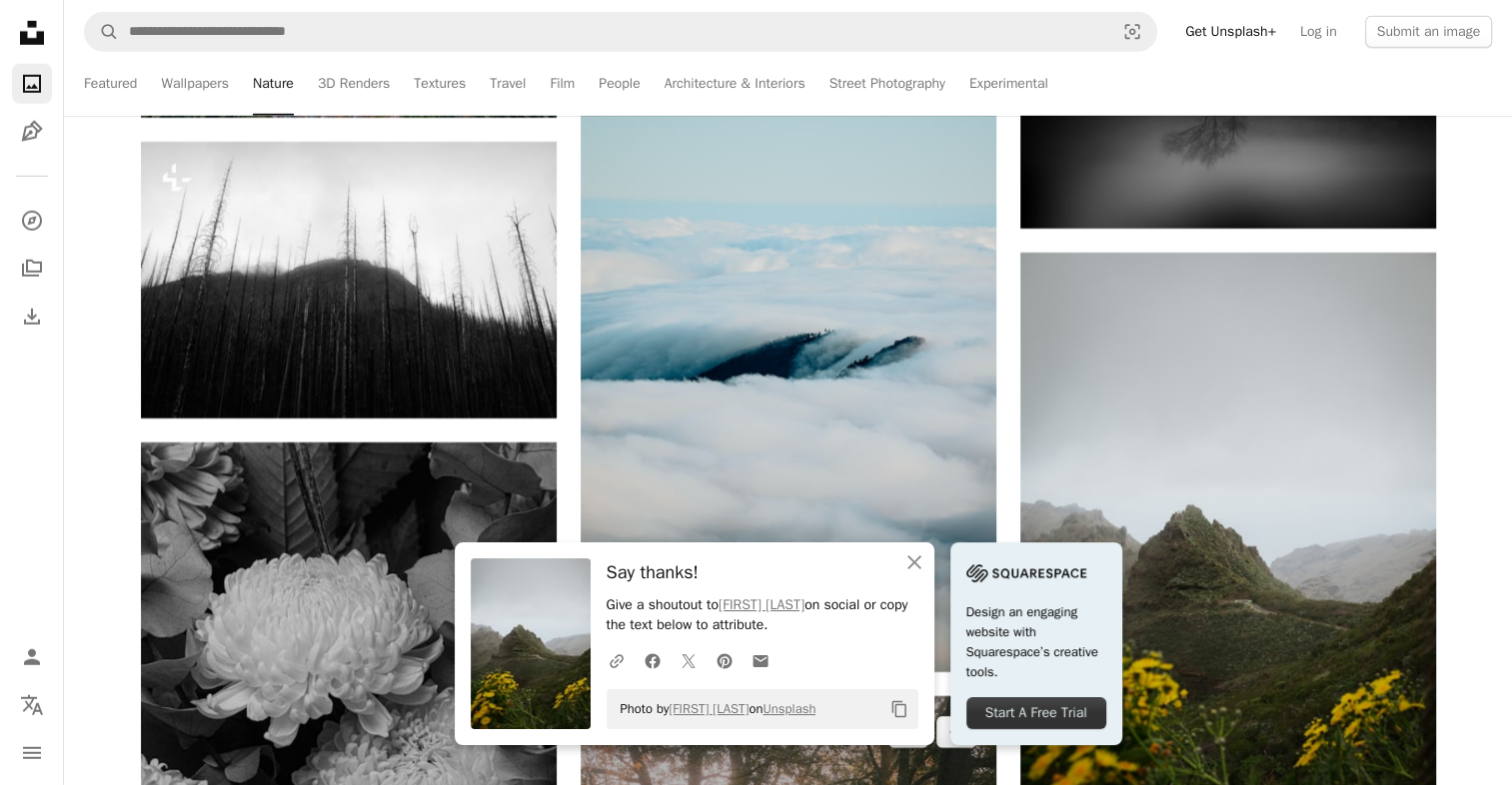 scroll, scrollTop: 51335, scrollLeft: 0, axis: vertical 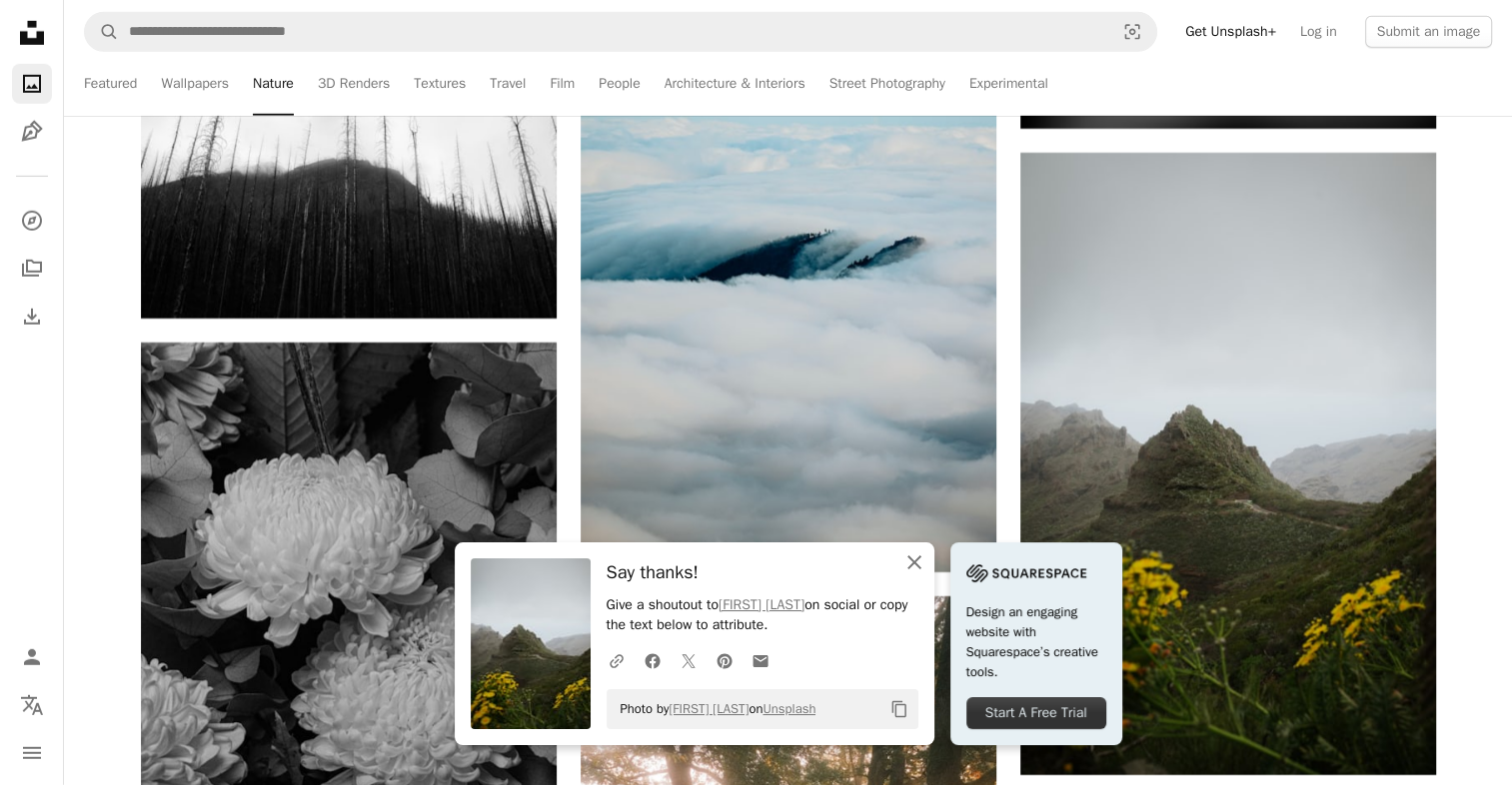 click on "An X shape" 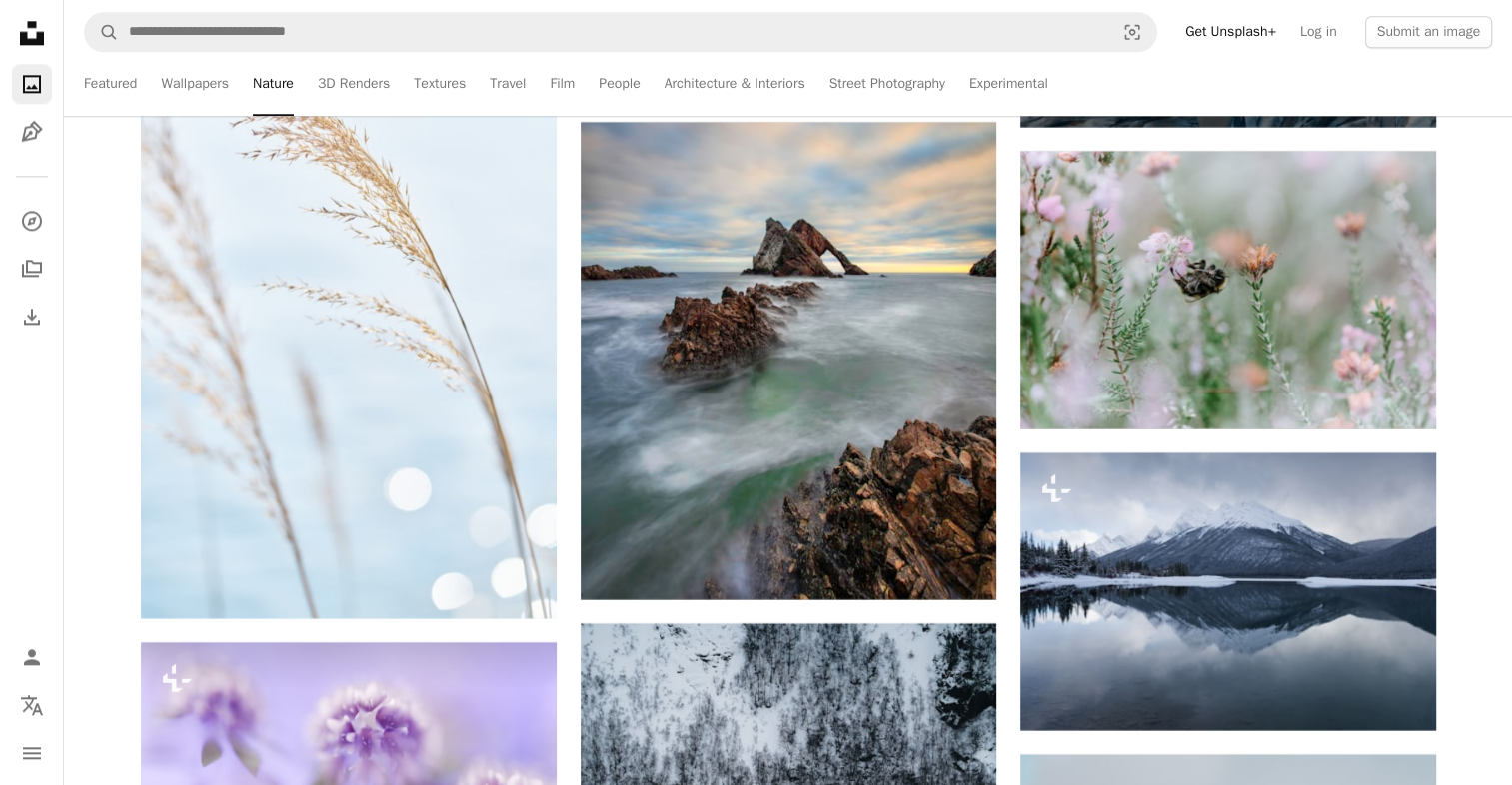scroll, scrollTop: 55729, scrollLeft: 0, axis: vertical 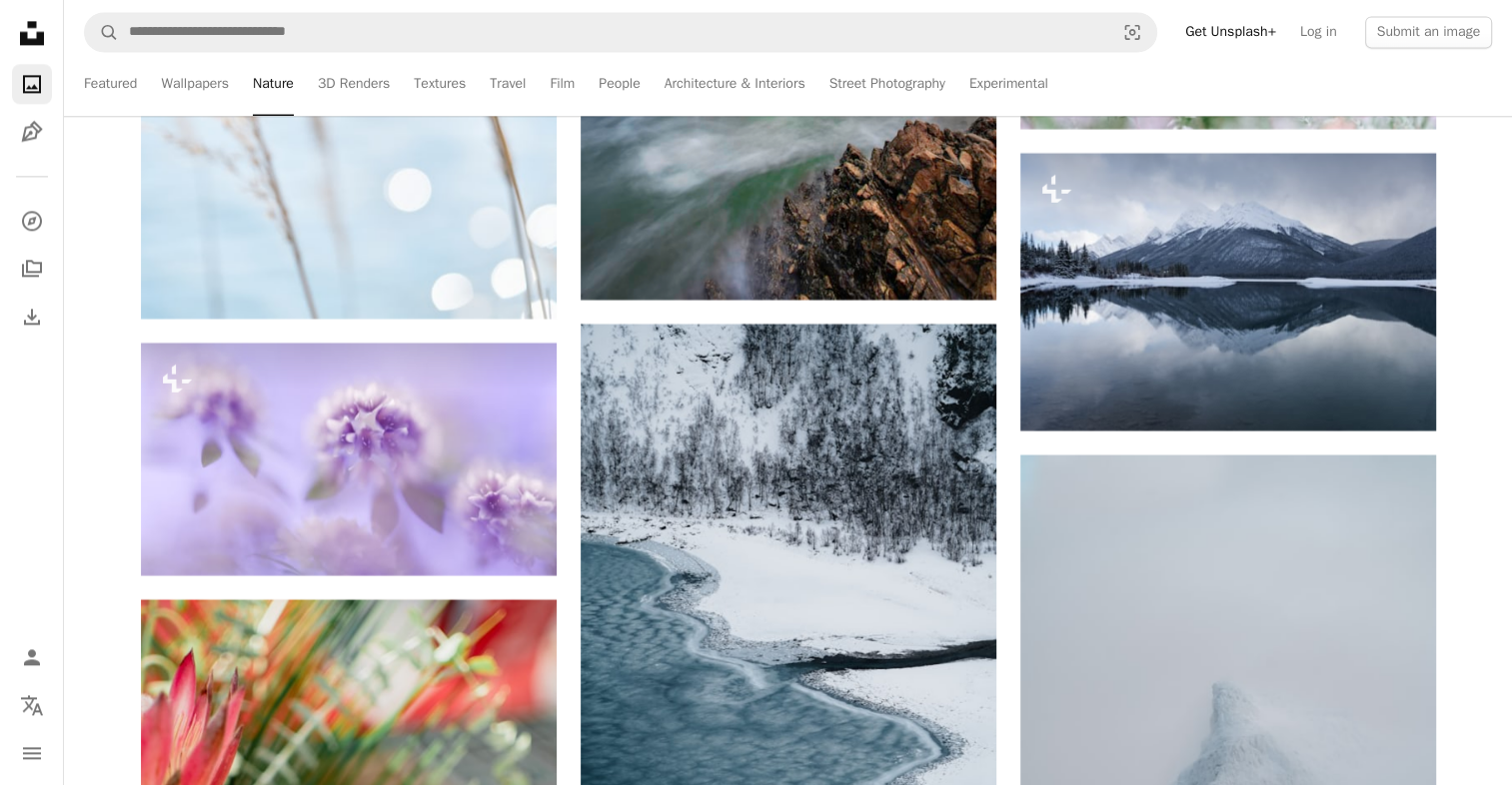 click at bounding box center [788, 1409] 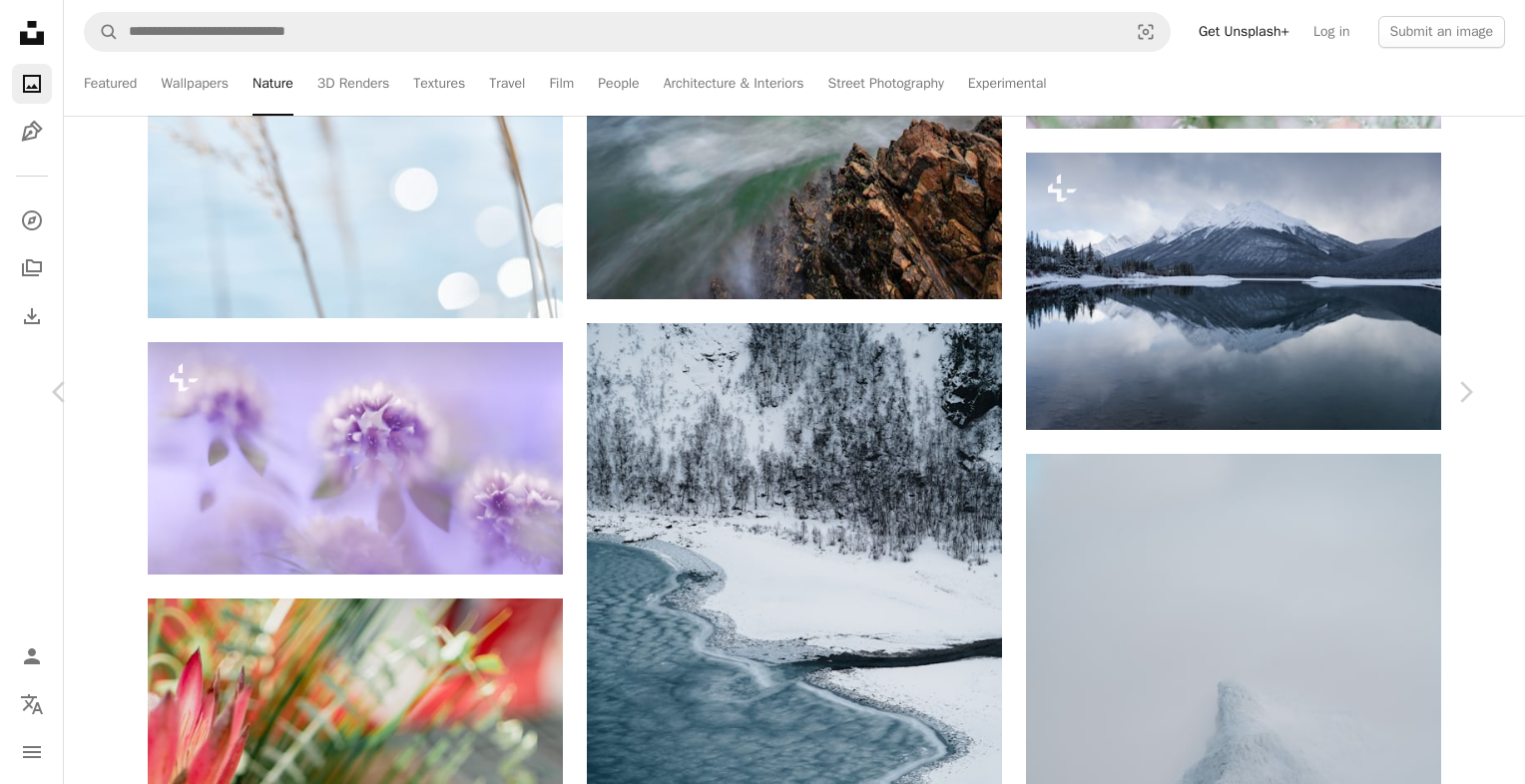 click on "An X shape Chevron leftChevron right [FIRST] [LAST] Available for hire A checkmark inside of a circle A heart A plus sign Download free Chevron down Zoom in Views 222,606 Downloads 2,765 Featured in Nature A forward-right arrow Share Info icon Info More Actions Calendar outlined Published on  [DATE]  Camera FUJIFILM, X-T4 Safety Free to use under the  Unsplash License sunset sunrise night scenery outdoors horizon dawn dusk red sky Creative Commons images Browse premium related images on iStock  |  Save 20% with code UNSPLASH20  ↗ Related images A heart A plus sign [FIRST] [LAST] Available for hire A checkmark inside of a circle A heart A plus sign [FIRST] [LAST] For  Unsplash+ A lock Download Plus sign for Unsplash+ A heart A plus sign [FIRST] [LAST] For  Unsplash+ A lock Download A heart A plus sign [FIRST] [LAST] Arrow pointing down A heart A plus sign [FIRST] [LAST] Available for hire A checkmark inside of a circle A heart A heart" at bounding box center (762, 4964) 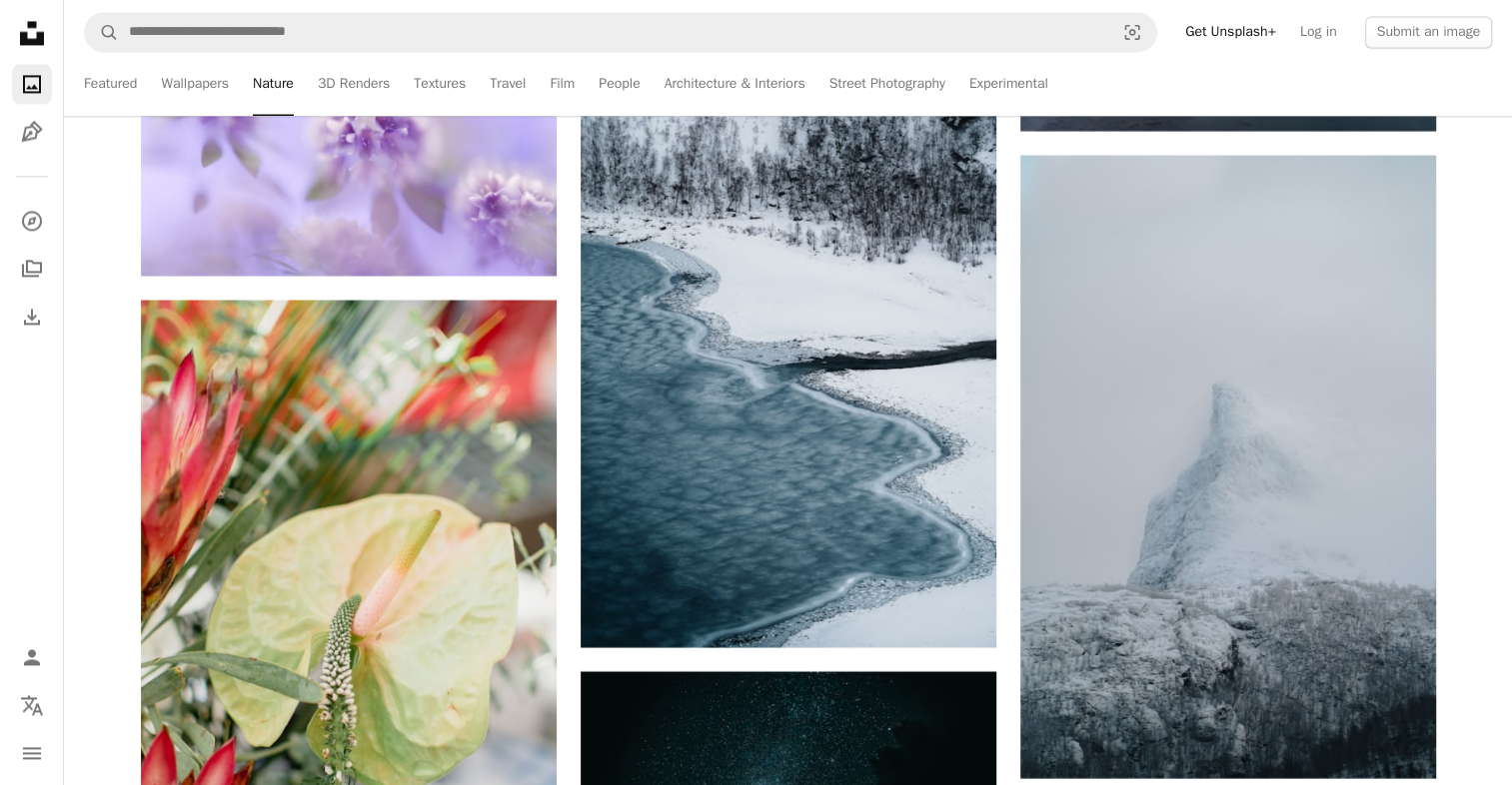scroll, scrollTop: 55729, scrollLeft: 0, axis: vertical 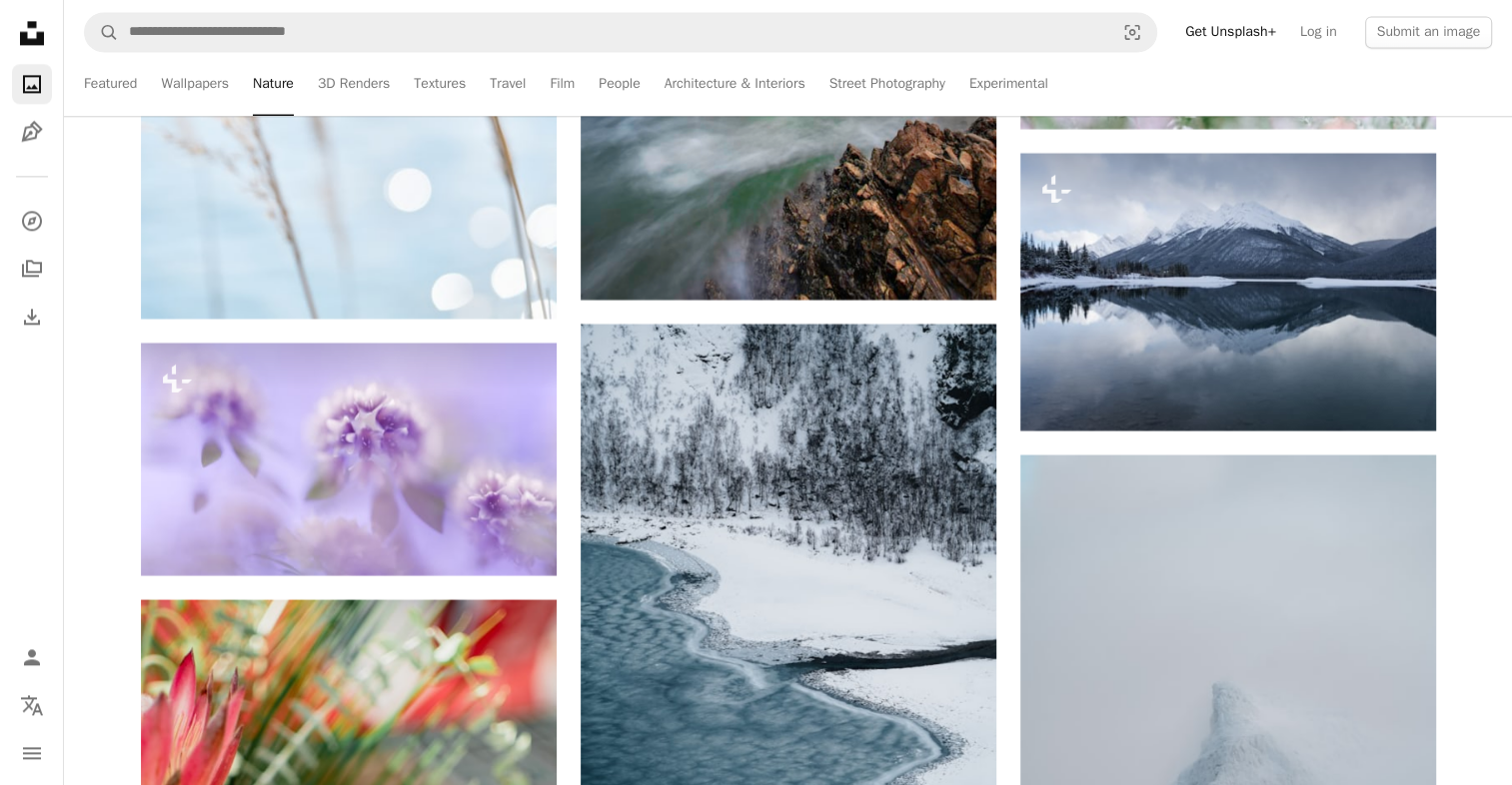 click at bounding box center (788, 1409) 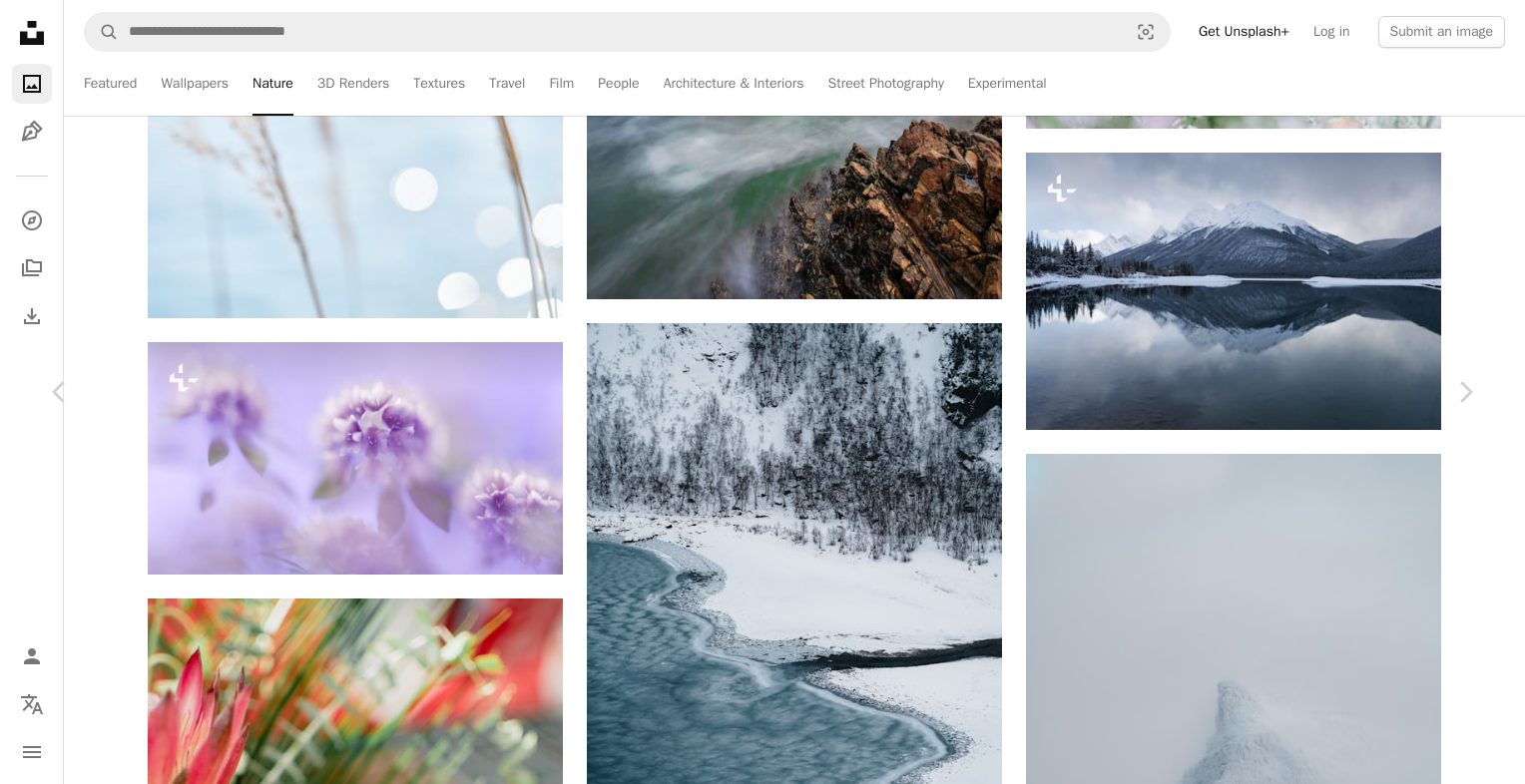 click 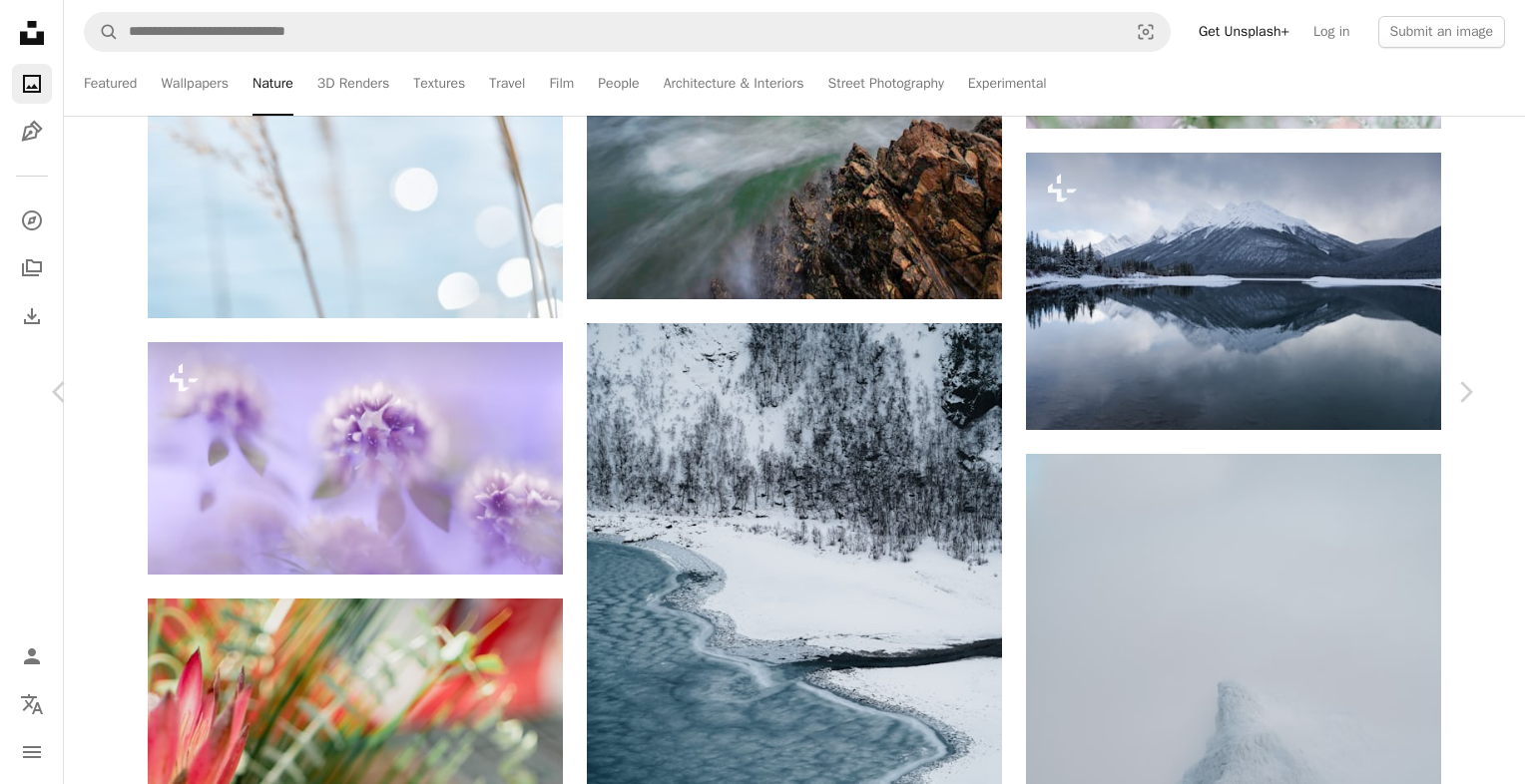 click on "An X shape Chevron leftChevron right [FIRST] [LAST] Available for hire A checkmark inside of a circle A heart A plus sign Download free Chevron down Zoom in Views 222,606 Downloads 2,765 Featured in Nature A forward-right arrow Share Info icon Info More Actions Calendar outlined Published on  [DATE]  Camera FUJIFILM, X-T4 Safety Free to use under the  Unsplash License sunset sunrise night scenery outdoors horizon dawn dusk red sky Creative Commons images Browse premium related images on iStock  |  Save 20% with code UNSPLASH20  ↗ Related images A heart A plus sign [FIRST] [LAST] Available for hire A checkmark inside of a circle A heart A plus sign [FIRST] [LAST] For  Unsplash+ A lock Download Plus sign for Unsplash+ A heart A plus sign [FIRST] [LAST] For  Unsplash+ A lock Download A heart A plus sign [FIRST] [LAST] Arrow pointing down A heart A plus sign [FIRST] [LAST] Available for hire A checkmark inside of a circle A heart A heart" at bounding box center (762, 4964) 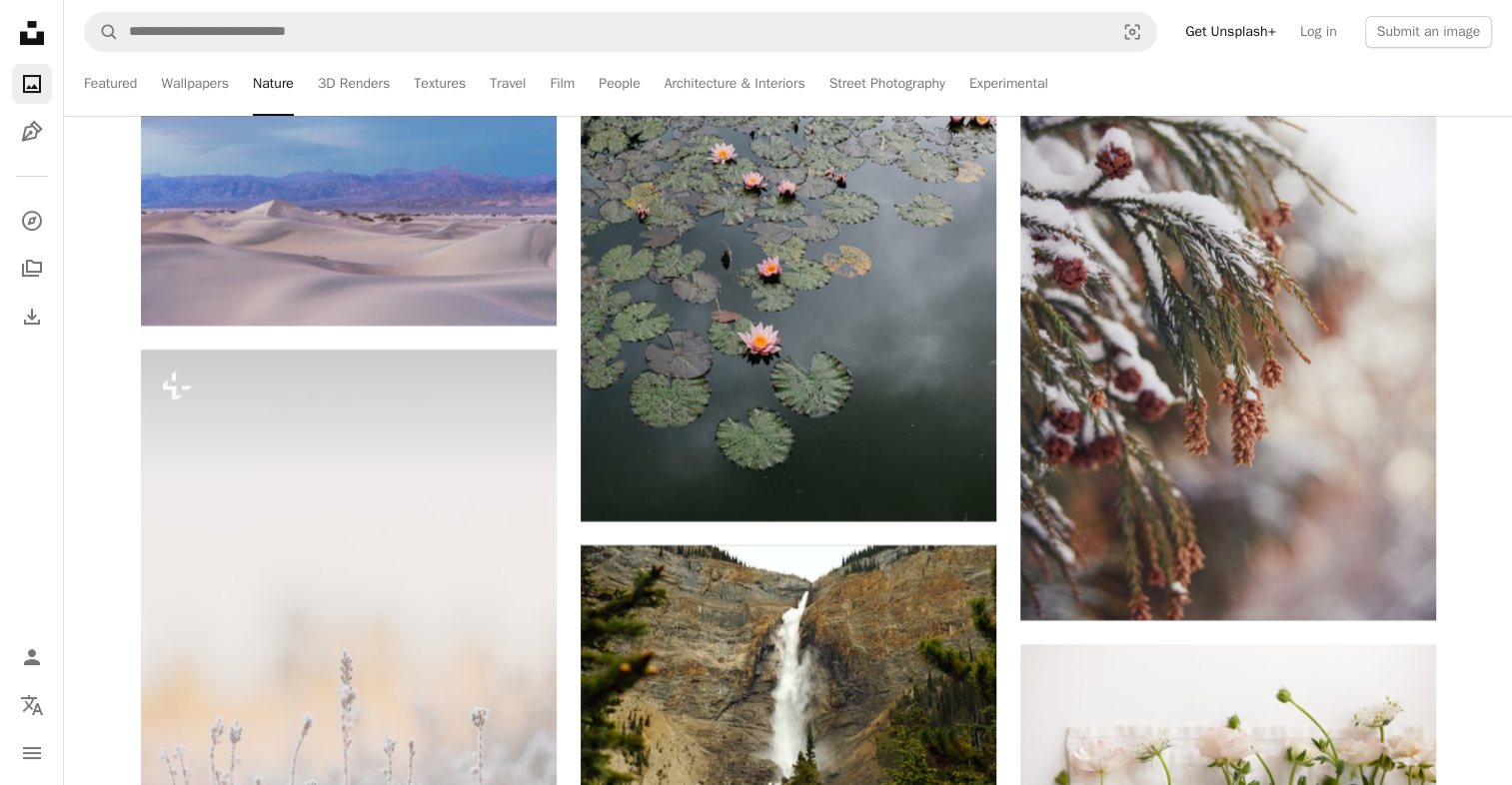 scroll, scrollTop: 61322, scrollLeft: 0, axis: vertical 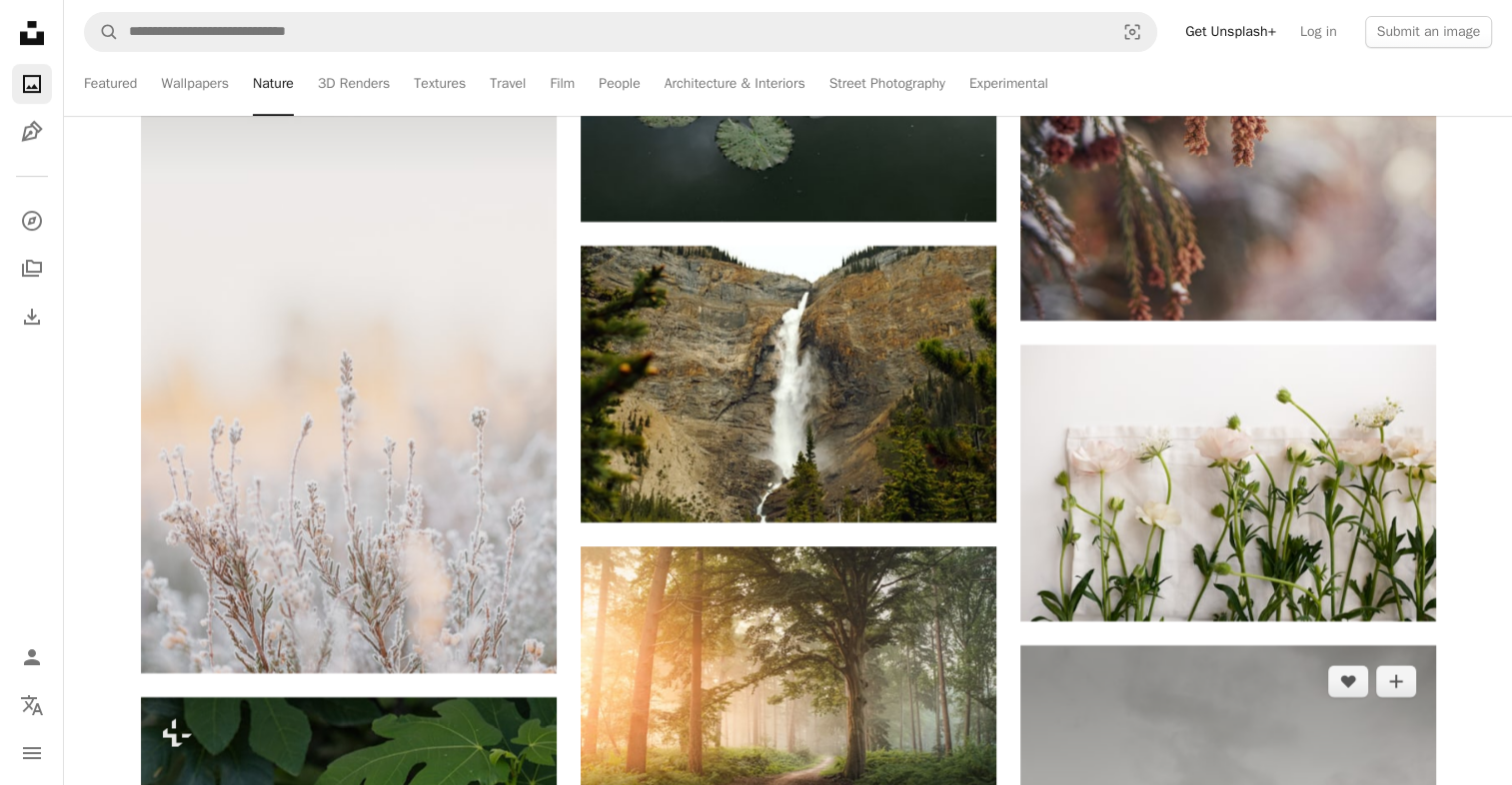 click at bounding box center (1228, 957) 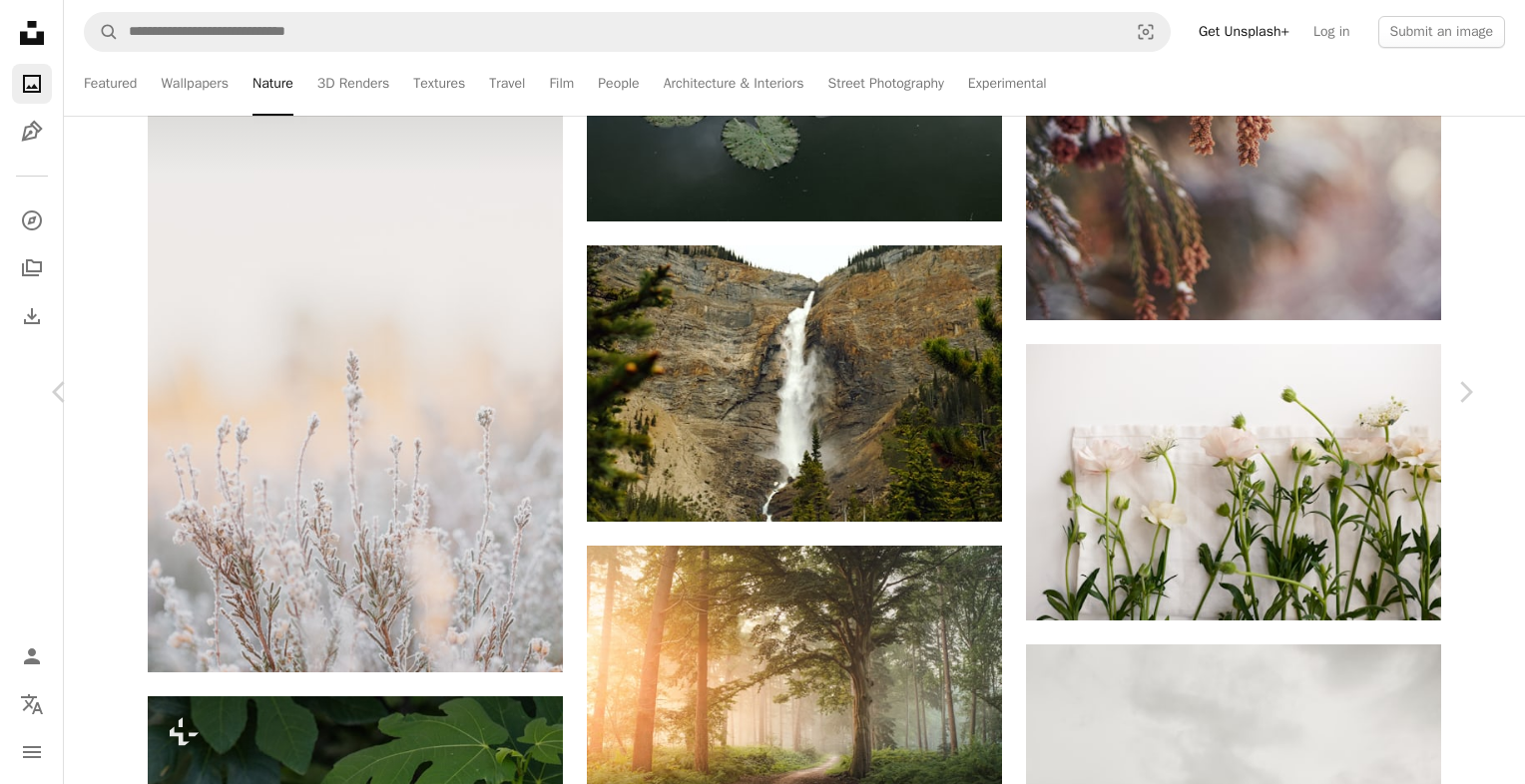 click on "Chevron down" 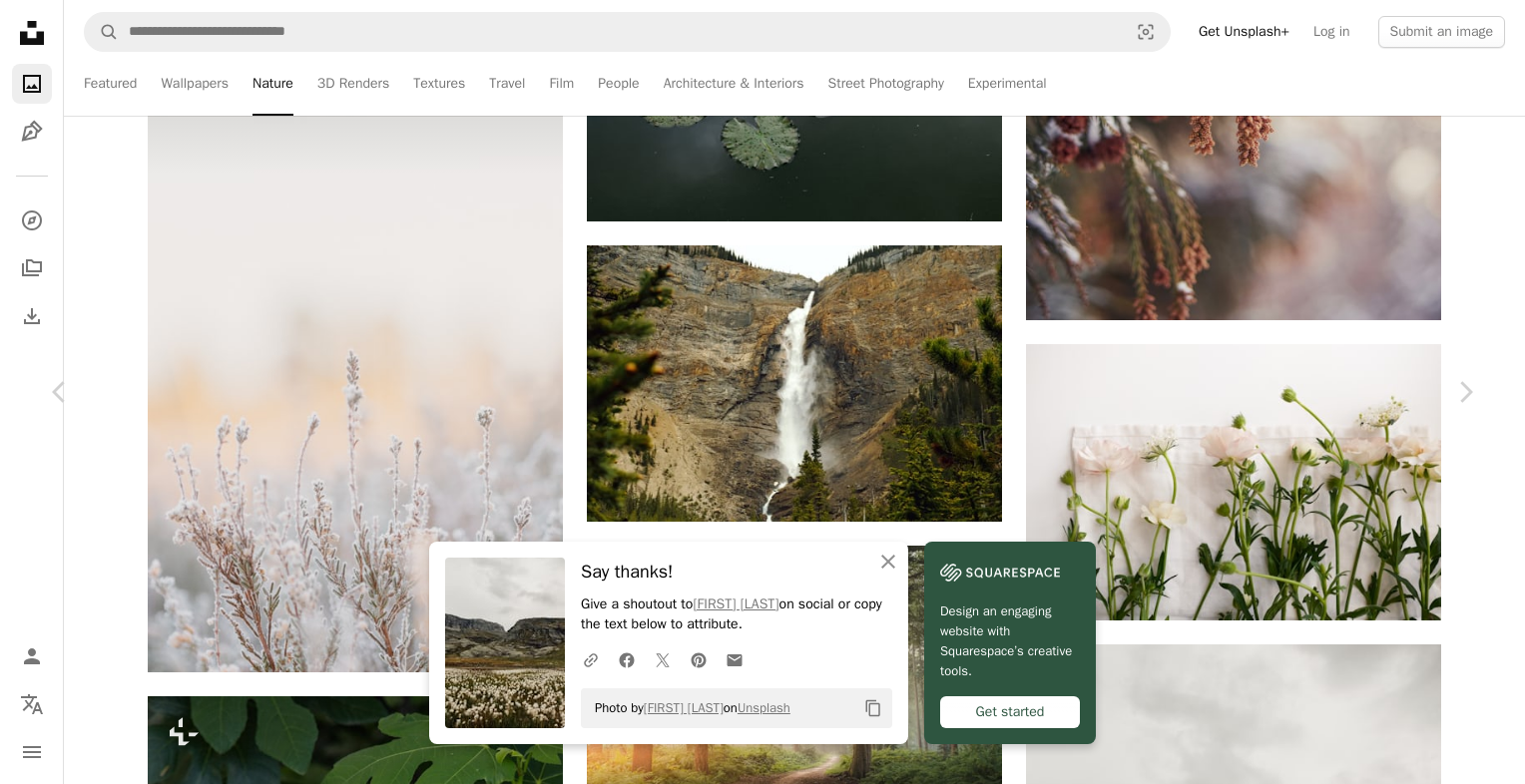 drag, startPoint x: 1457, startPoint y: 231, endPoint x: 1388, endPoint y: 62, distance: 182.54315 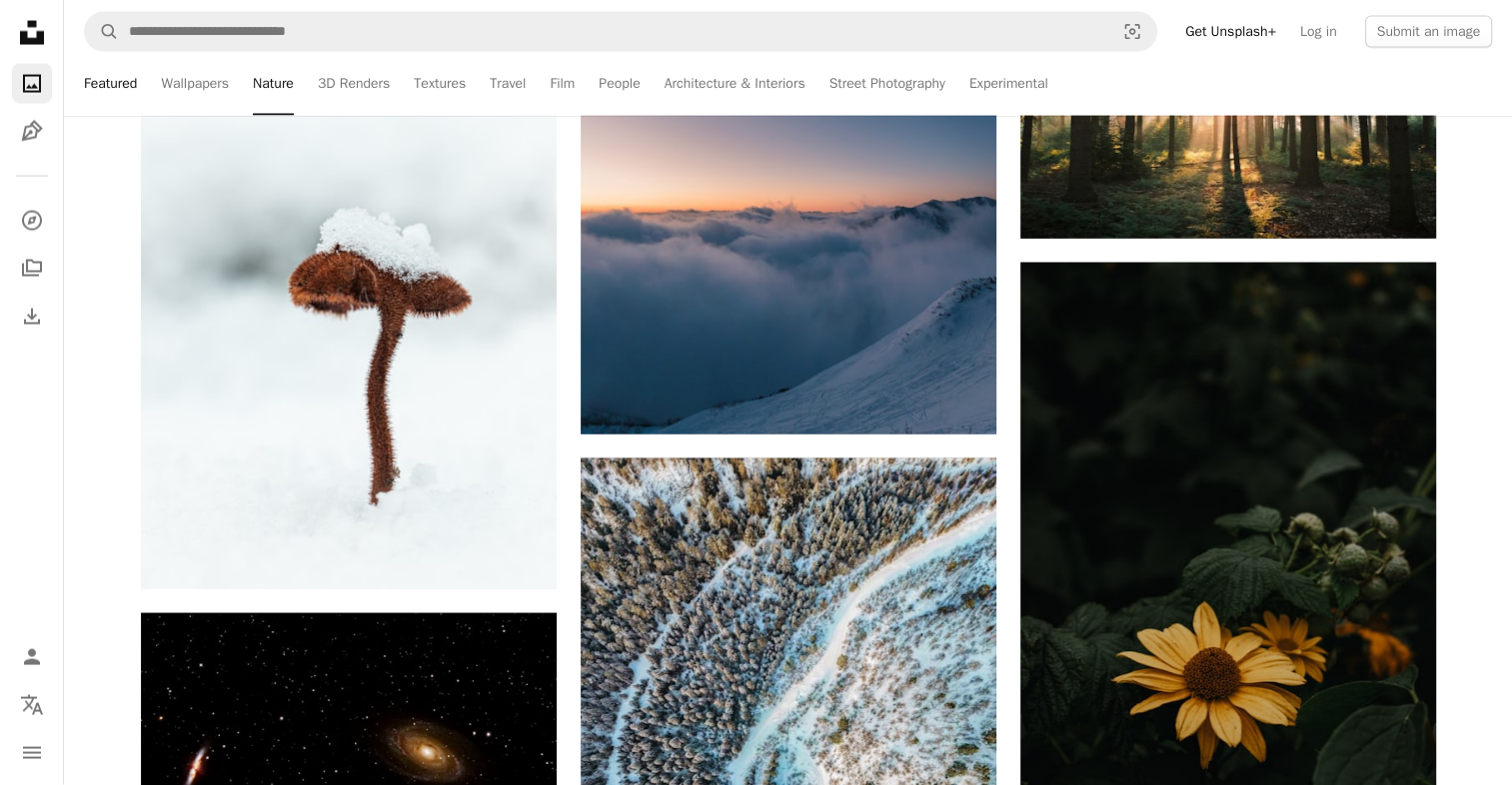 scroll, scrollTop: 71409, scrollLeft: 0, axis: vertical 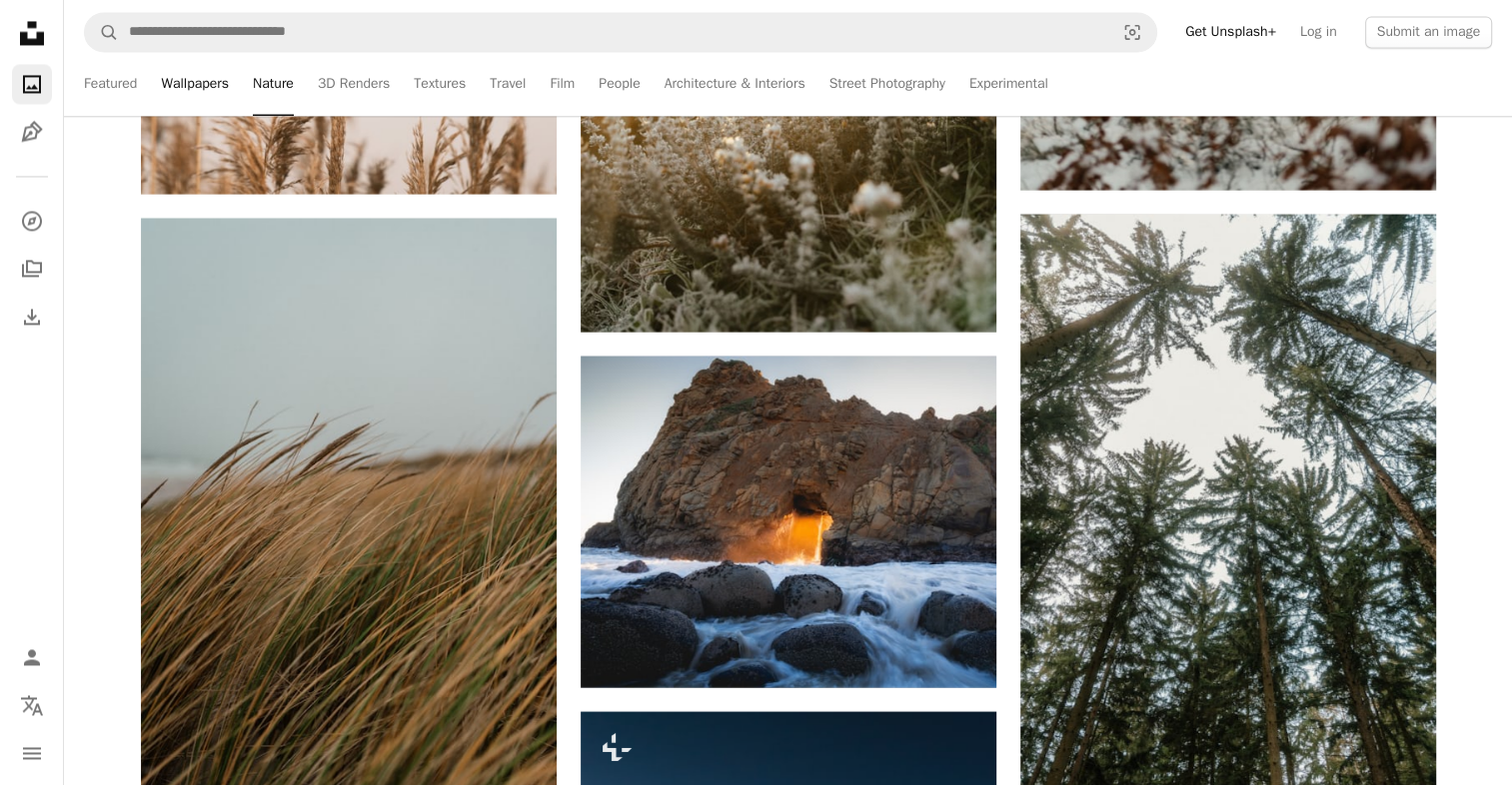 click on "Wallpapers" at bounding box center (195, 84) 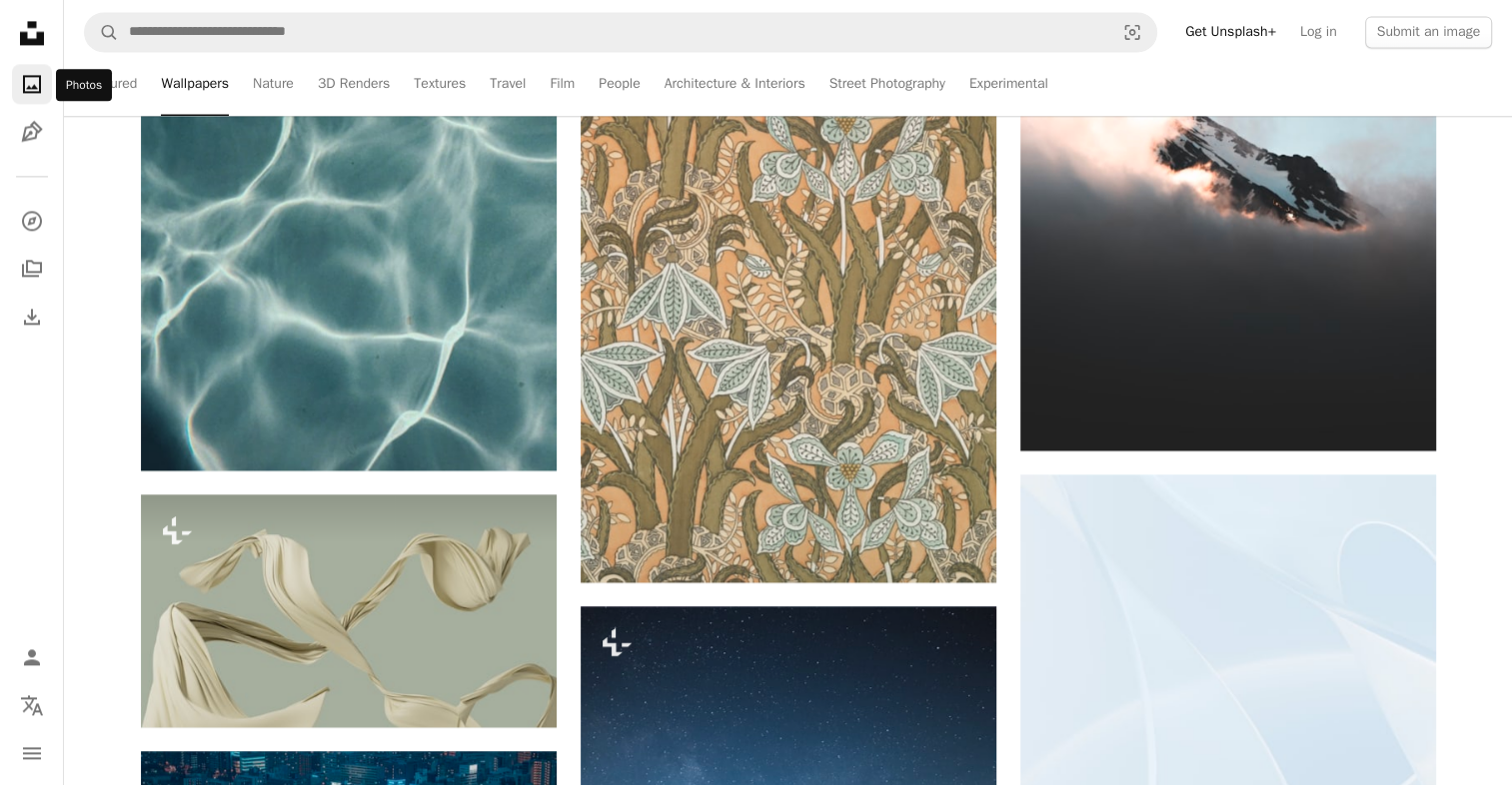 scroll, scrollTop: 2996, scrollLeft: 0, axis: vertical 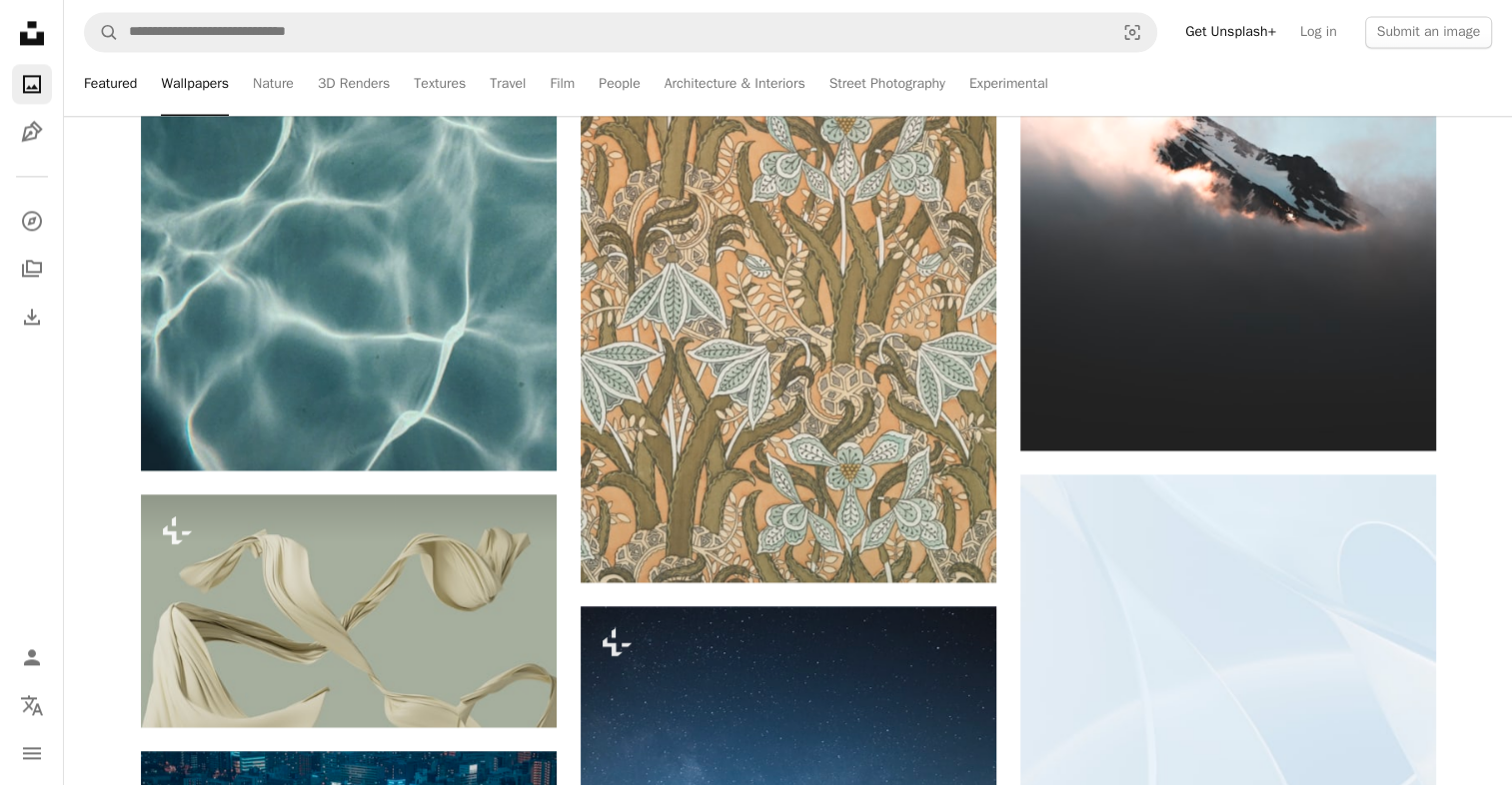 click on "Featured" at bounding box center [110, 84] 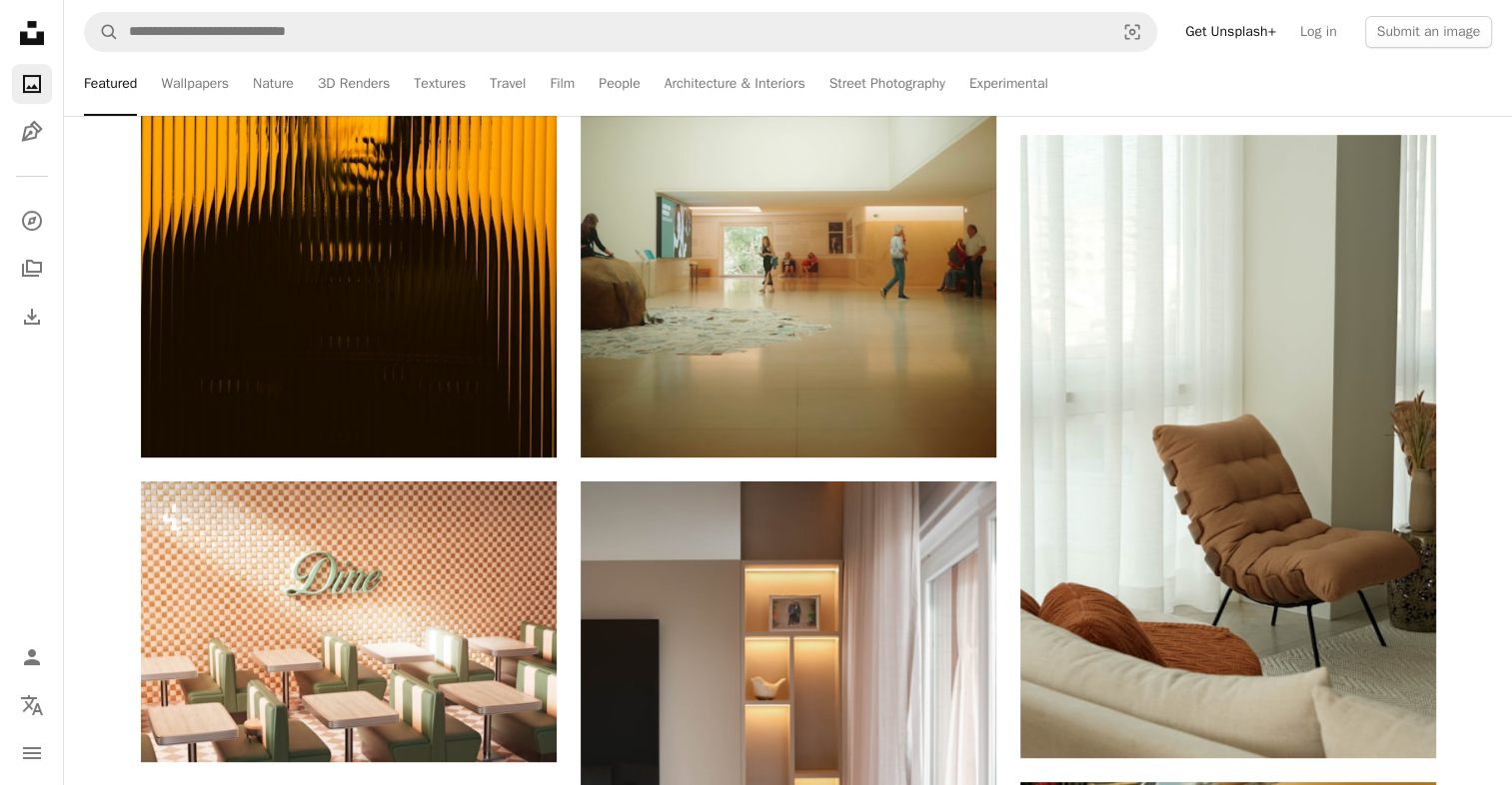 scroll, scrollTop: 300, scrollLeft: 0, axis: vertical 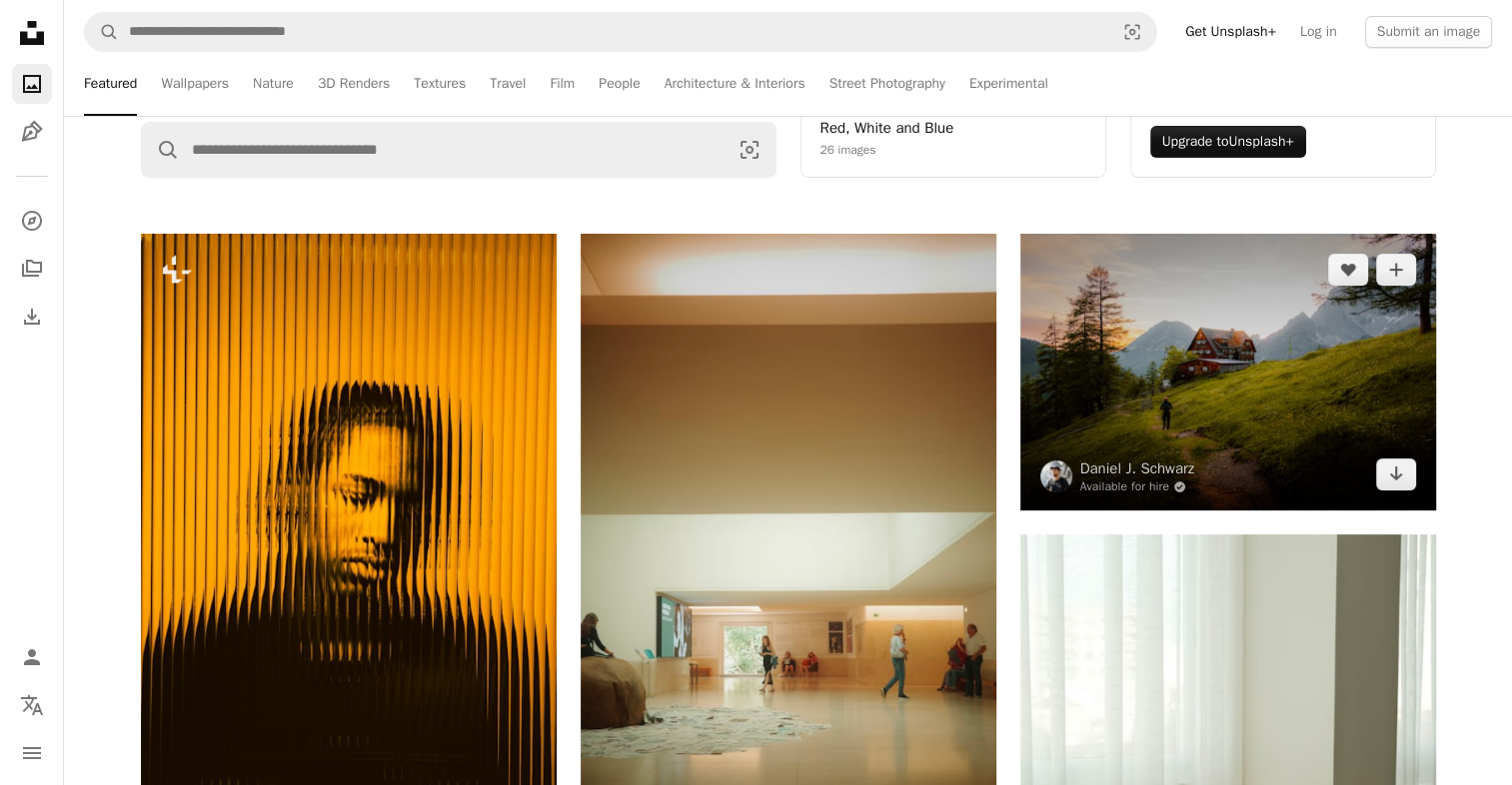 click at bounding box center (1228, 372) 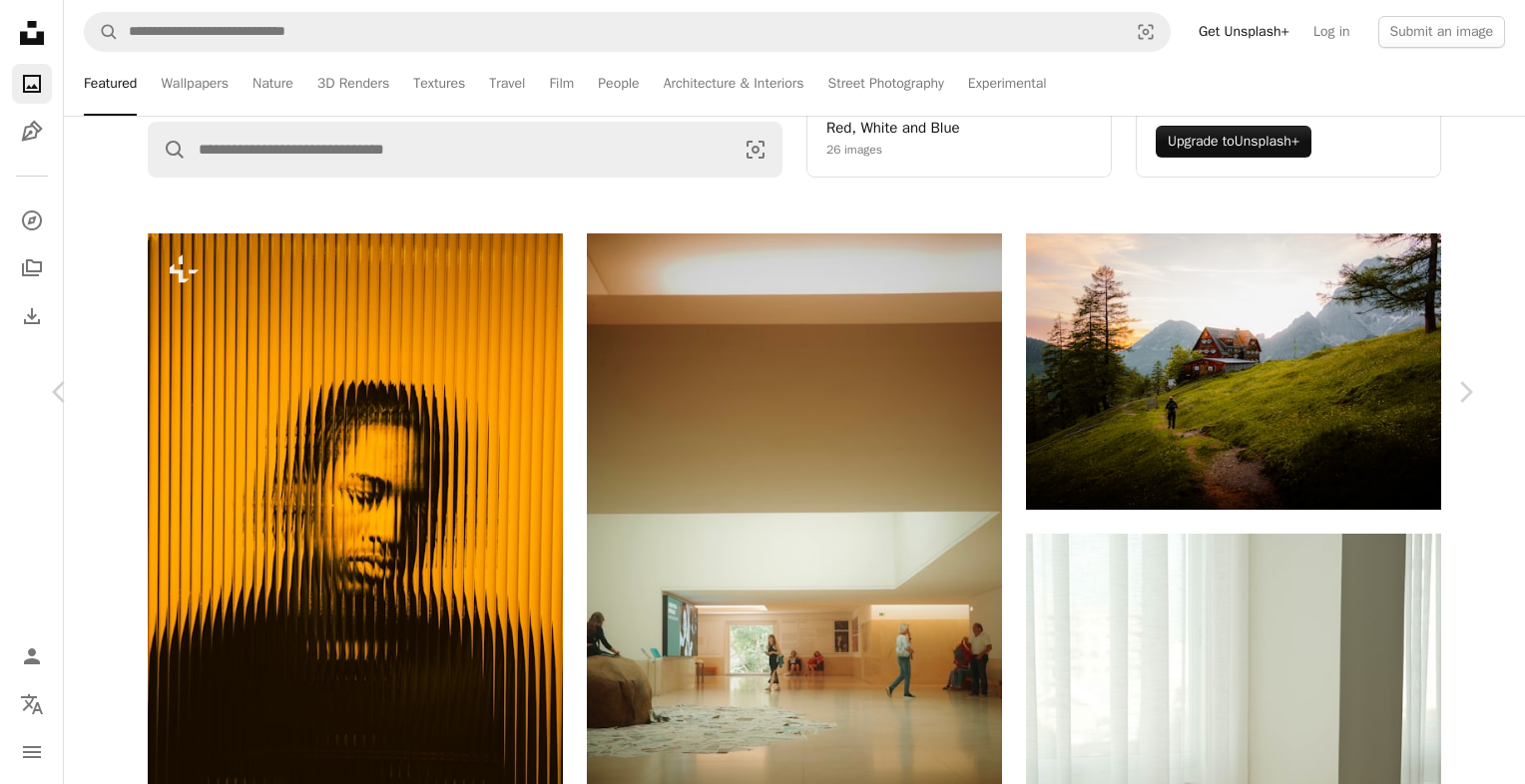 click 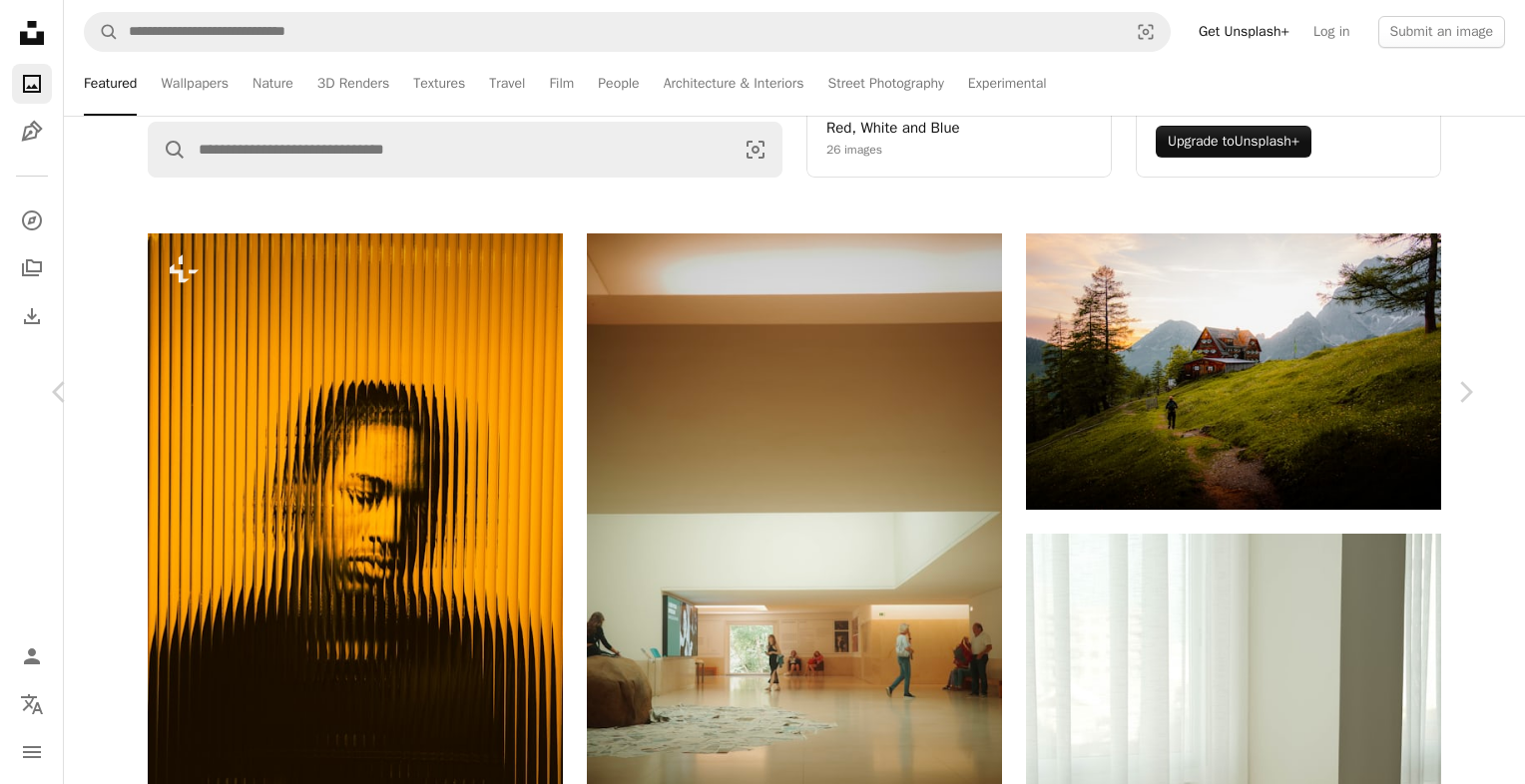 click on "( 6240 x 4160 )" at bounding box center (1285, 6275) 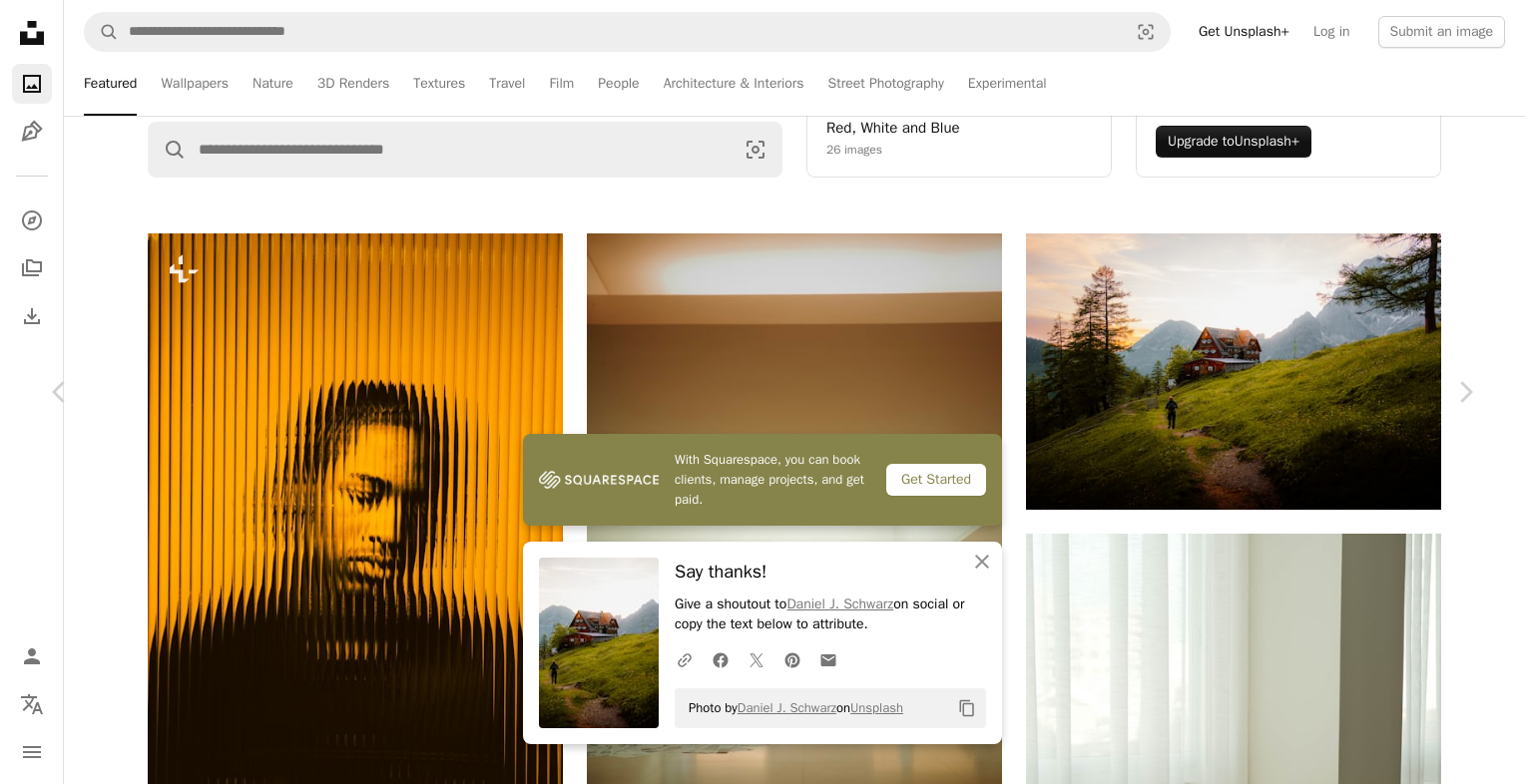 click on "An X shape Chevron leftChevron right With Squarespace, you can book clients, manage projects, and get paid. Get Started An X shape Close Say thanks! Give a shoutout to  [FIRST] [LAST]  on social or copy the text below to attribute. A URL sharing icon (chains) Facebook icon X (formerly Twitter) icon Pinterest icon An envelope Photo by  [FIRST] [LAST]  on  Unsplash
Copy content [FIRST] [LAST] Available for hire A checkmark inside of a circle A heart A plus sign Download free Chevron down Zoom in Views 236,300 Downloads 2,115 Featured in Travel A forward-right arrow Share Info icon Info More Actions A map marker [PLACE] Calendar outlined Published  2 weeks ago Camera FUJIFILM, X-H2S Safety Free to use under the  Unsplash License mountains cabin austria alps hike hut mountain cabin austrian alps mountain hut human house scenery outdoors housing shelter Creative Commons images Browse premium related images on iStock  |  Save 20% with code UNSPLASH20  ↗ Related images A heart" at bounding box center [762, 6447] 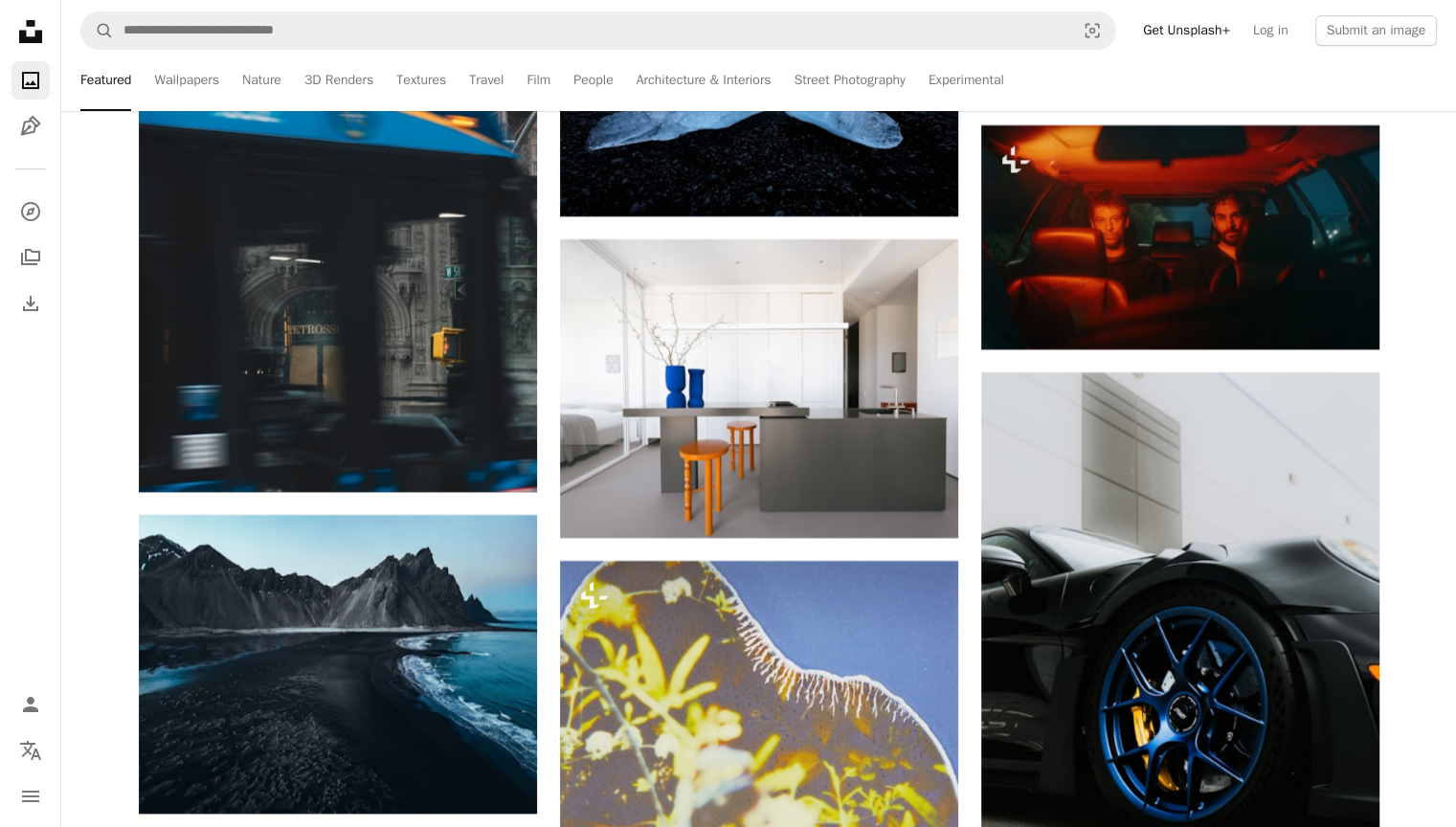 scroll, scrollTop: 46136, scrollLeft: 0, axis: vertical 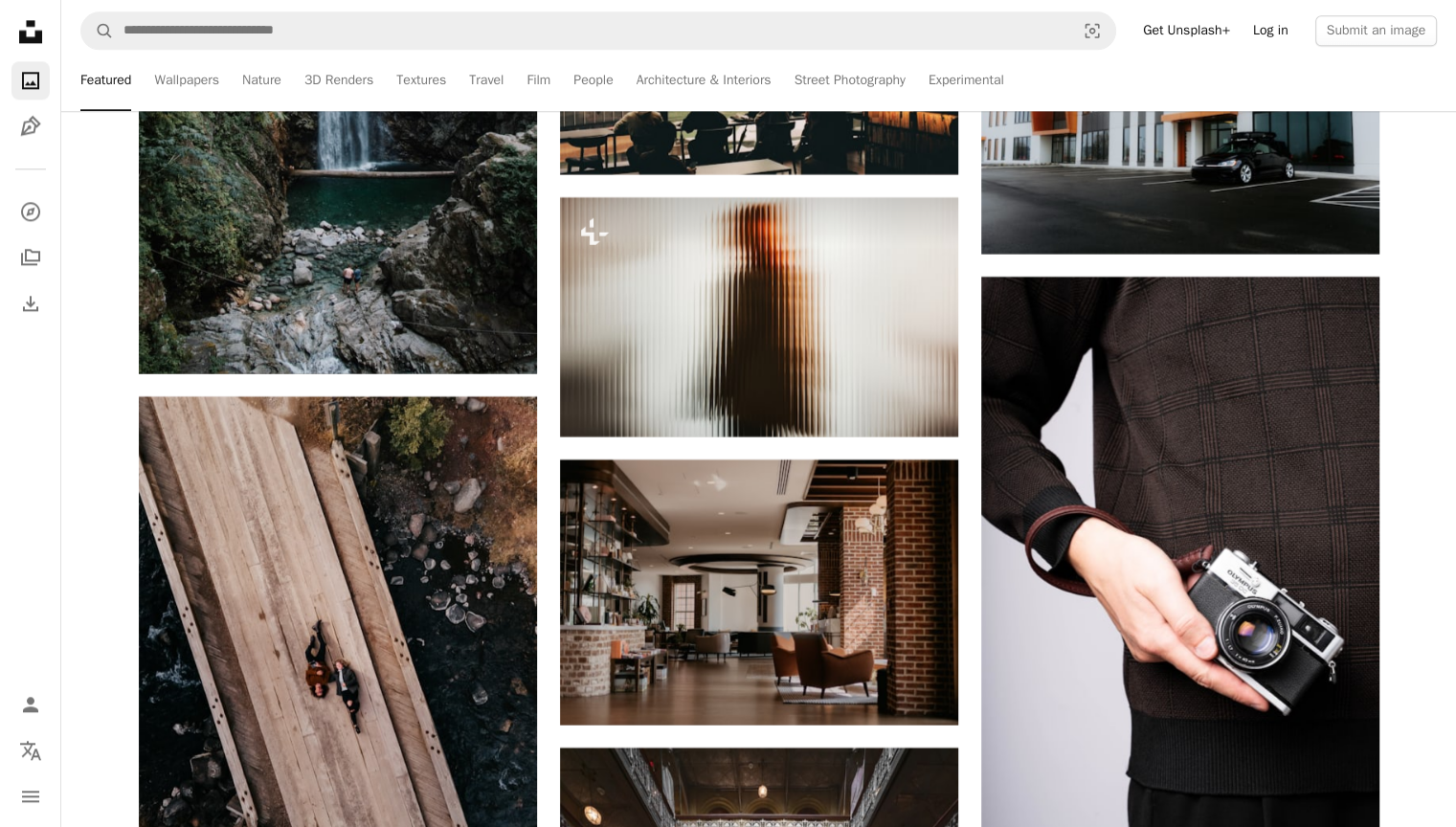 click on "Log in" at bounding box center [1270, 31] 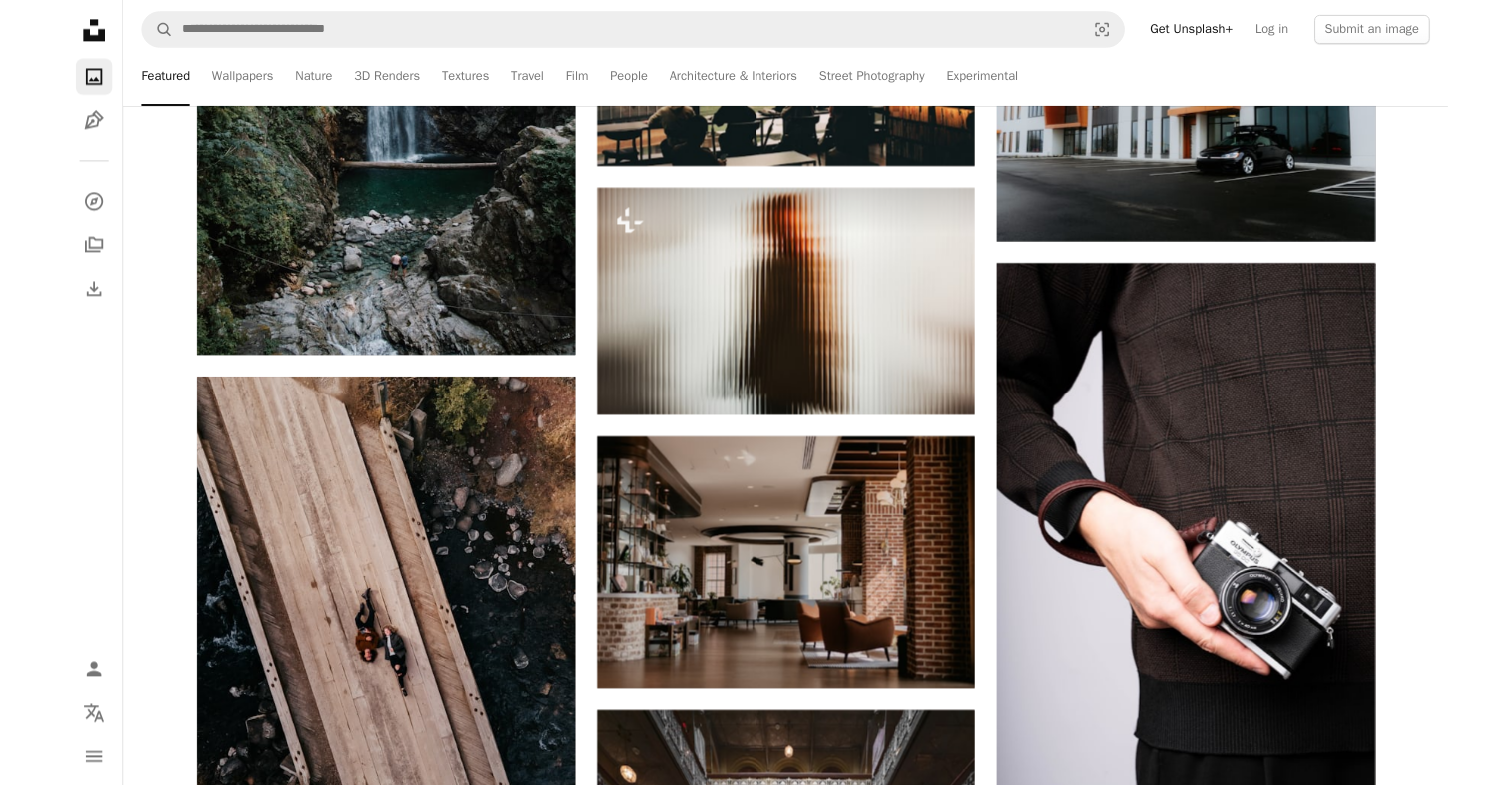 scroll, scrollTop: 0, scrollLeft: 0, axis: both 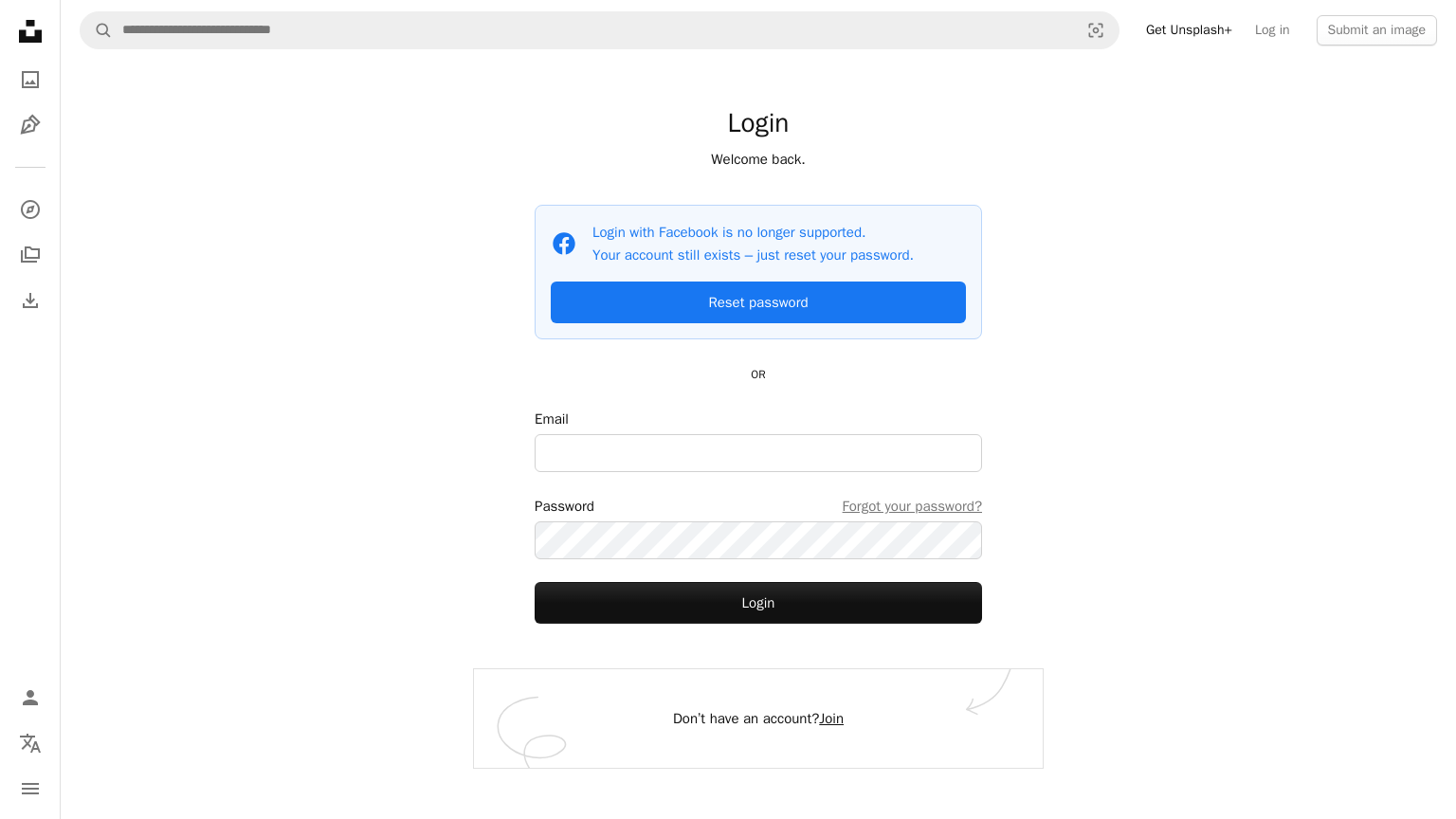 click on "Join" at bounding box center (831, 719) 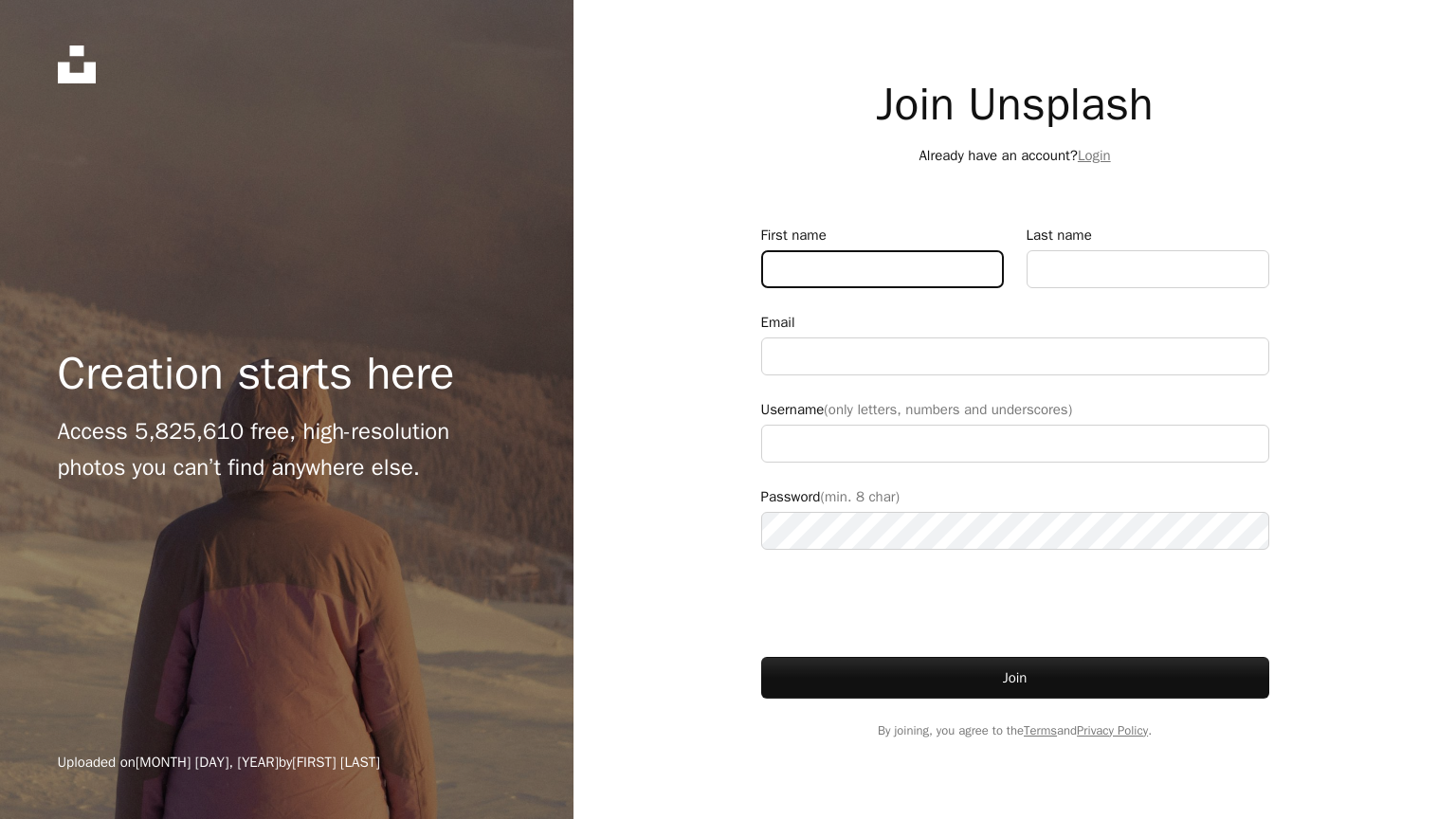 click on "First name" at bounding box center (883, 269) 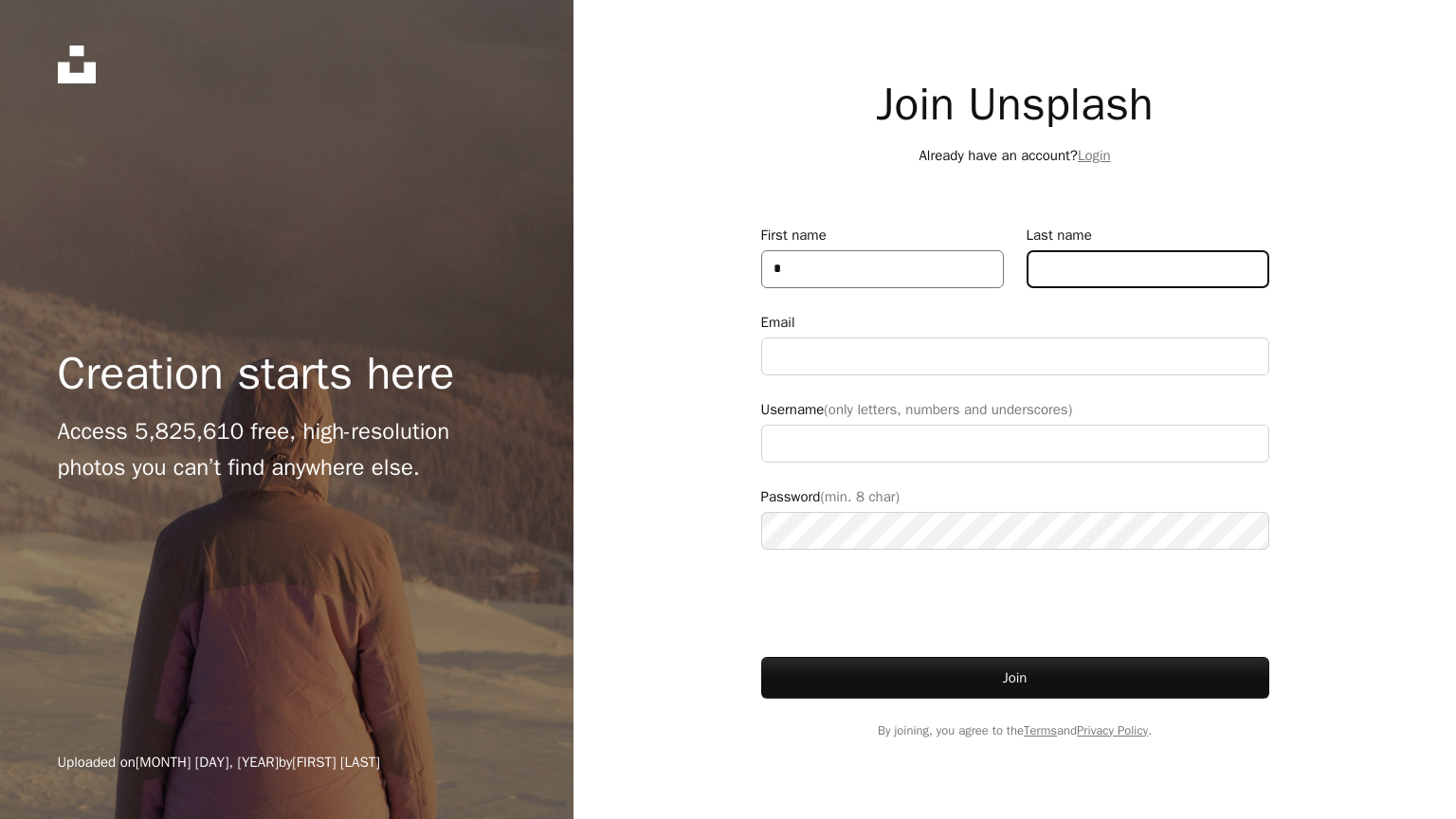 type on "*" 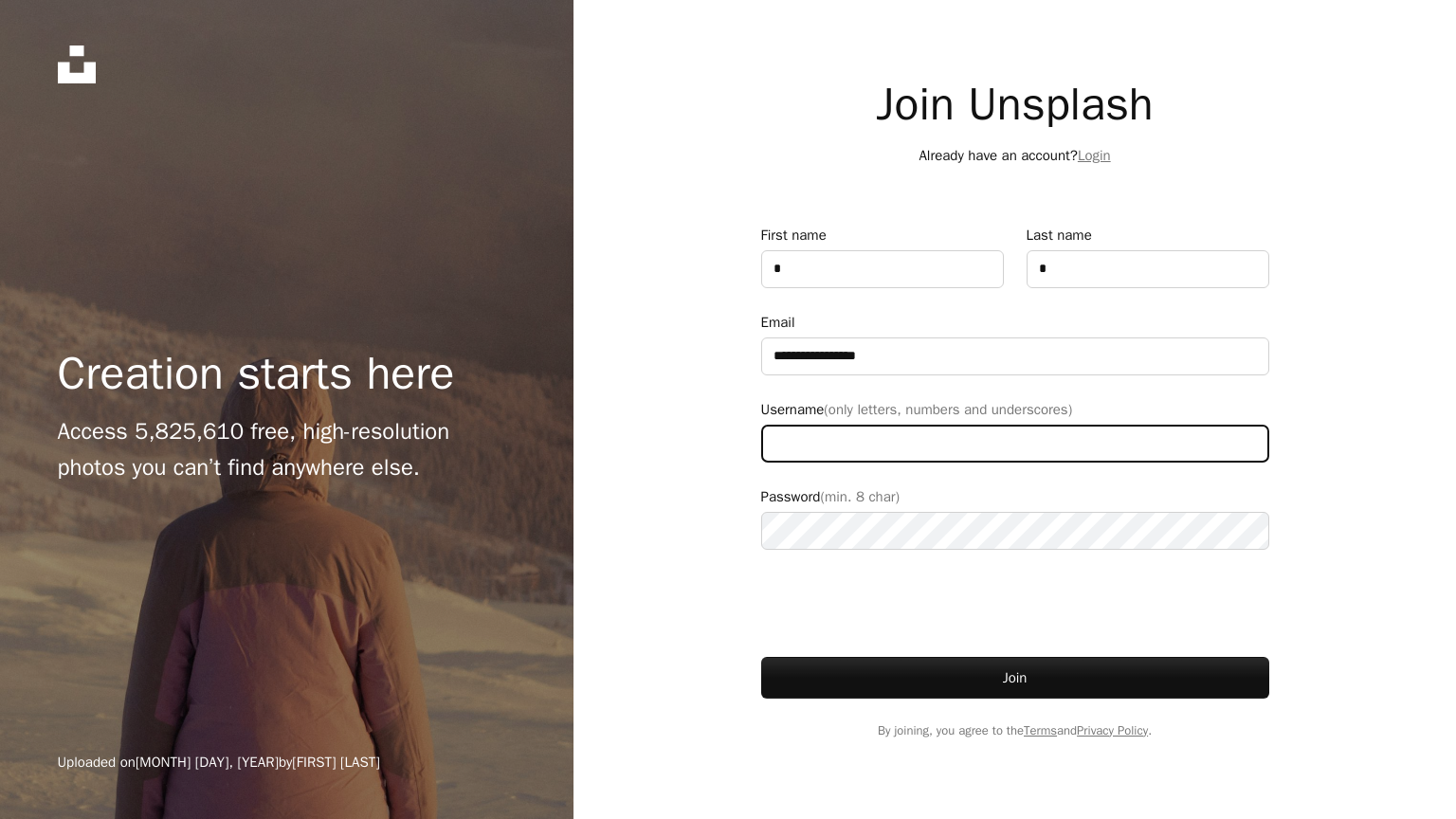 click on "Username  (only letters, numbers and underscores)" at bounding box center [1015, 444] 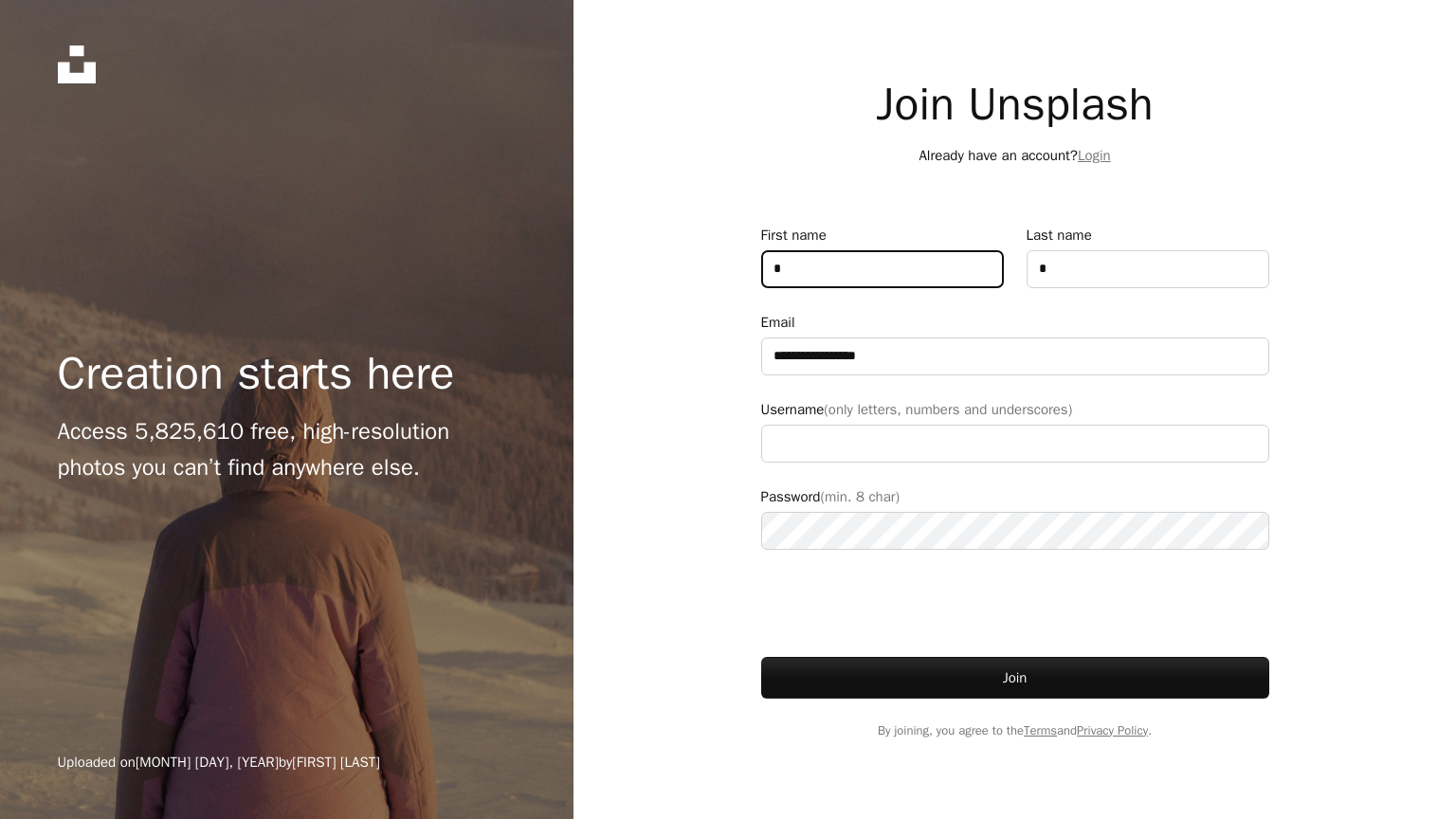 click on "*" at bounding box center (883, 269) 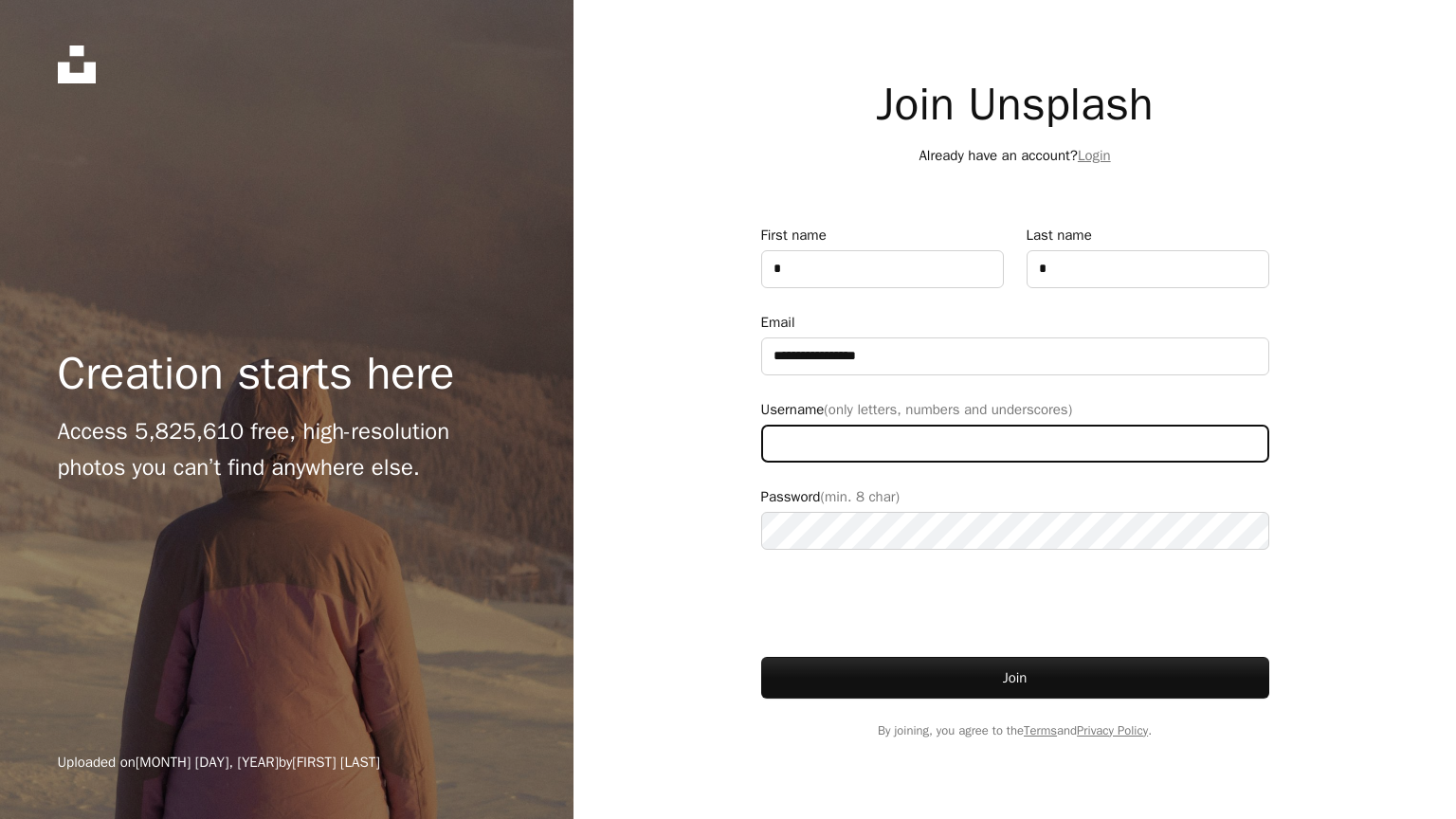 click on "Username  (only letters, numbers and underscores)" at bounding box center [1015, 444] 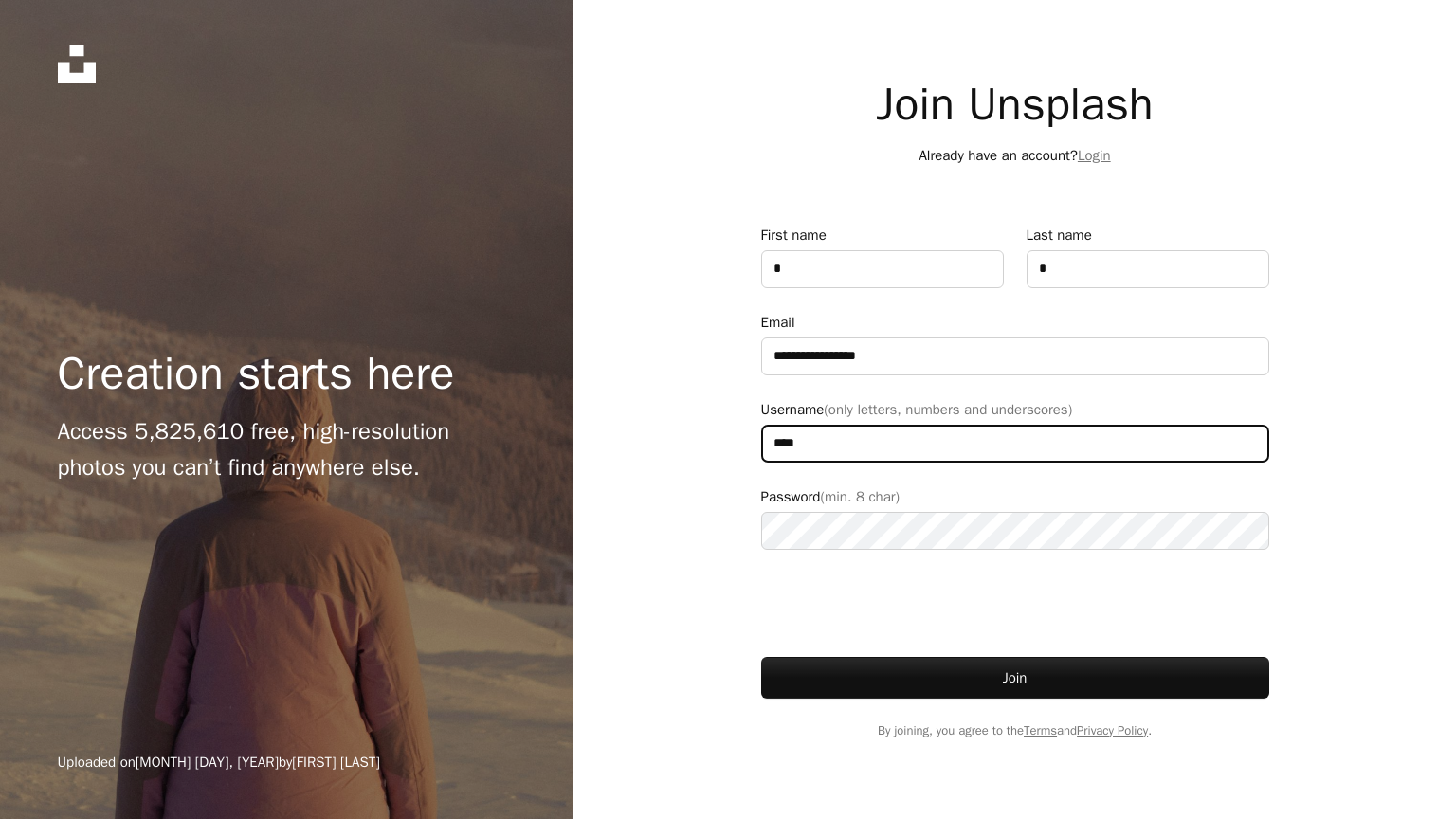 type on "****" 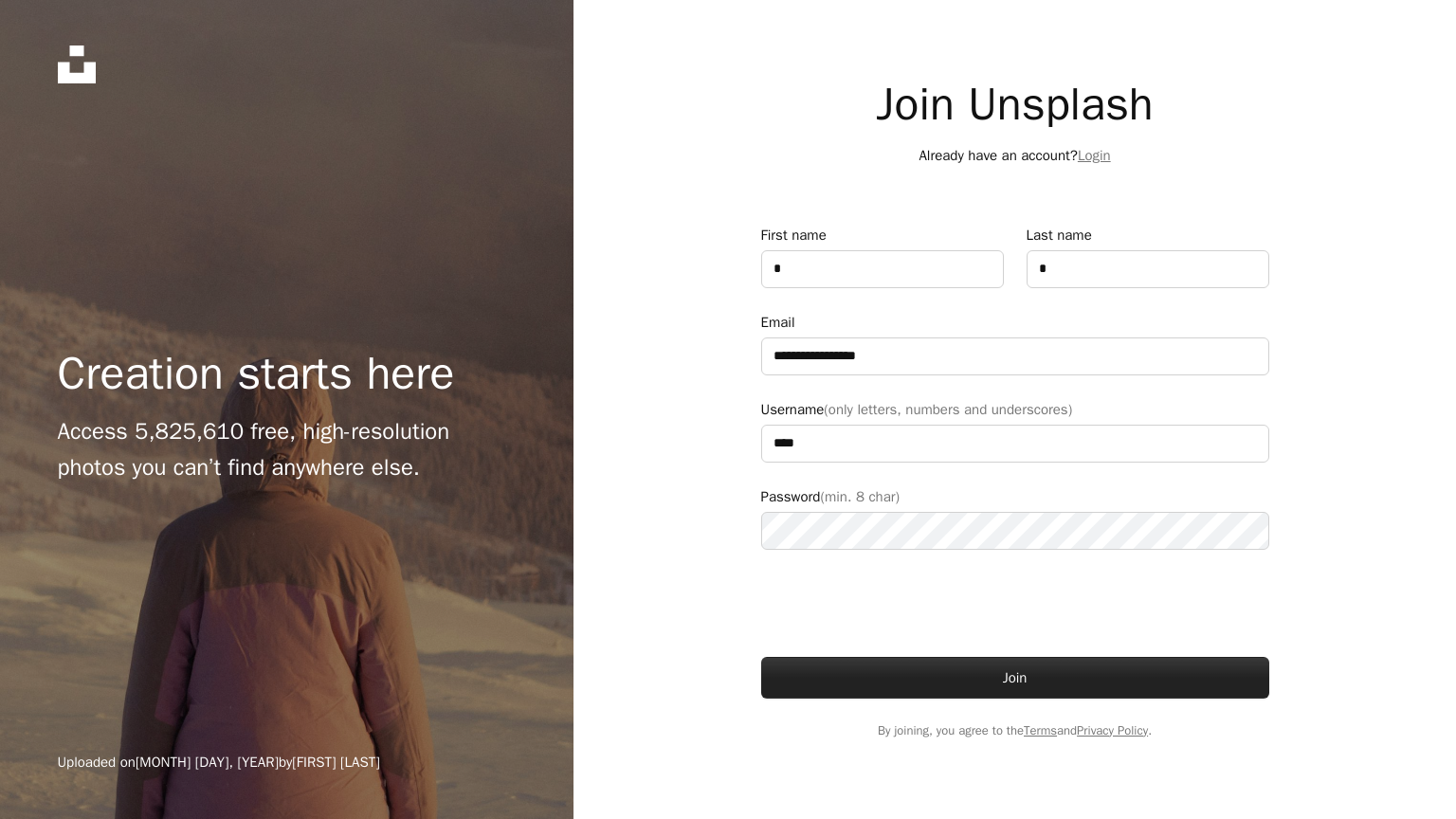 click on "Join" at bounding box center (1015, 678) 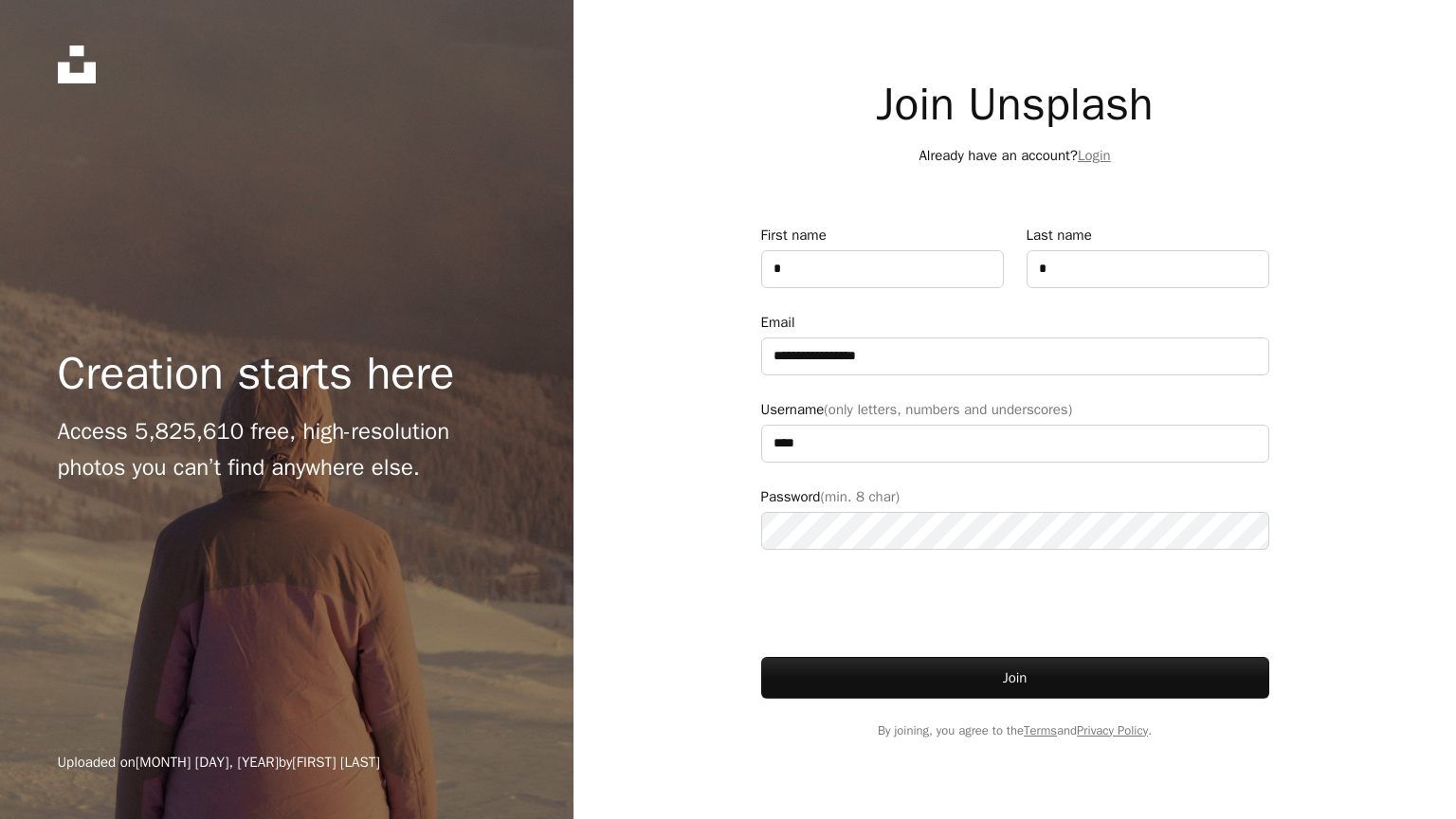 click at bounding box center [1015, 603] 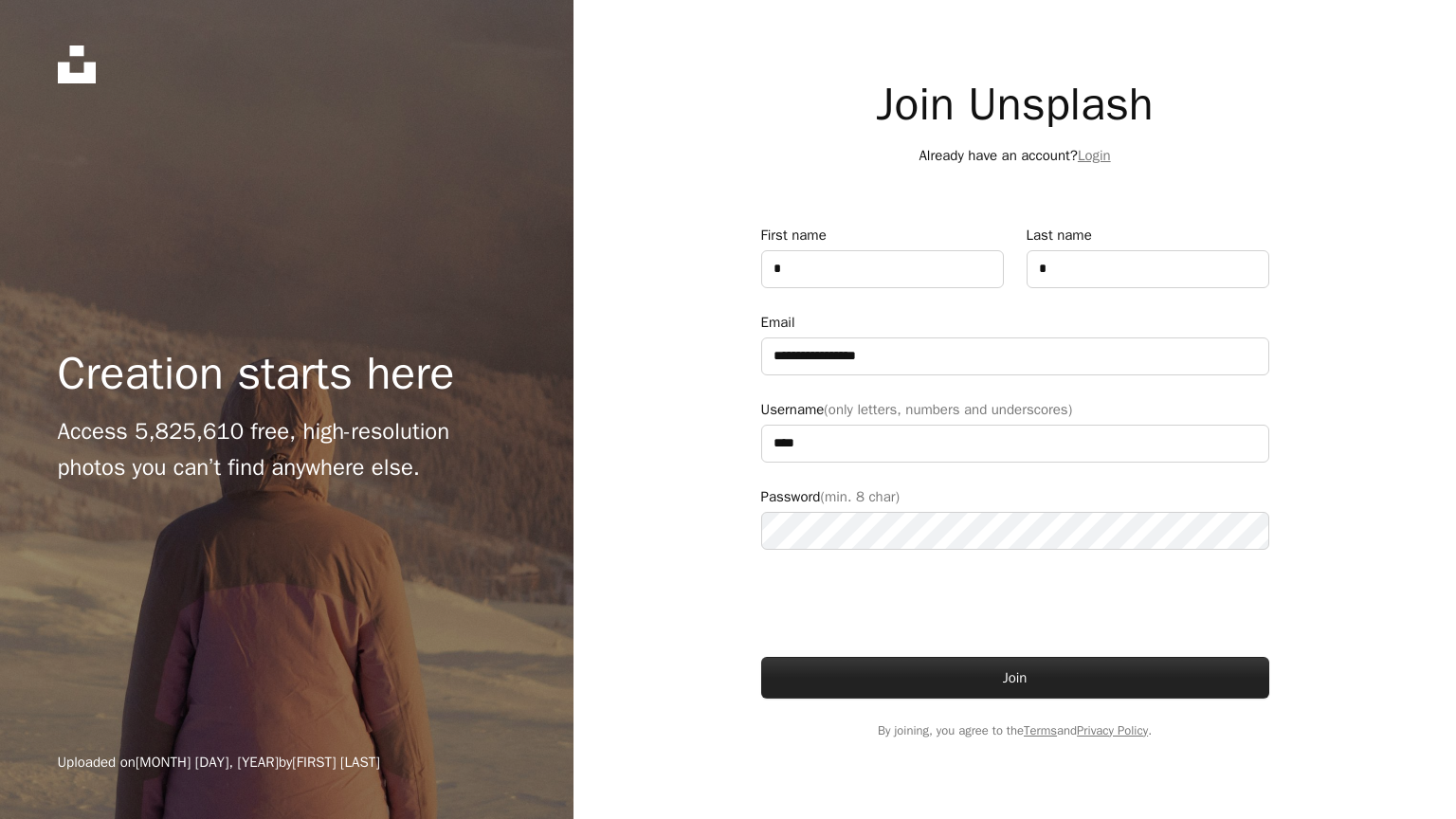 click on "Join" at bounding box center [1015, 678] 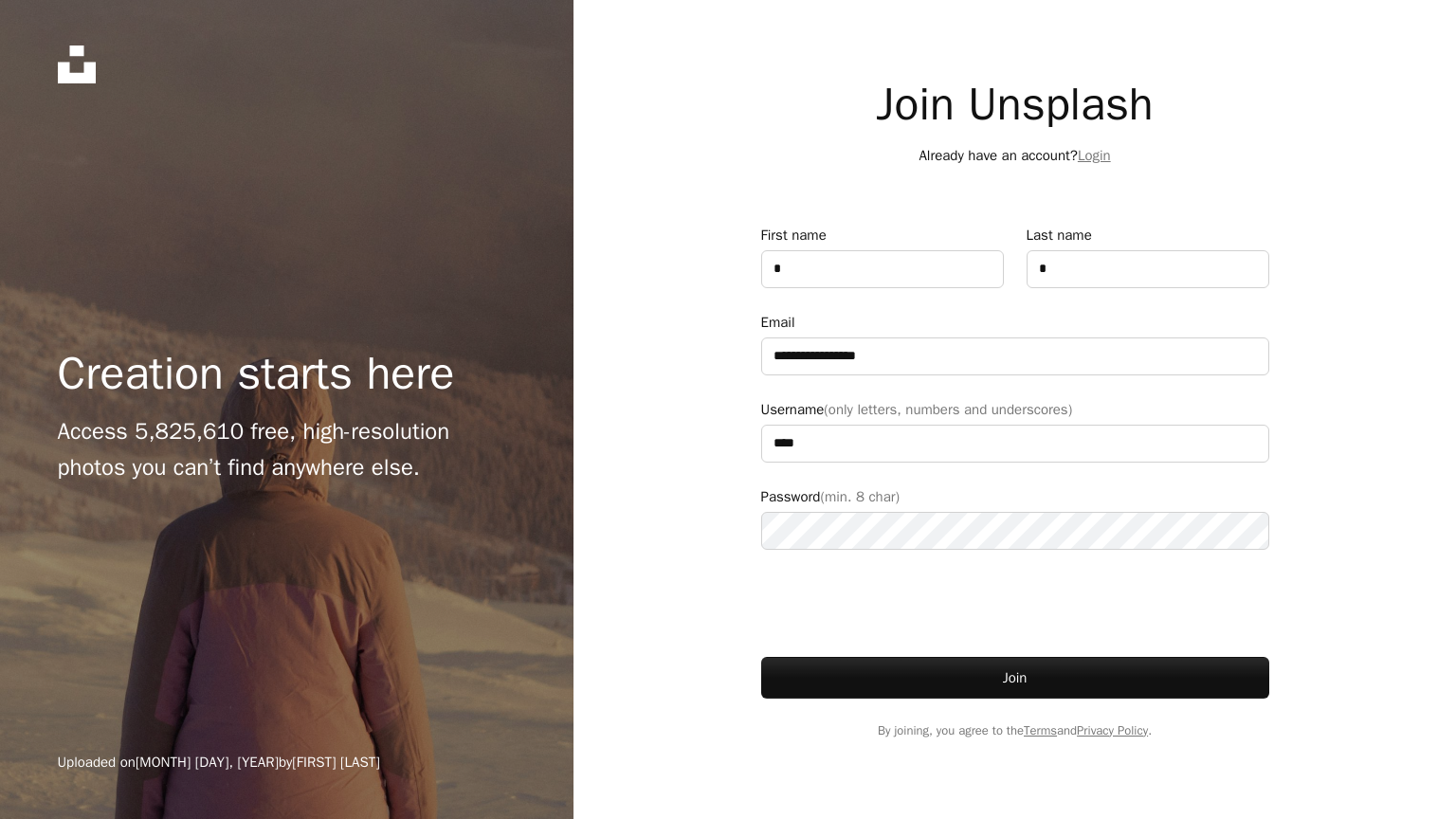 click at bounding box center (1015, 603) 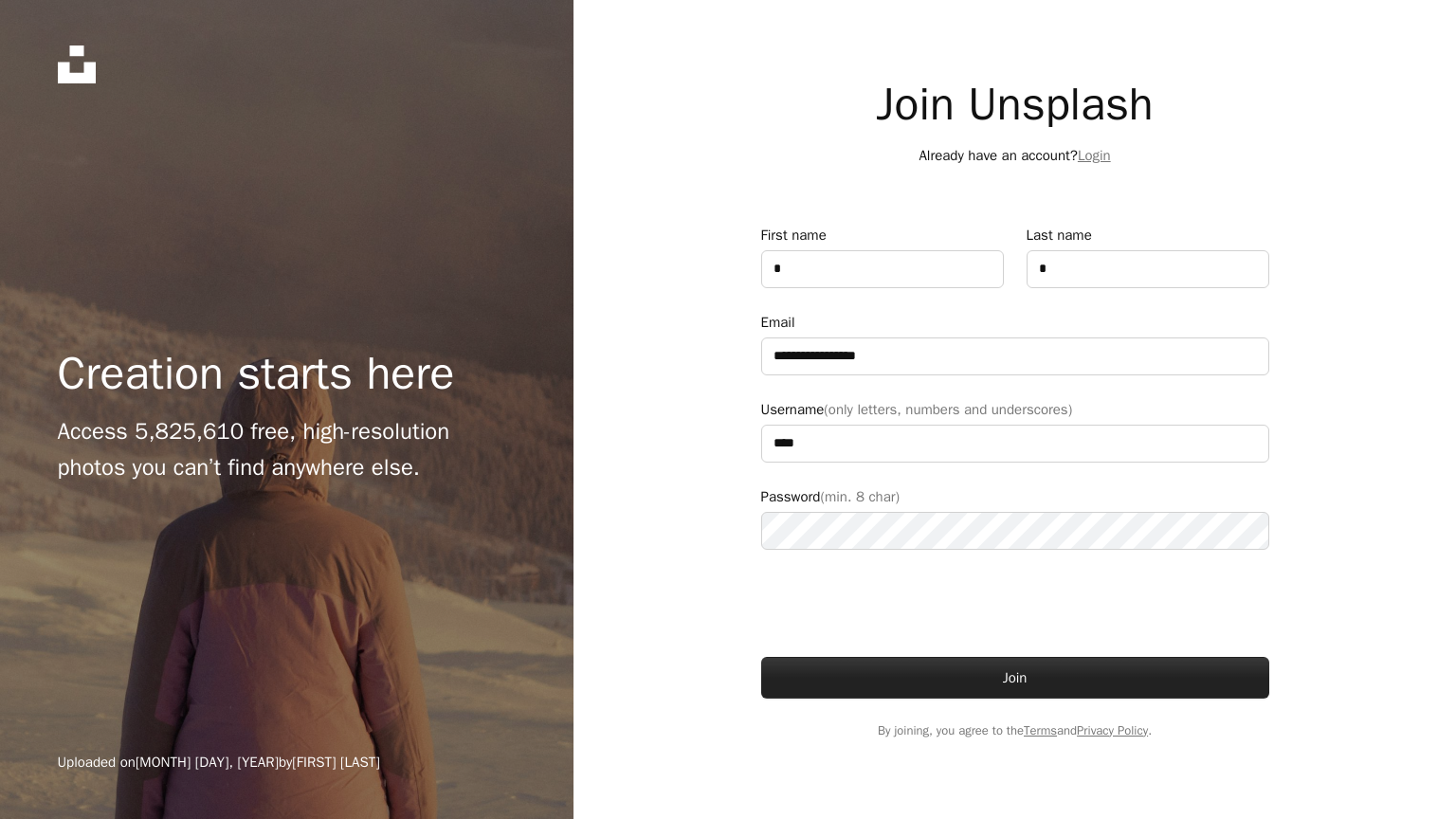 click on "Join" at bounding box center [1015, 678] 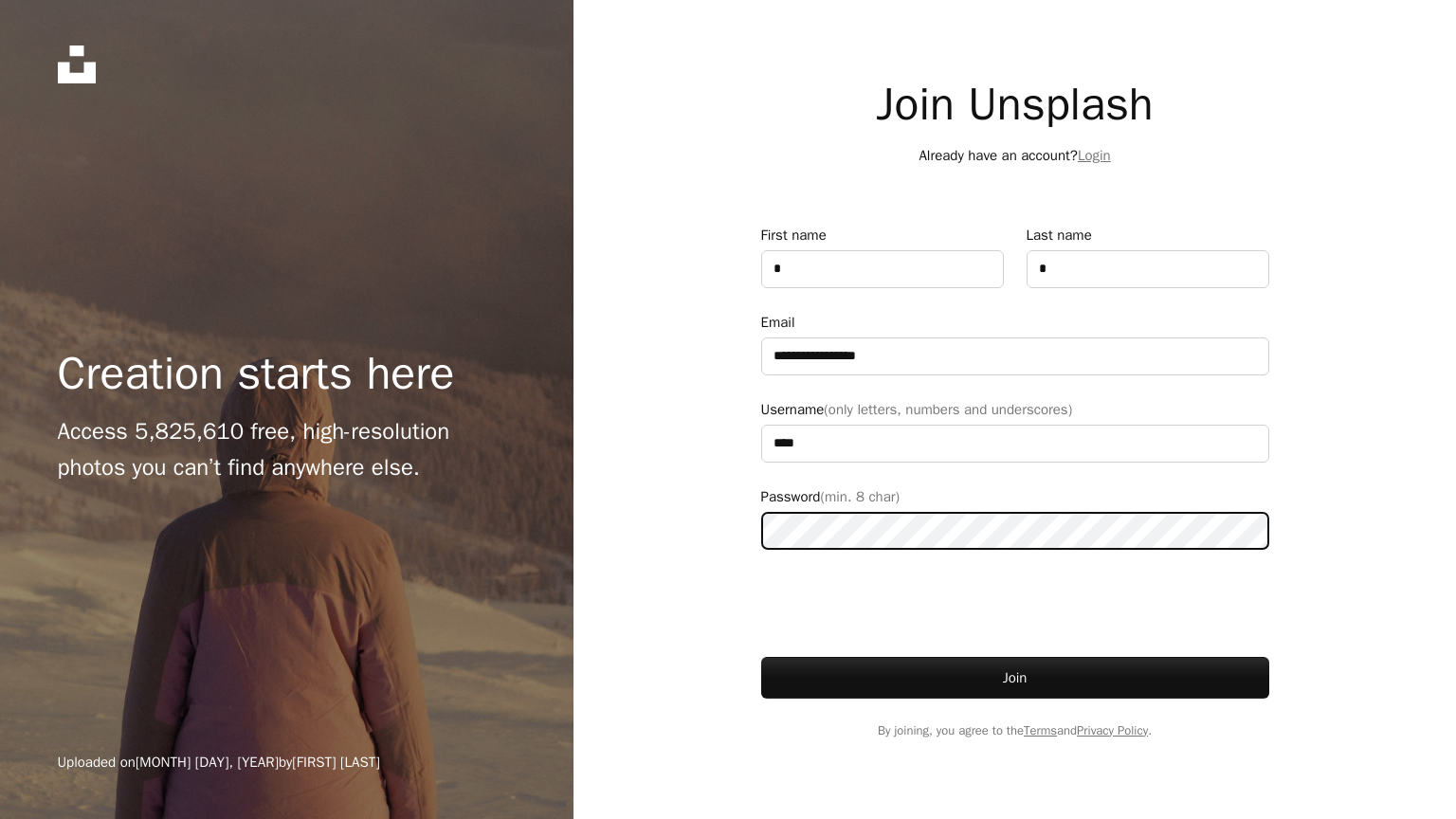 click on "**********" at bounding box center (728, 410) 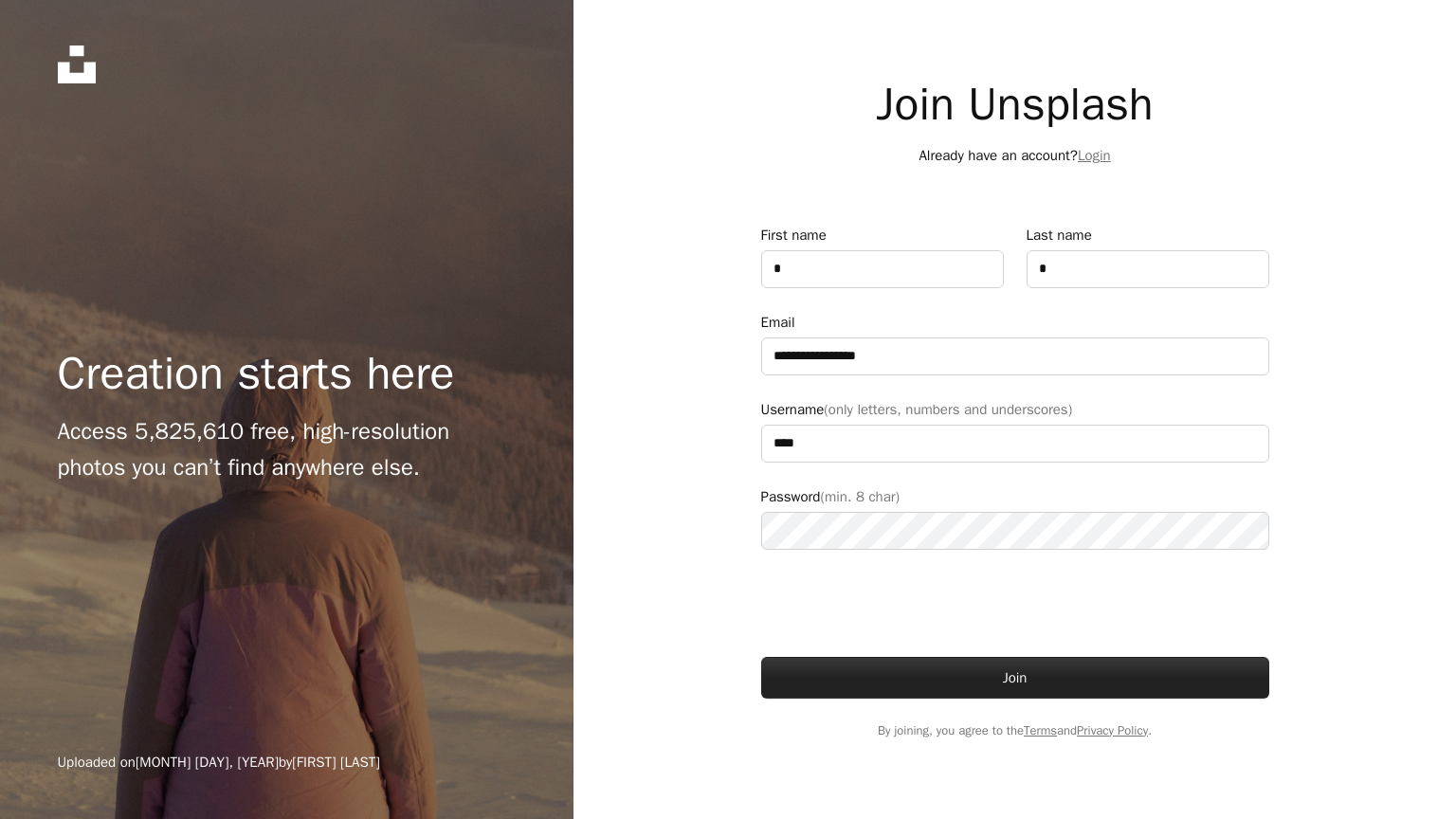 click on "Join" at bounding box center [1015, 678] 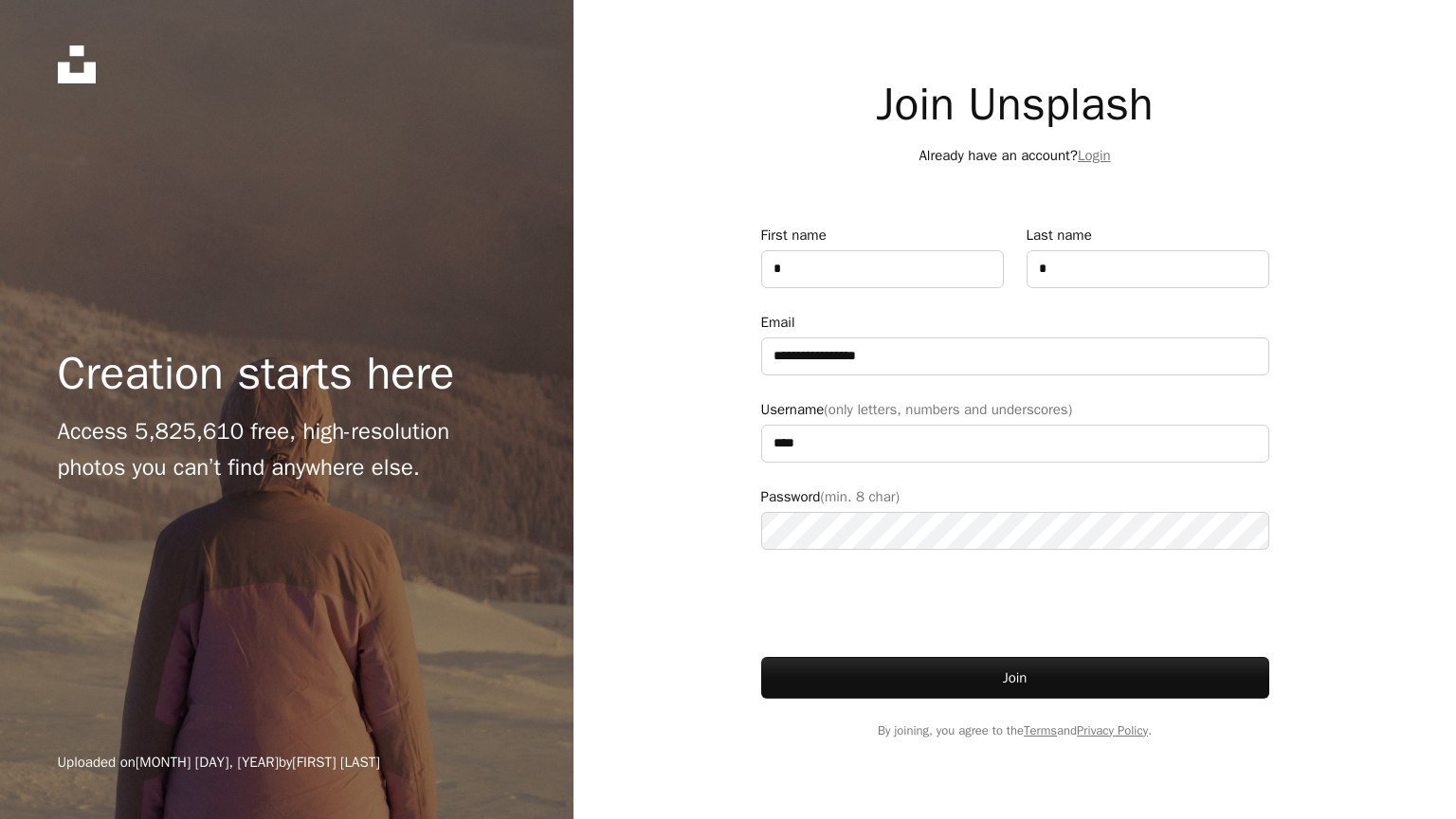 click at bounding box center (1015, 603) 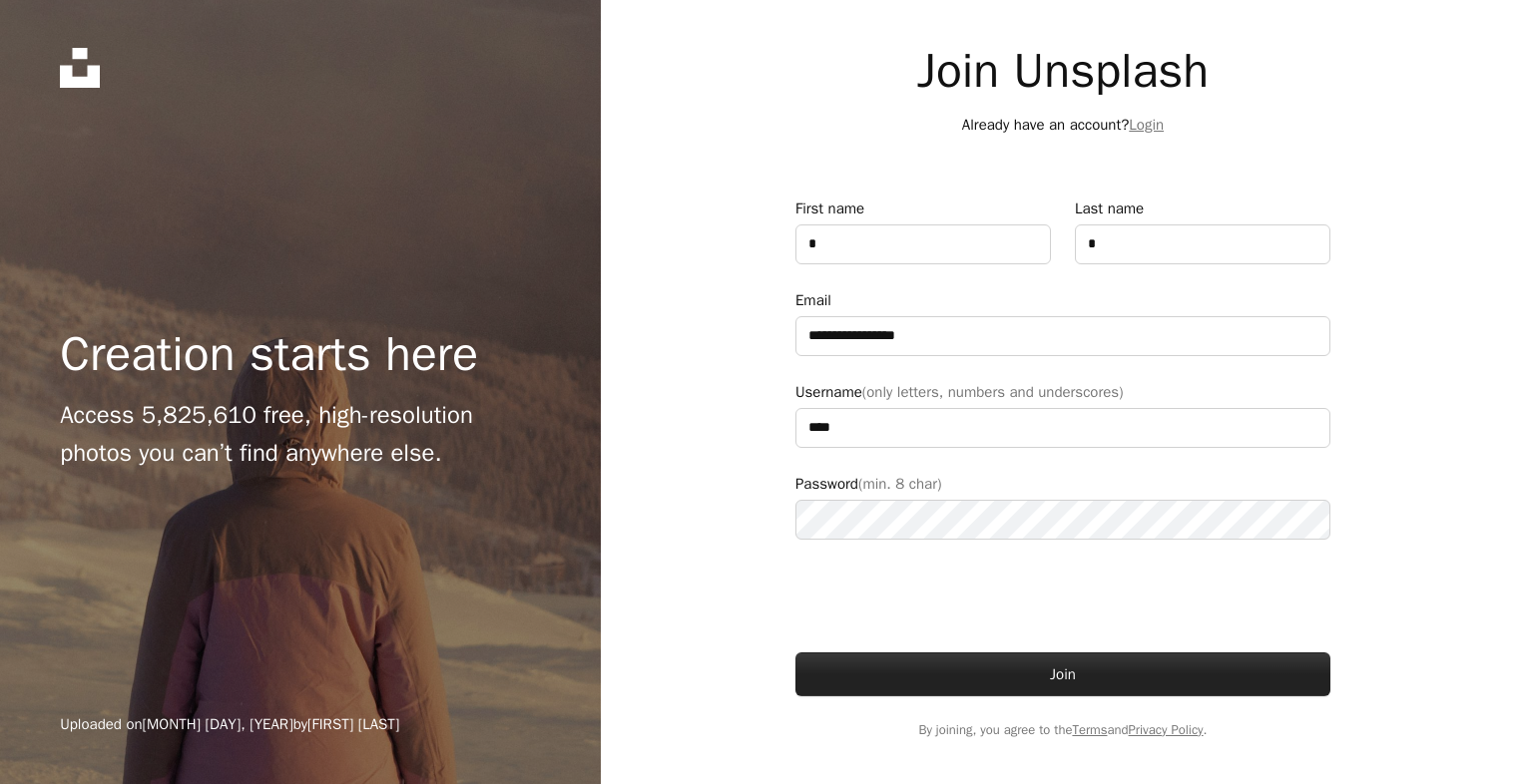 click on "Join" at bounding box center [1063, 674] 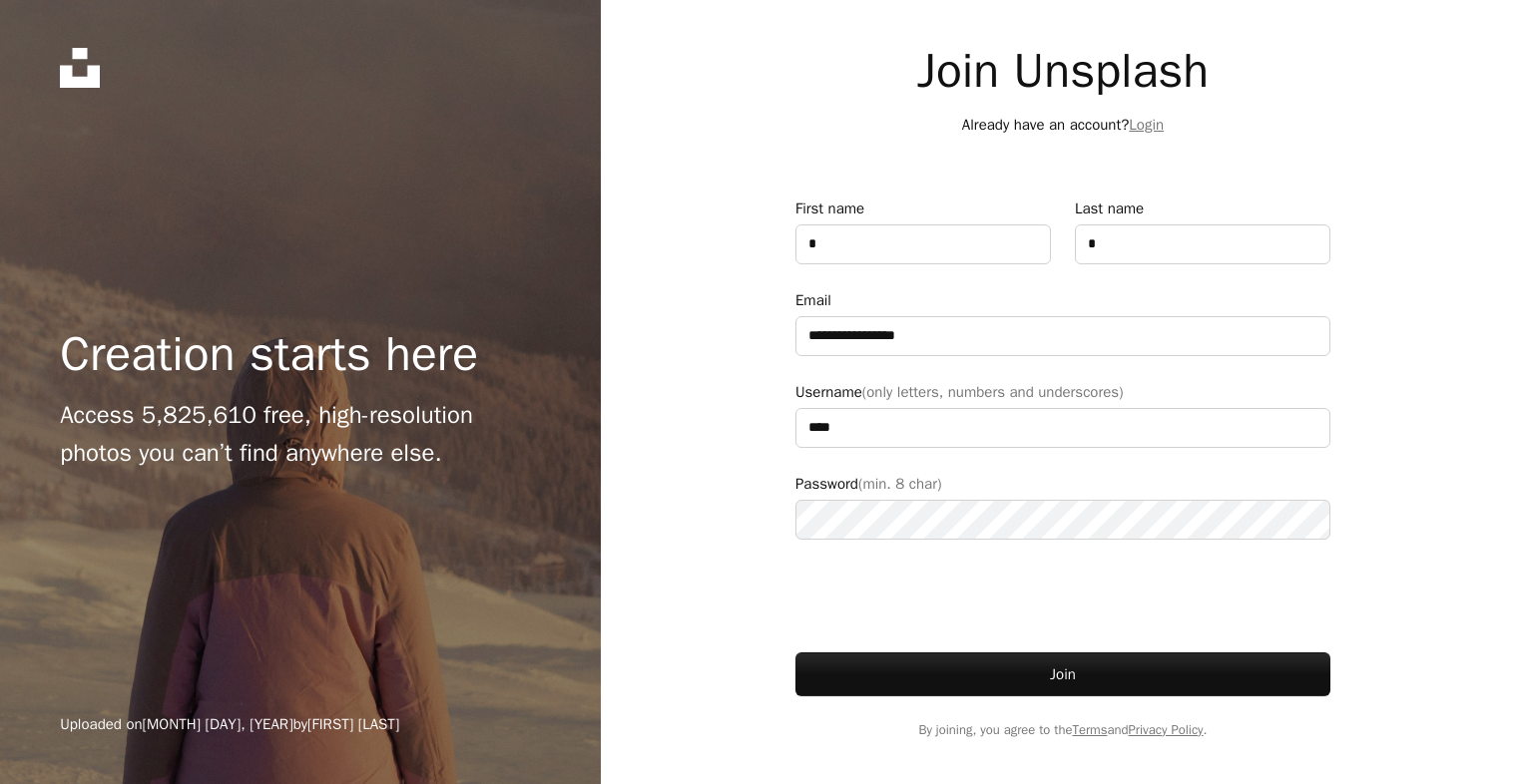 click at bounding box center (1063, 595) 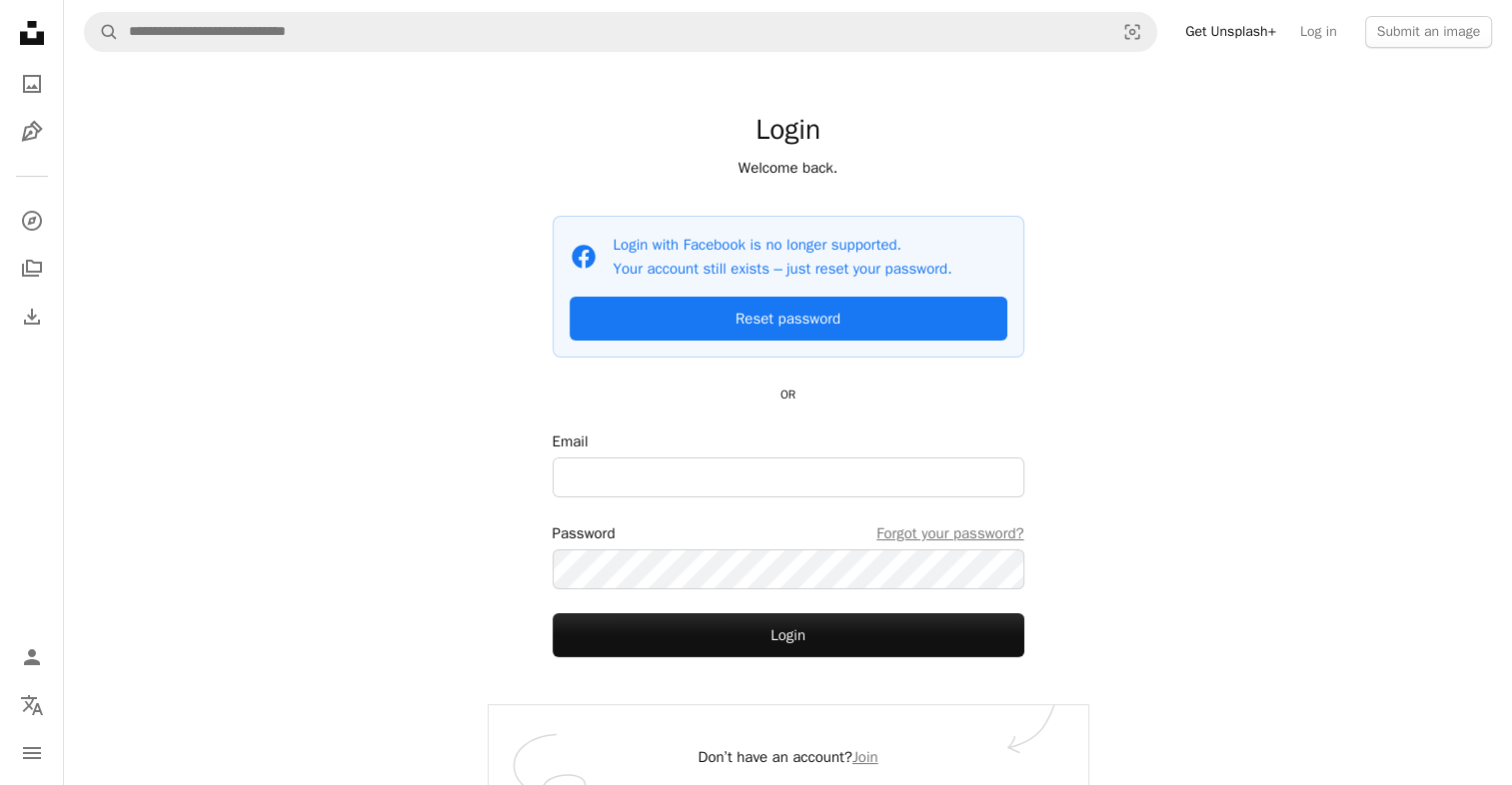 click on "Unsplash logo Unsplash Home" 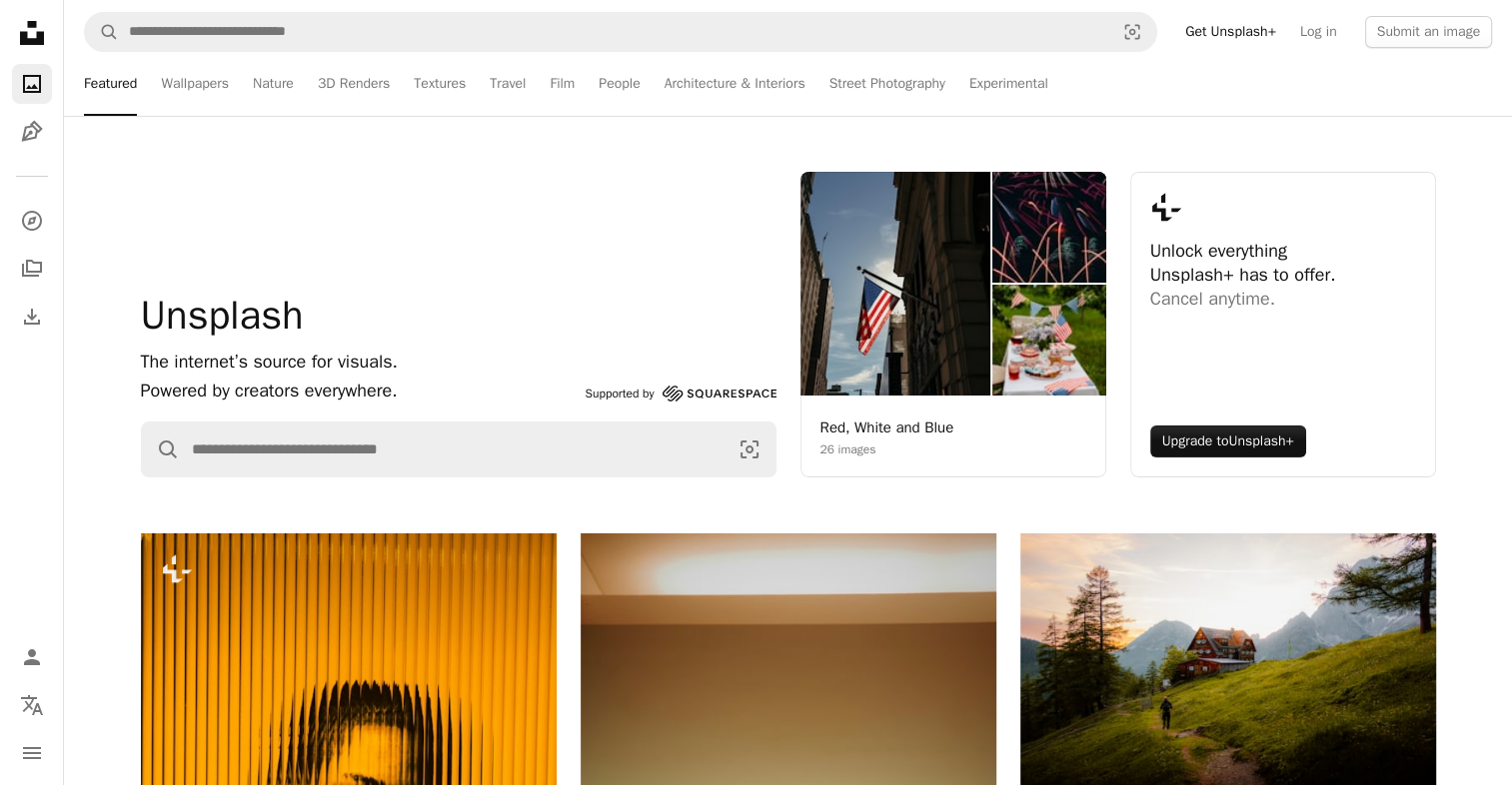 click 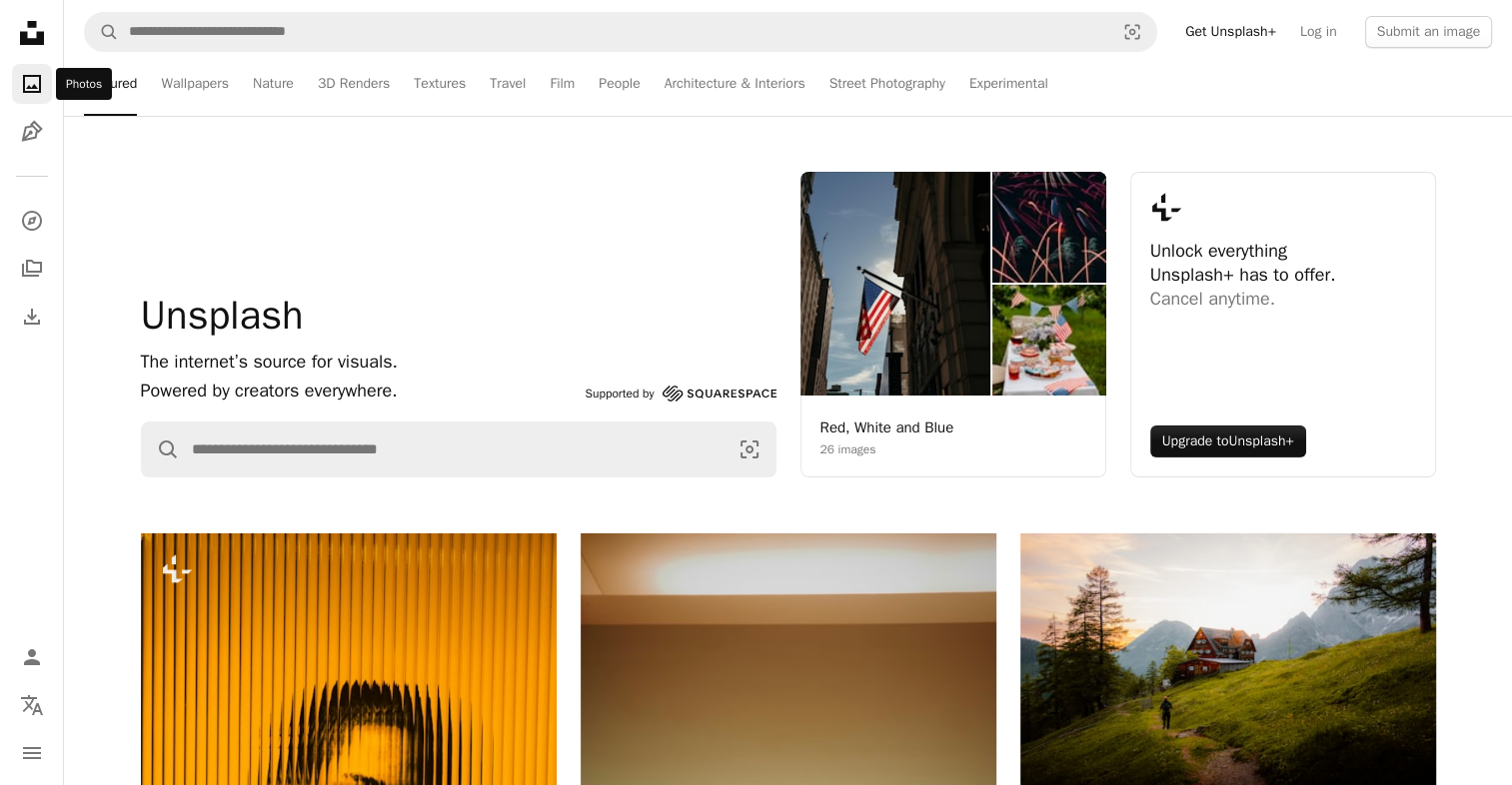 click on "A photo" at bounding box center (32, 84) 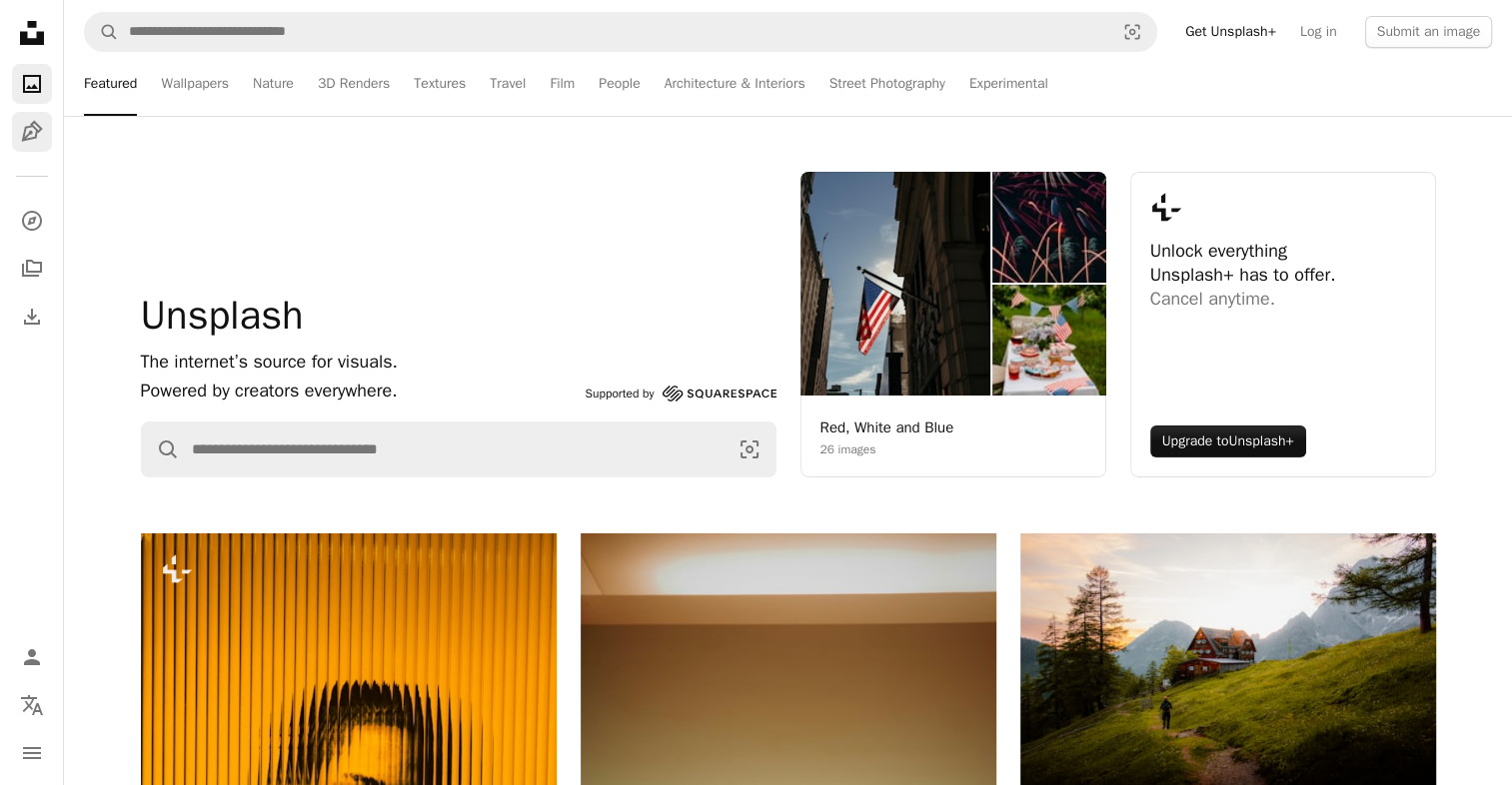 click on "Pen Tool" 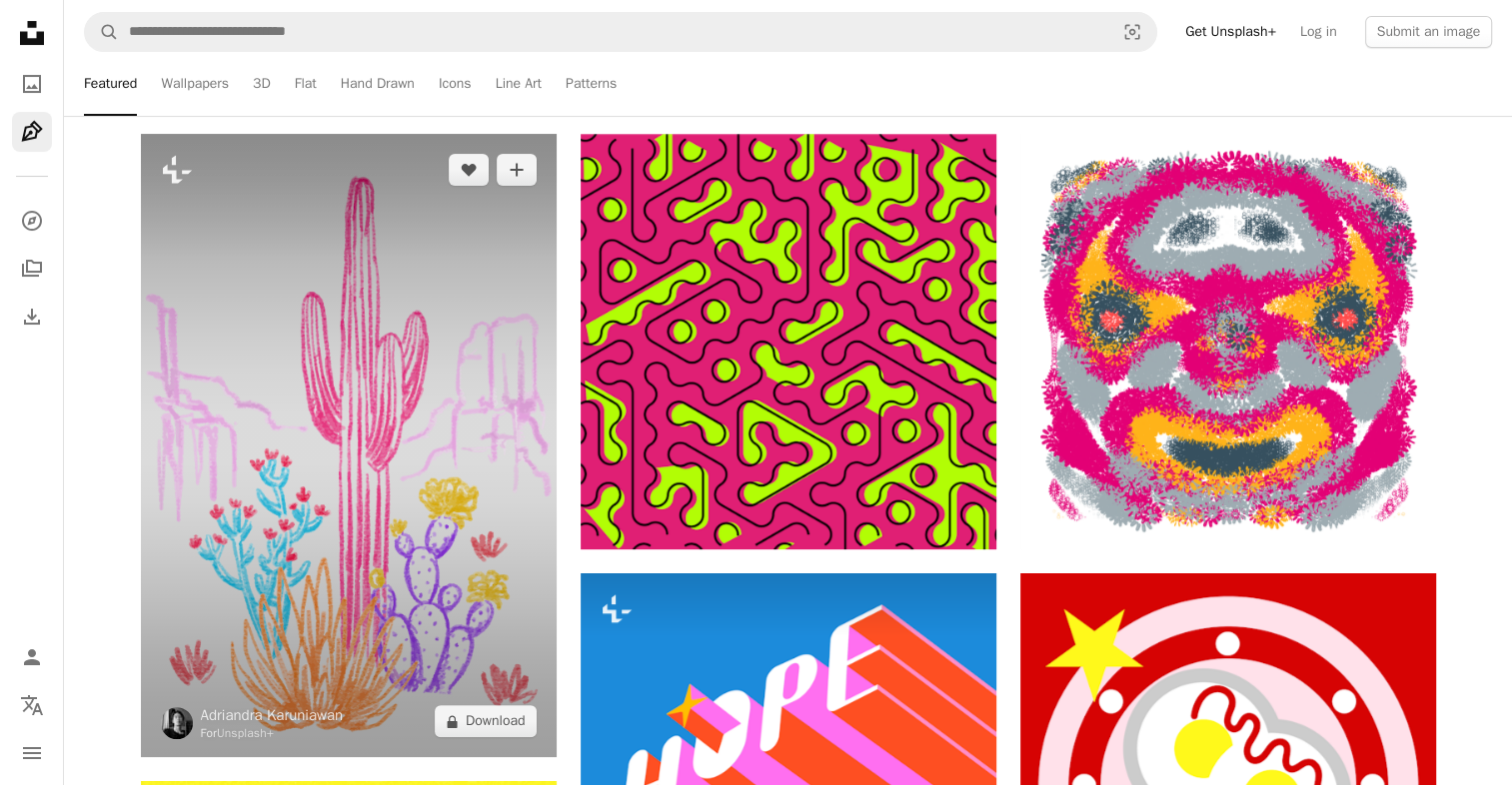 scroll, scrollTop: 0, scrollLeft: 0, axis: both 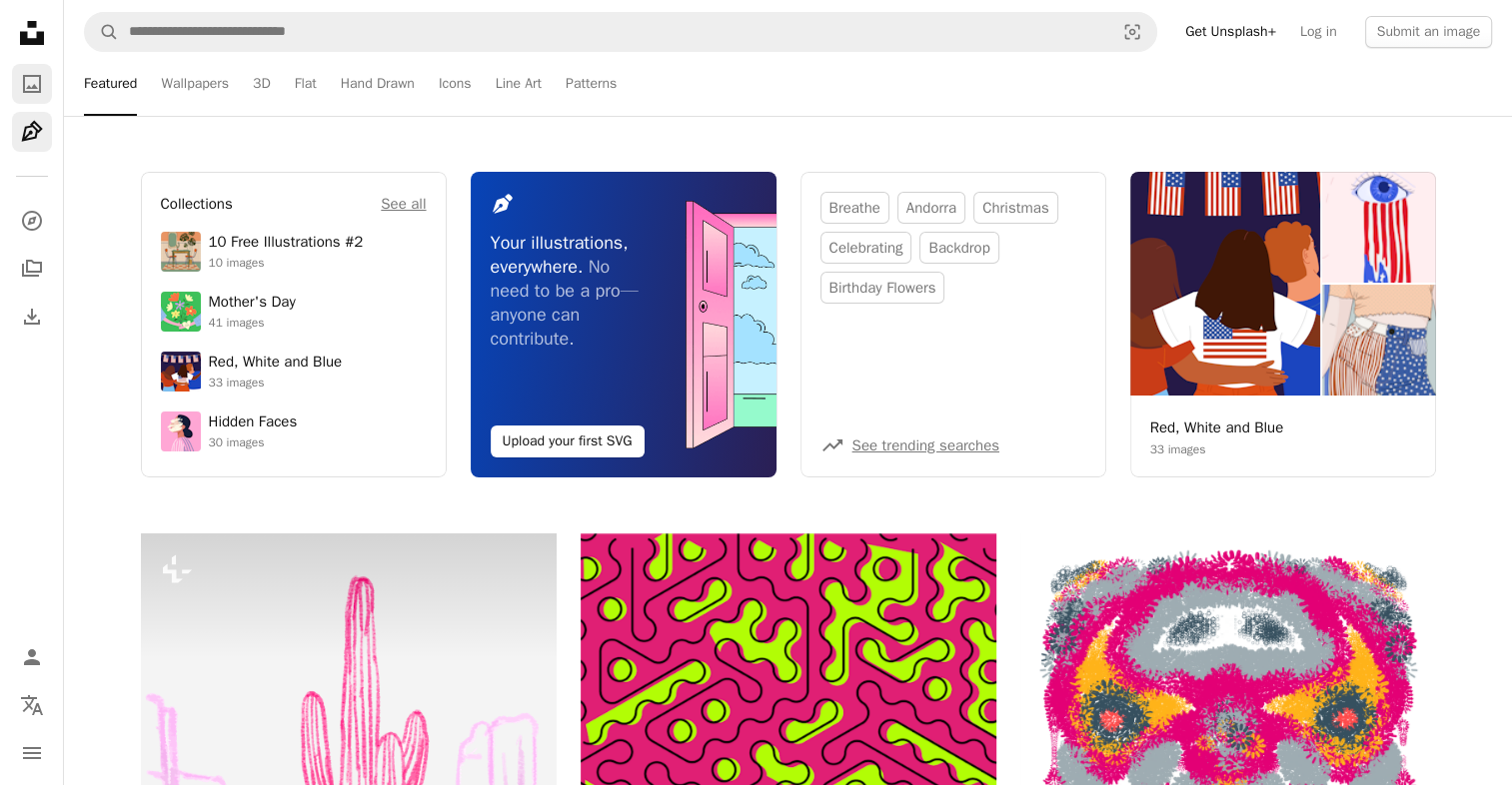 click on "A photo" 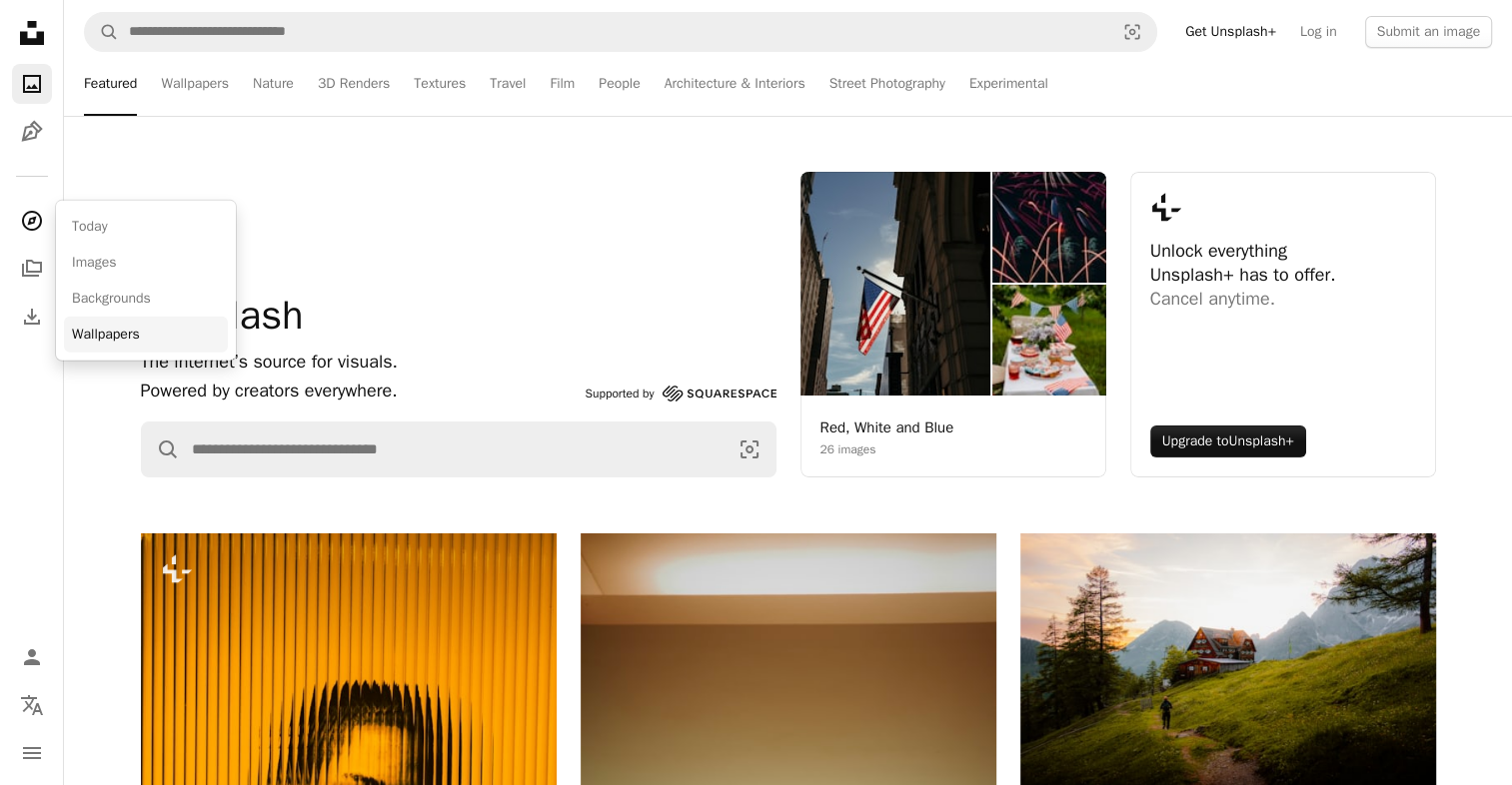 click on "Wallpapers" at bounding box center (146, 335) 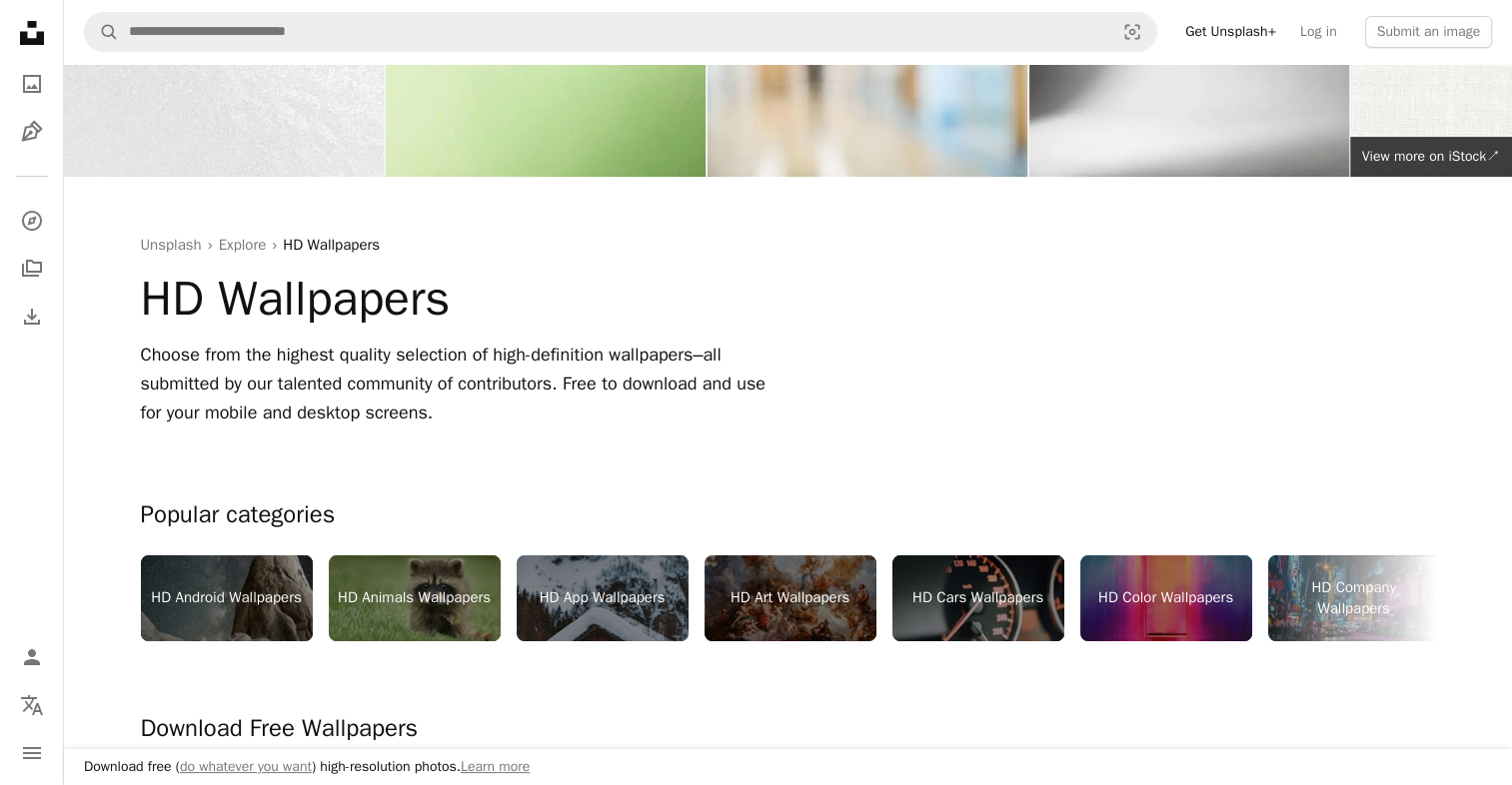 scroll, scrollTop: 0, scrollLeft: 0, axis: both 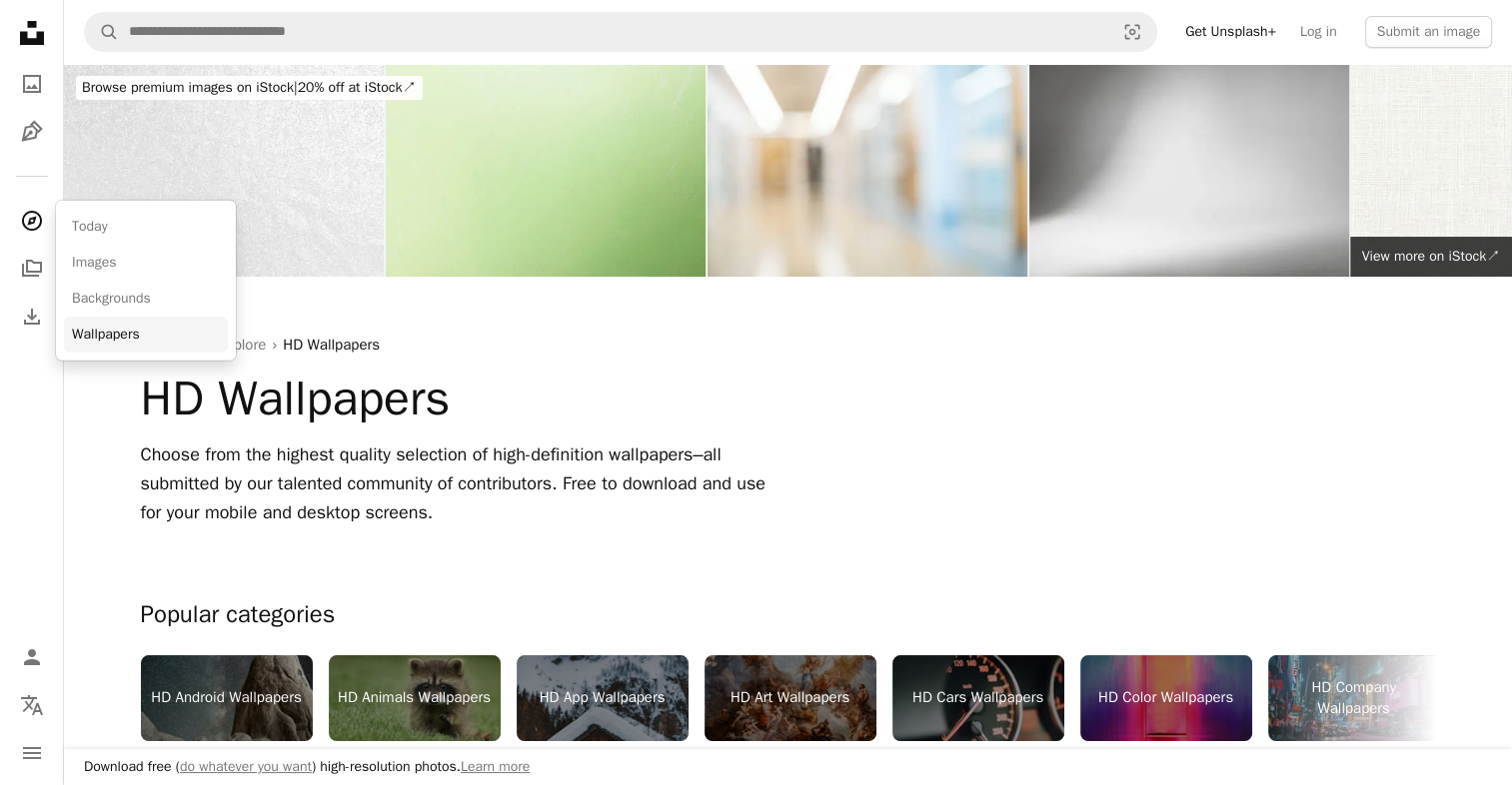 click on "Wallpapers" at bounding box center (146, 335) 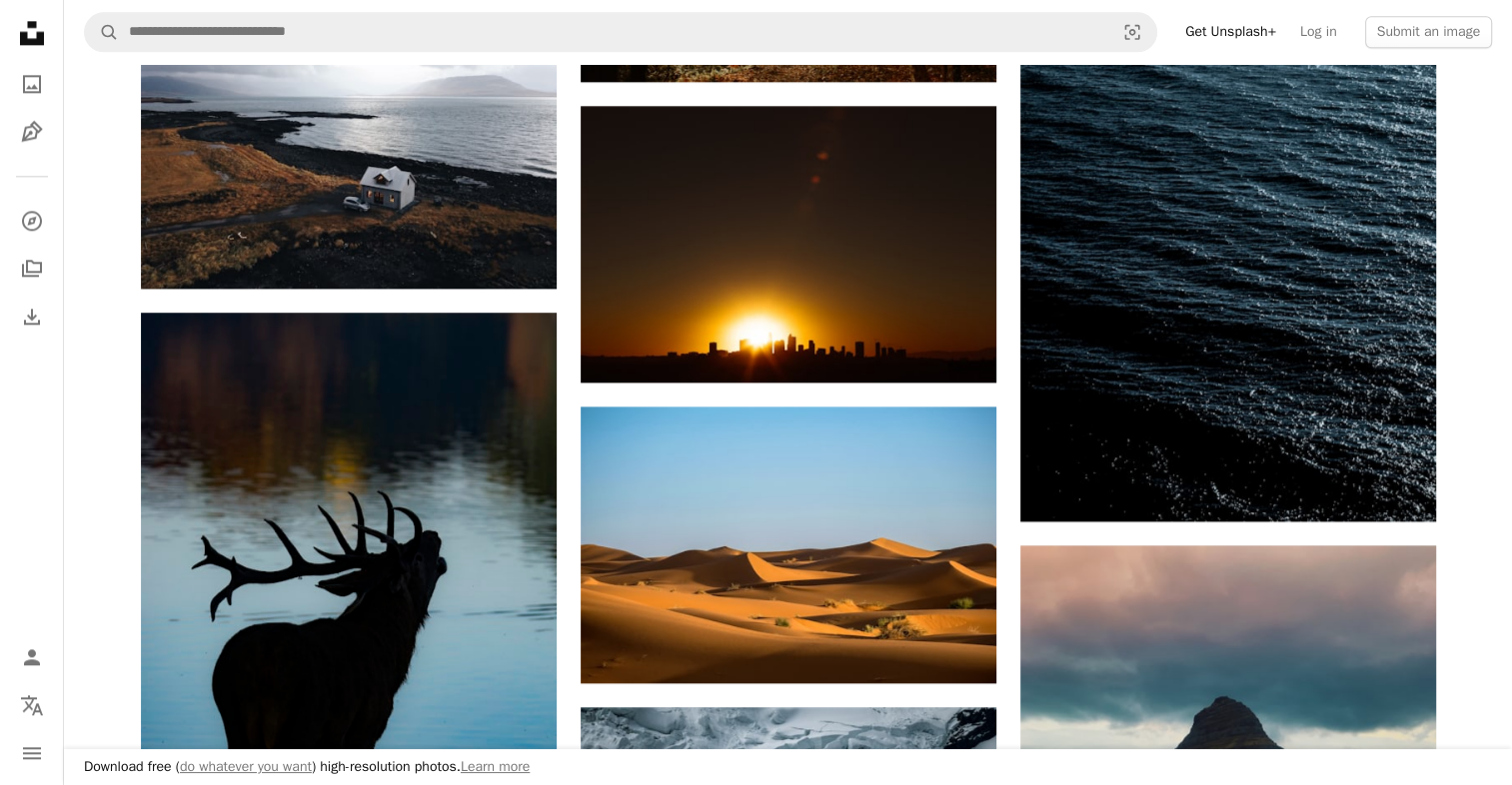 scroll, scrollTop: 2397, scrollLeft: 0, axis: vertical 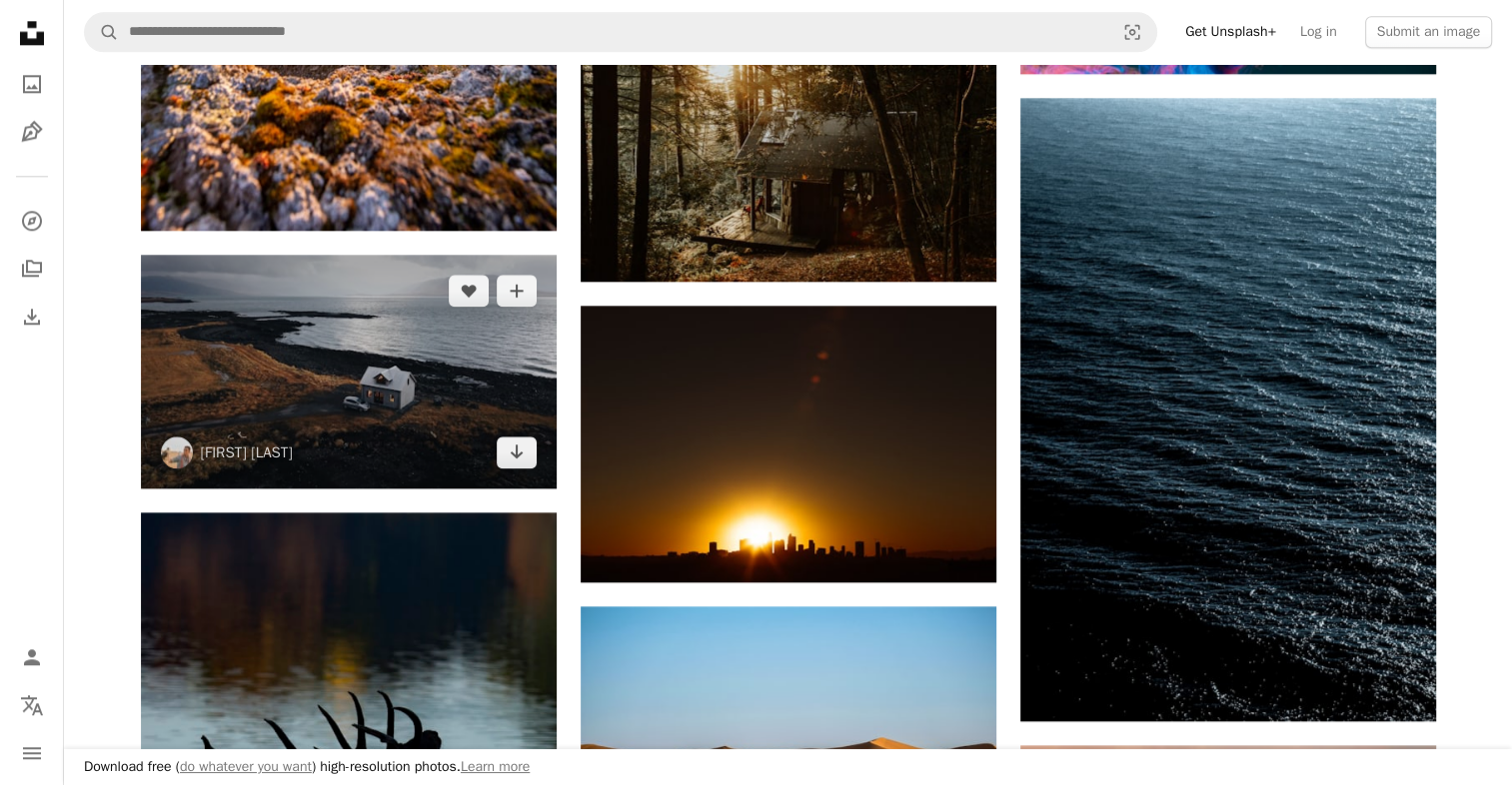 click at bounding box center (349, 372) 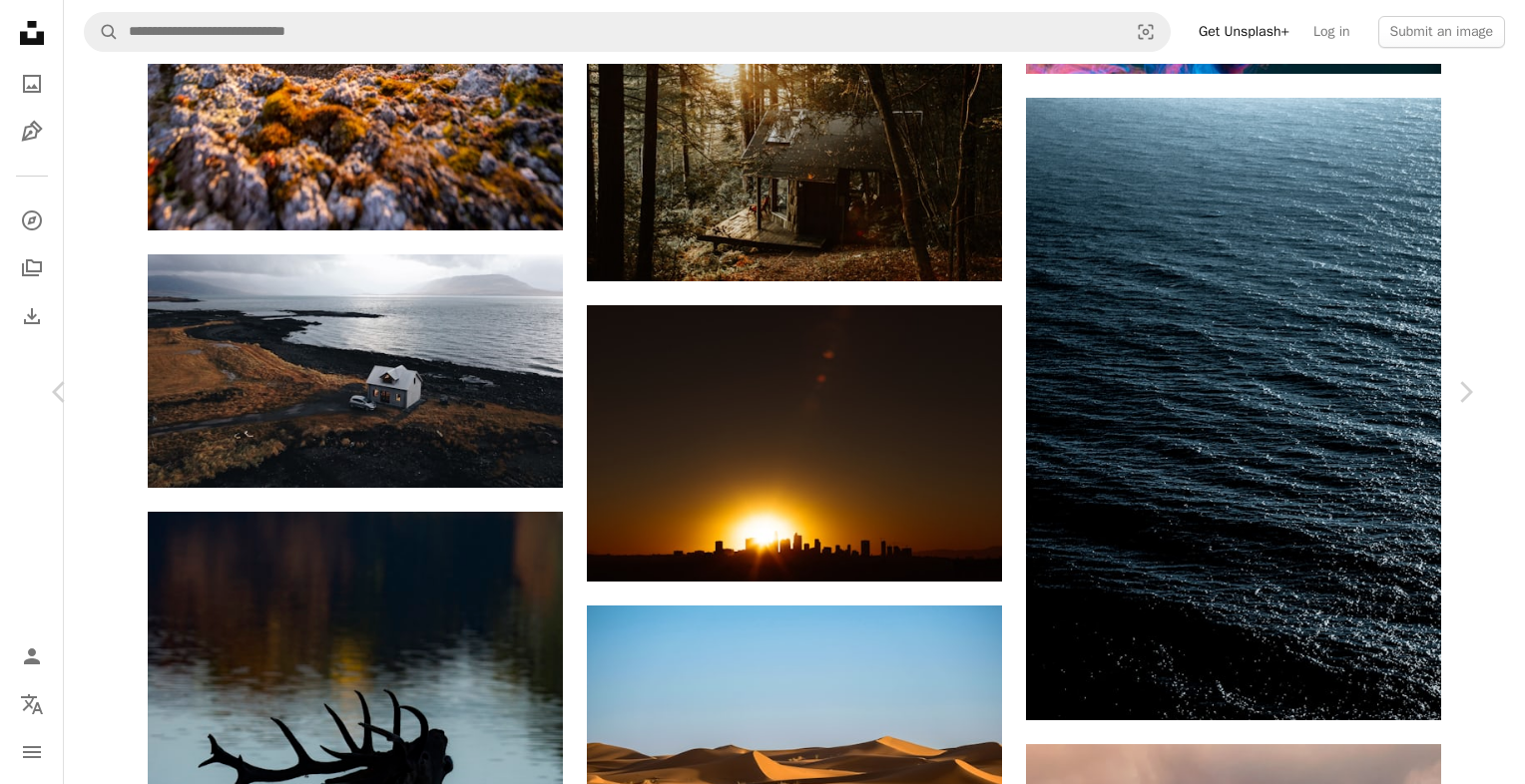 click on "Chevron down" 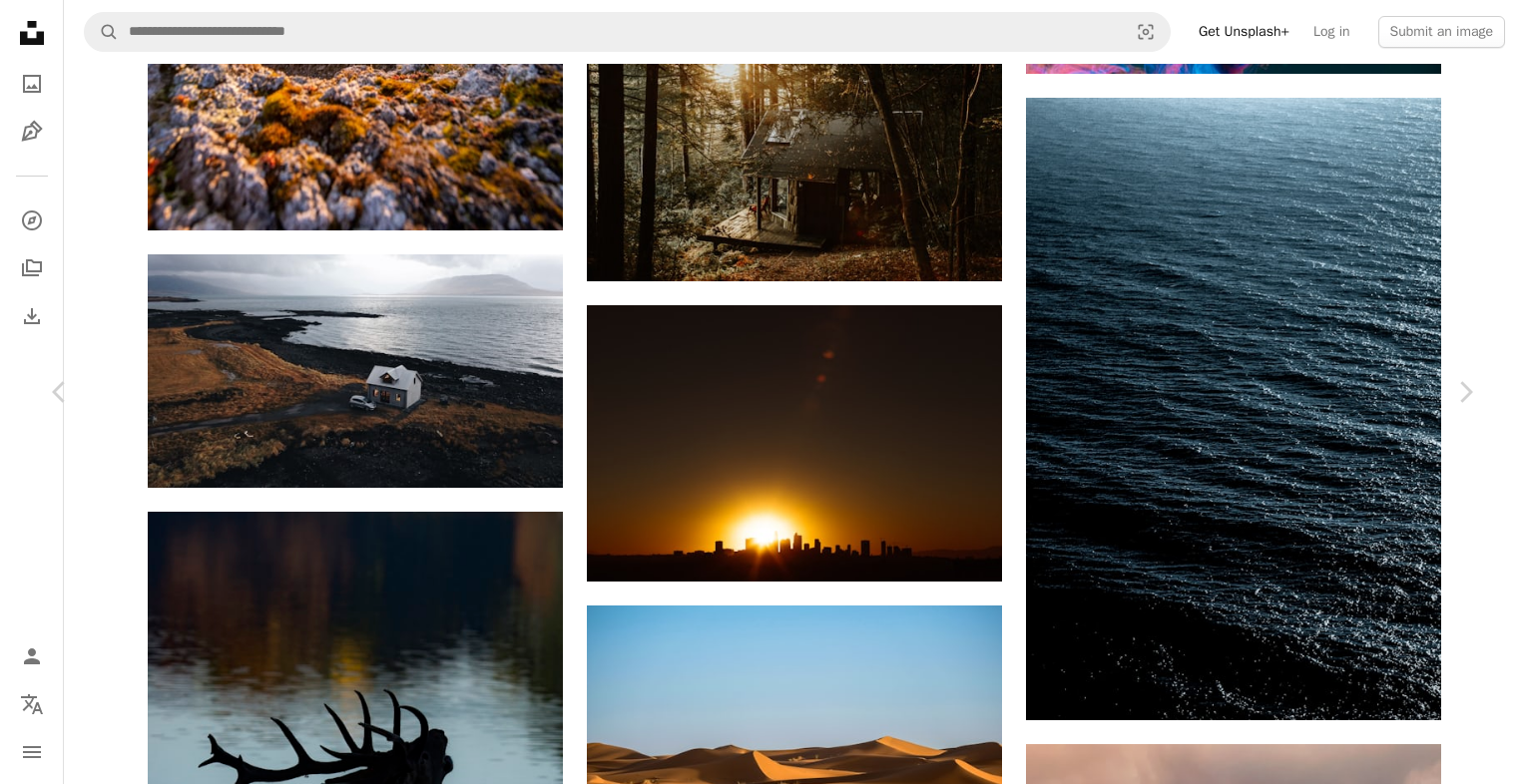 click on "( 4000 x 2250 )" at bounding box center [1285, 6182] 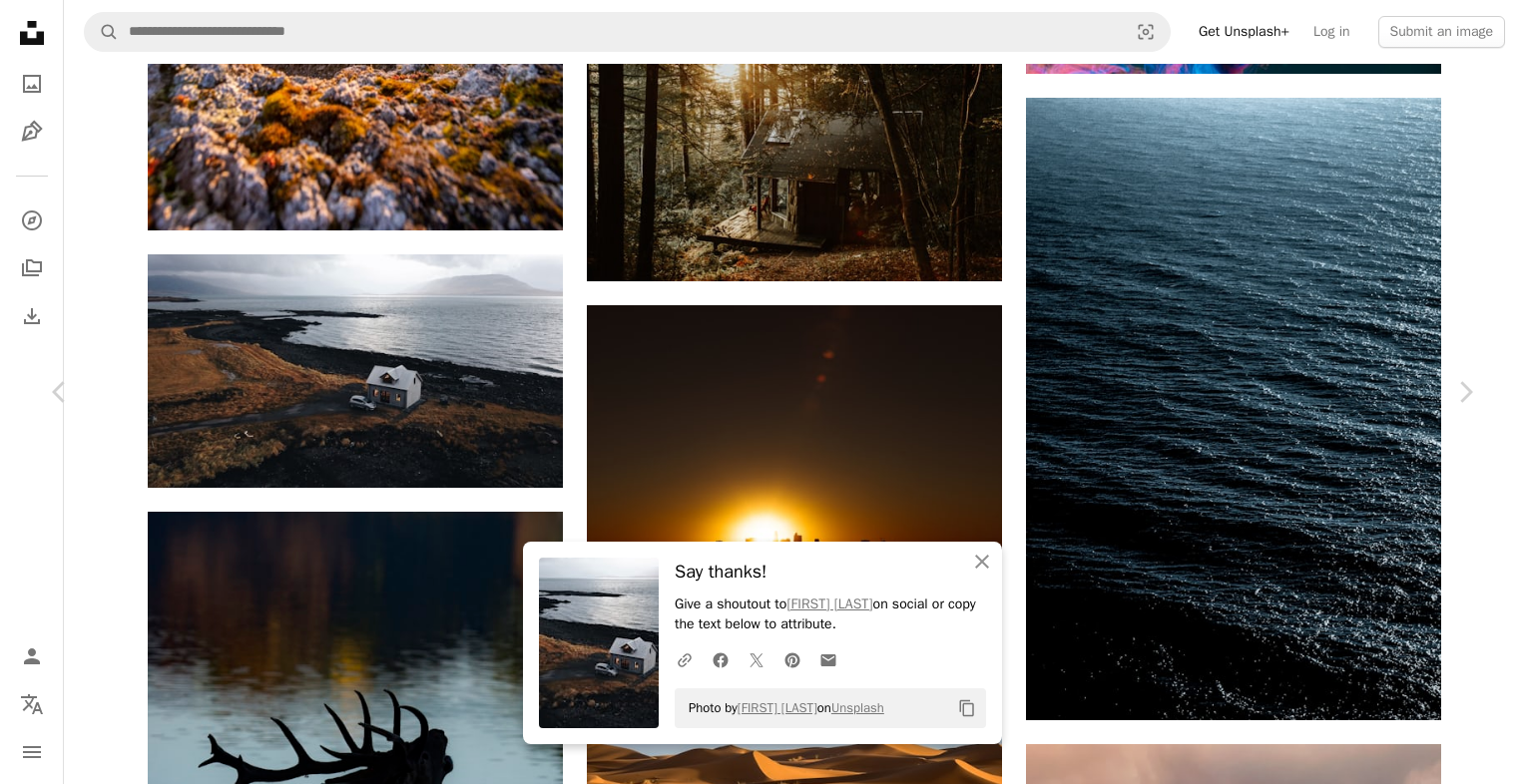 click on "An X shape Chevron left Chevron right An X shape Close Say thanks! Give a shoutout to  [FIRST] [LAST]  on social or copy the text below to attribute. A URL sharing icon (chains) Facebook icon X (formerly Twitter) icon Pinterest icon An envelope Photo by  [FIRST] [LAST]  on  Unsplash
Copy content [FIRST] [LAST] [INITIALS] A heart A plus sign Download free Chevron down Zoom in Views 12,228,301 Downloads 106,991 Featured in Photos ,  Wallpapers A forward-right arrow Share Info icon Info More Actions Calendar outlined Published on  November 20, 2018 Camera DJI, FC220 Safety Free to use under the  Unsplash License travel sea house iceland friends sand wallpapers drone backgrounds unique hd wallpapers cool backgrounds hd backgrounds computer backgrounds shoot tumblr backgrounds wallpaper car land building Creative Commons images Browse premium related images on iStock  |  Save 20% with code UNSPLASH20 View more on iStock  ↗ Related images A heart A plus sign [FIRST] [LAST] Available for hire Arrow pointing down" at bounding box center (762, 6354) 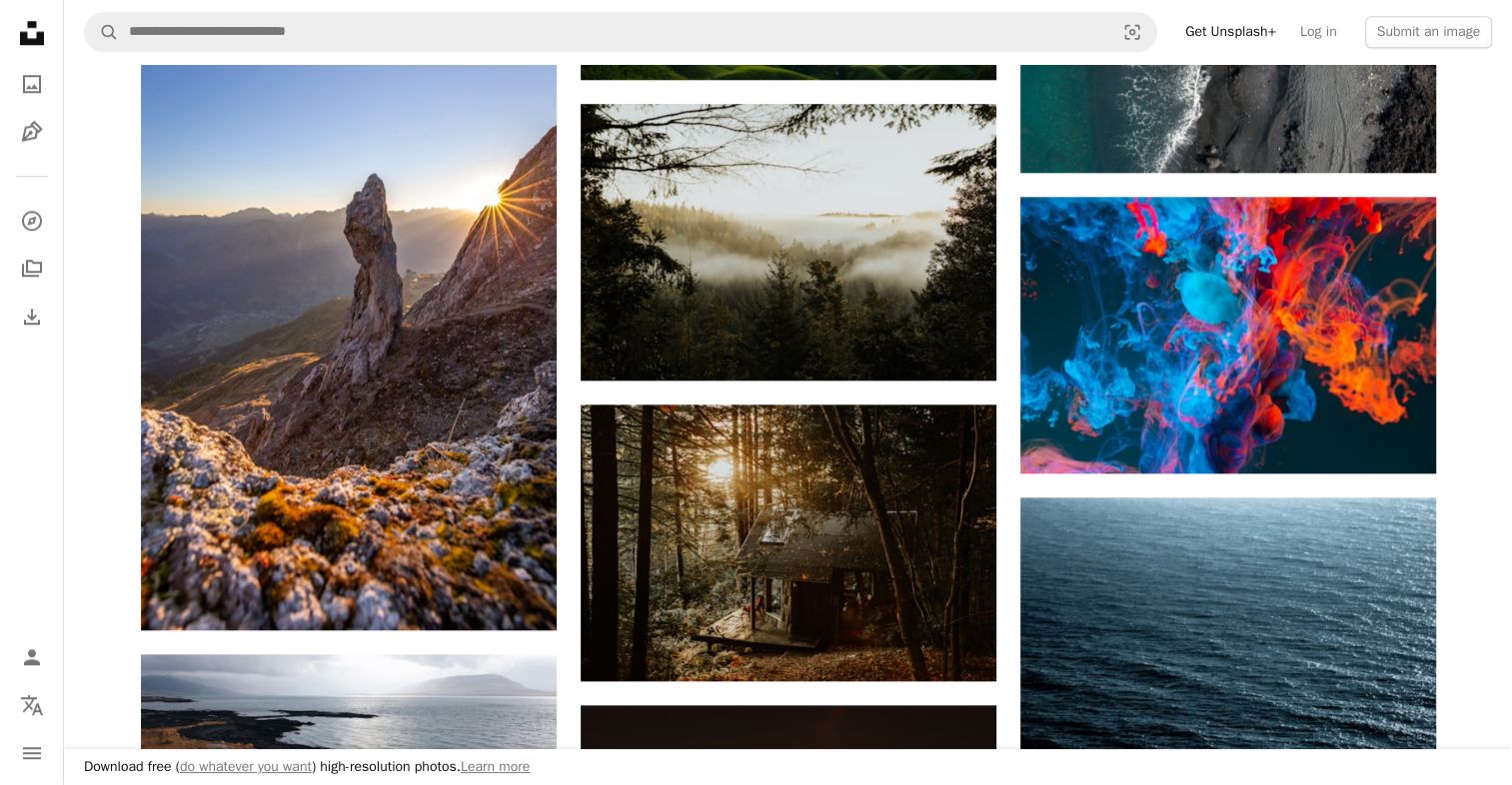 scroll, scrollTop: 1898, scrollLeft: 0, axis: vertical 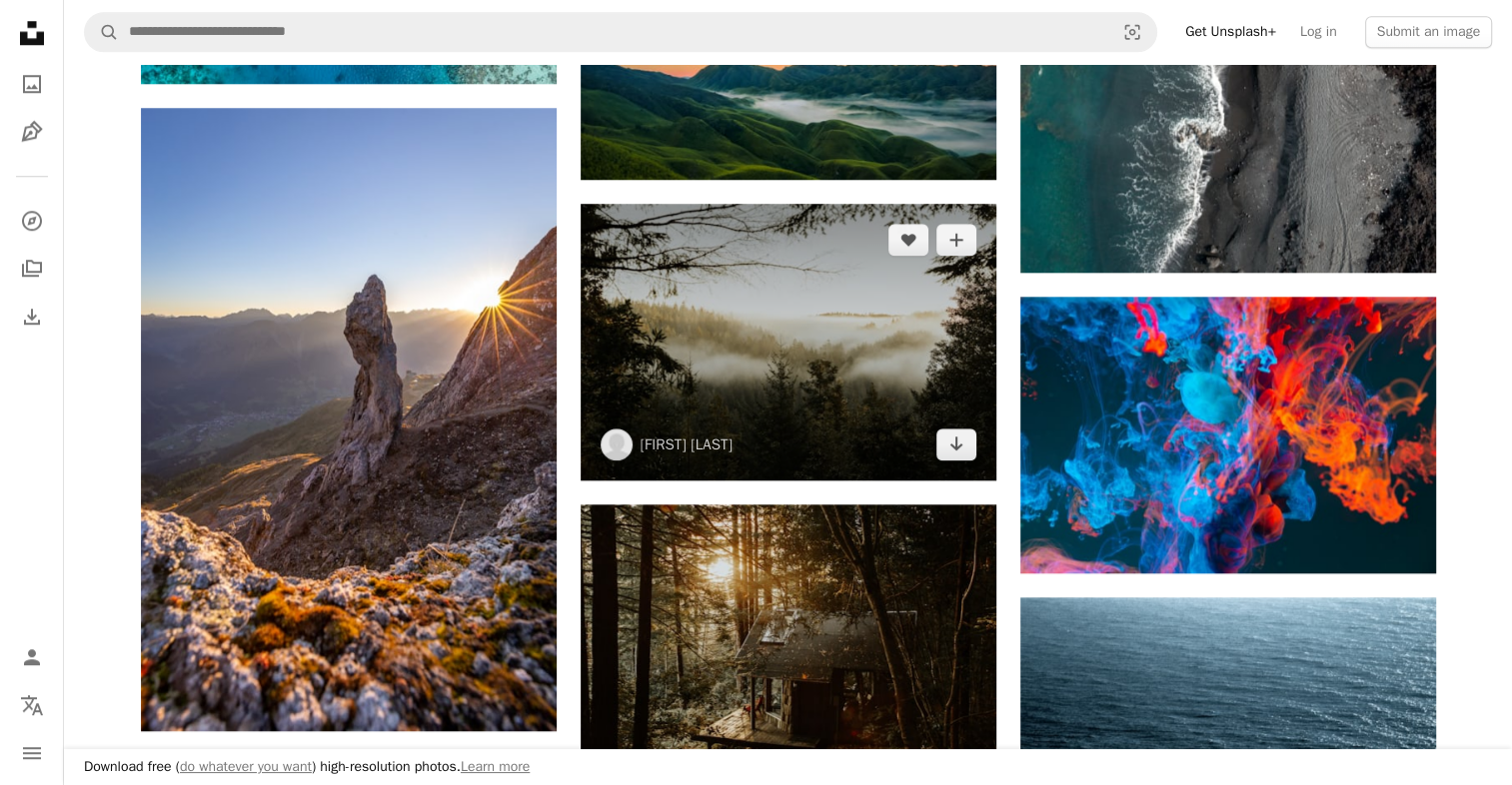 click at bounding box center [788, 342] 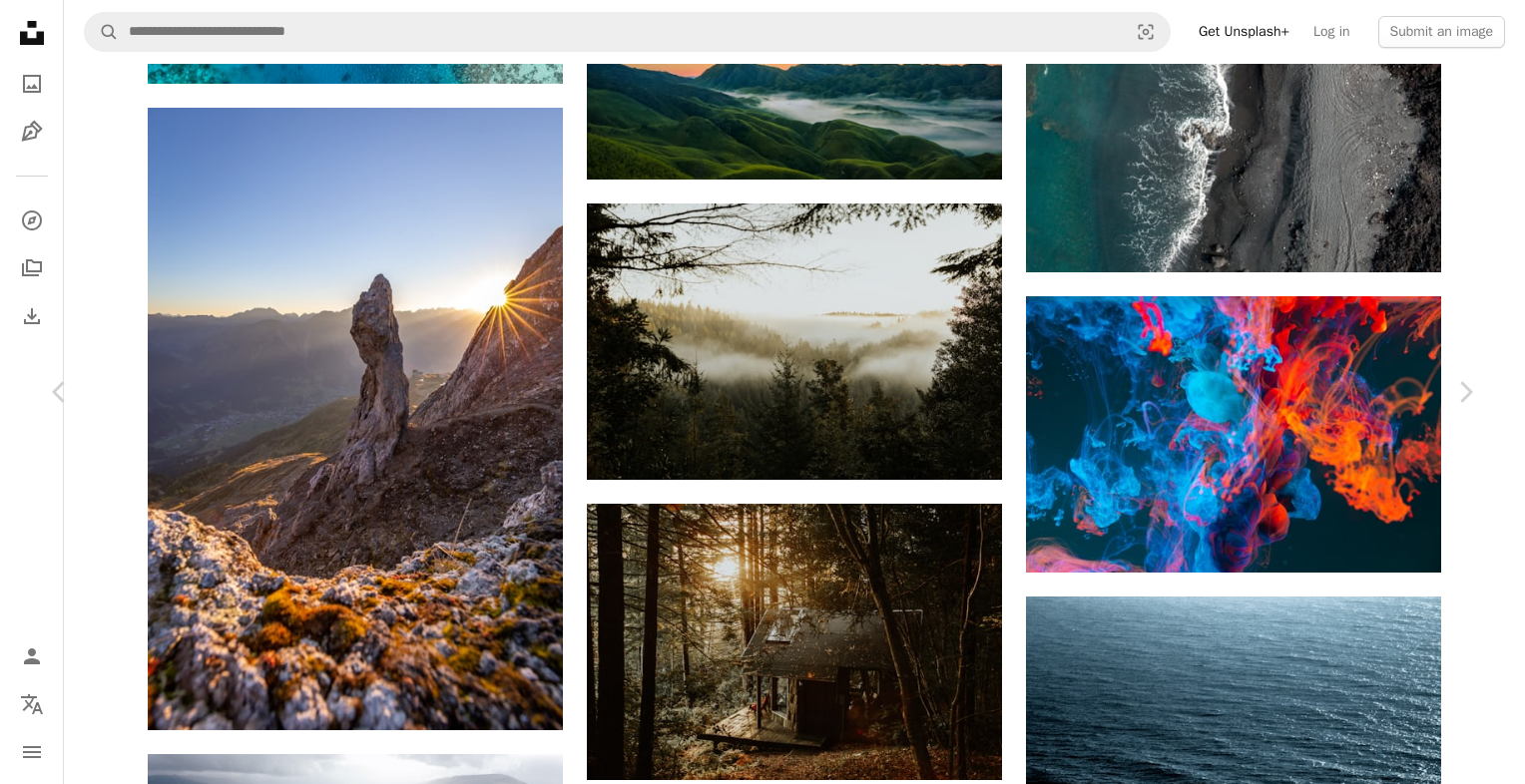 click on "Chevron down" 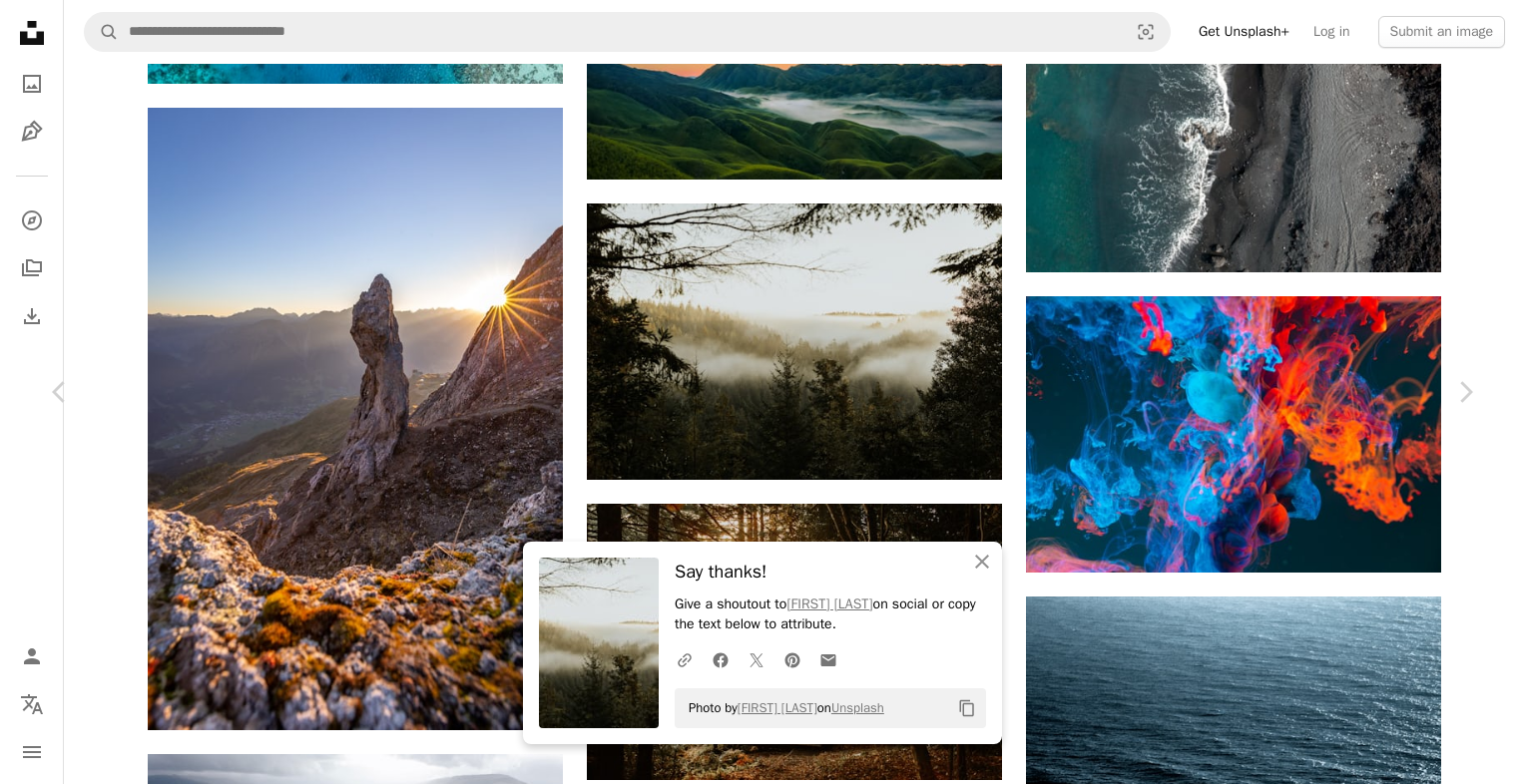 click on "An X shape Chevron left Chevron right An X shape Close Say thanks! Give a shoutout to  [FIRST] [LAST]  on social or copy the text below to attribute. A URL sharing icon (chains) Facebook icon X (formerly Twitter) icon Pinterest icon An envelope Photo by  [FIRST] [LAST]  on  Unsplash
Copy content [FIRST] [LAST] [INITIALS] A heart A plus sign Download free Chevron down Zoom in Views 13,477,323 Downloads 106,746 Featured in Photos ,  Nature ,  Wallpapers A forward-right arrow Share Info icon Info More Actions Calendar outlined Published on  November 20, 2018 Camera Canon, EOS 5D Mark III Safety Free to use under the  Unsplash License forest dark light fog wallpapers outdoors backgrounds monochrome mist woodland hd wallpapers cool backgrounds hd backgrounds computer backgrounds tumblr backgrounds wallpaper animal bird plant grey Public domain images Browse premium related images on iStock  |  Save 20% with code UNSPLASH20 View more on iStock  ↗ Related images A heart A plus sign [FIRST] [LAST] A heart For  For" at bounding box center [762, 6853] 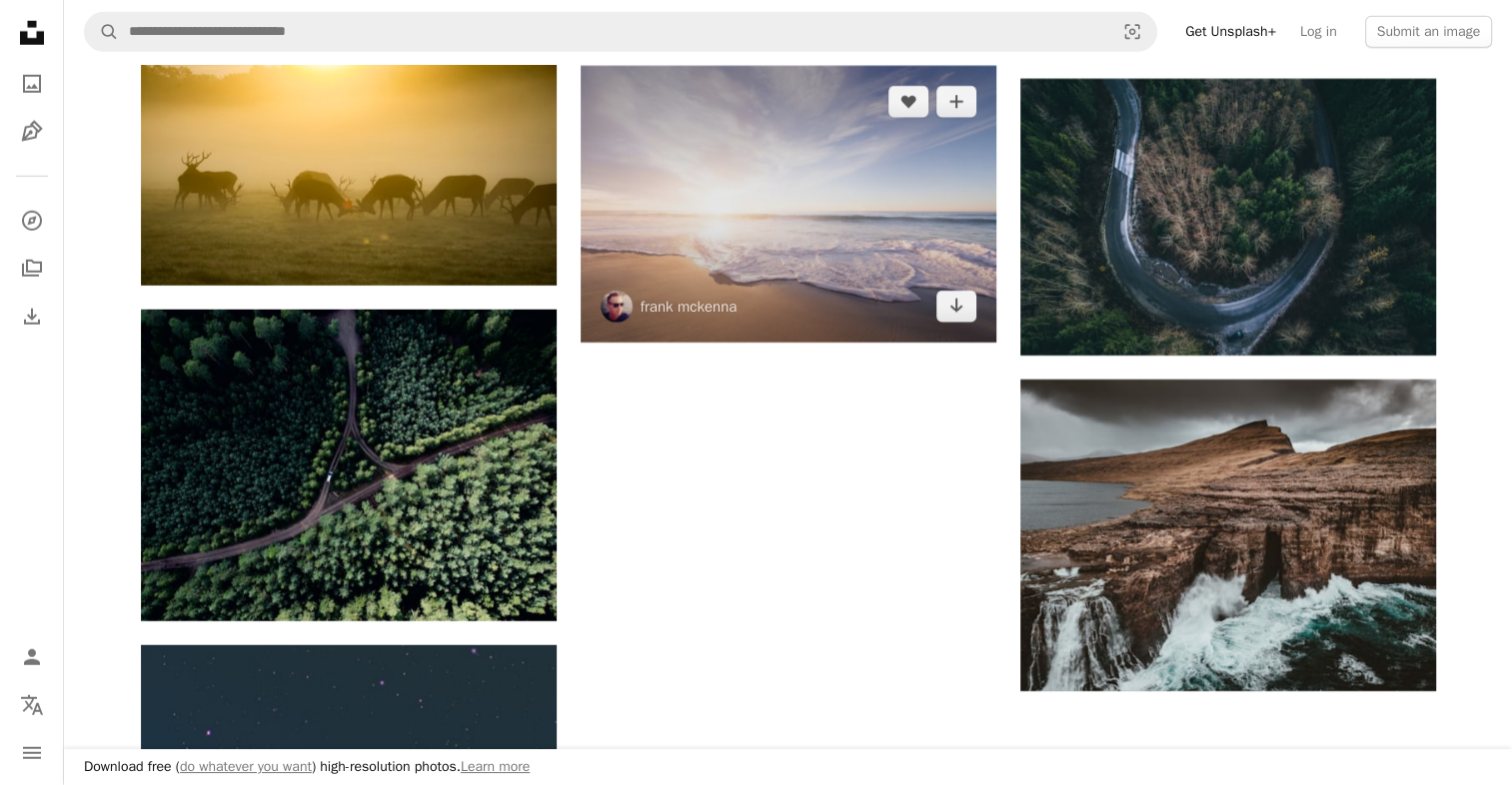 scroll, scrollTop: 5892, scrollLeft: 0, axis: vertical 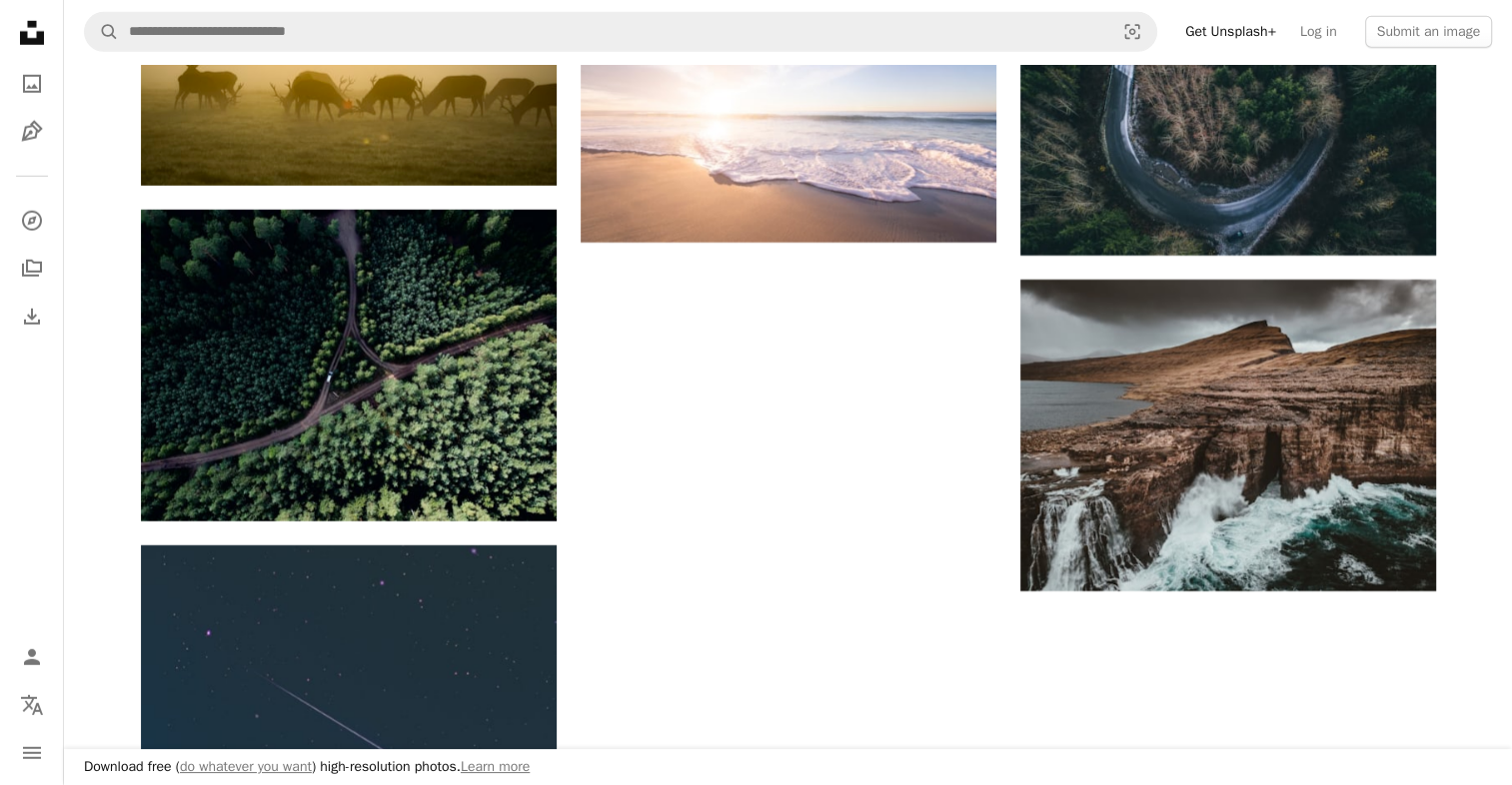 click on "A heart A plus sign [FIRST] [LAST] Available for hire A checkmark inside of a circle Arrow pointing down A heart A plus sign [FIRST] [LAST] Arrow pointing down A heart A plus sign [FIRST] @[USERNAME] Available for hire A checkmark inside of a circle Arrow pointing down A heart A plus sign [FIRST] [LAST] Available for hire A checkmark inside of a circle Arrow pointing down A heart A plus sign [FIRST] [LAST] Arrow pointing down A heart A plus sign [FIRST] [LAST] Arrow pointing down A heart A plus sign [FIRST] [LAST] Arrow pointing down A heart A plus sign [FIRST] [LAST] Available for hire A checkmark inside of a circle Arrow pointing down A heart A plus sign [FIRST] [LAST] Available for hire A checkmark inside of a circle Arrow pointing down A heart A plus sign [FIRST] [LAST] Available for hire A checkmark inside of a circle Arrow pointing down –– ––– –––  –– ––– –  ––– –––  ––––  –   – –– –––  – – ––– –– –– –––– –– Learn More" at bounding box center [787, -1928] 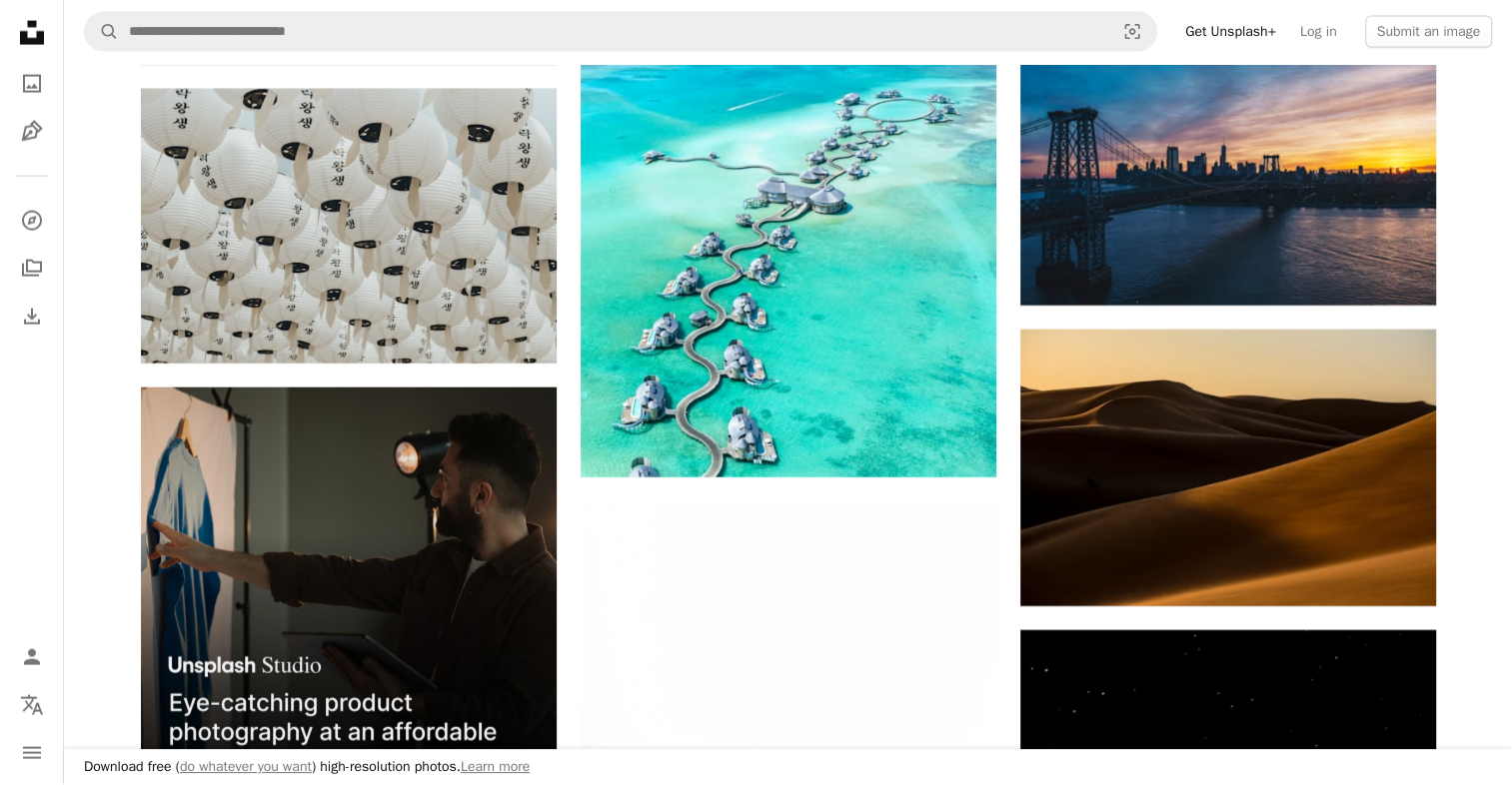 scroll, scrollTop: 4494, scrollLeft: 0, axis: vertical 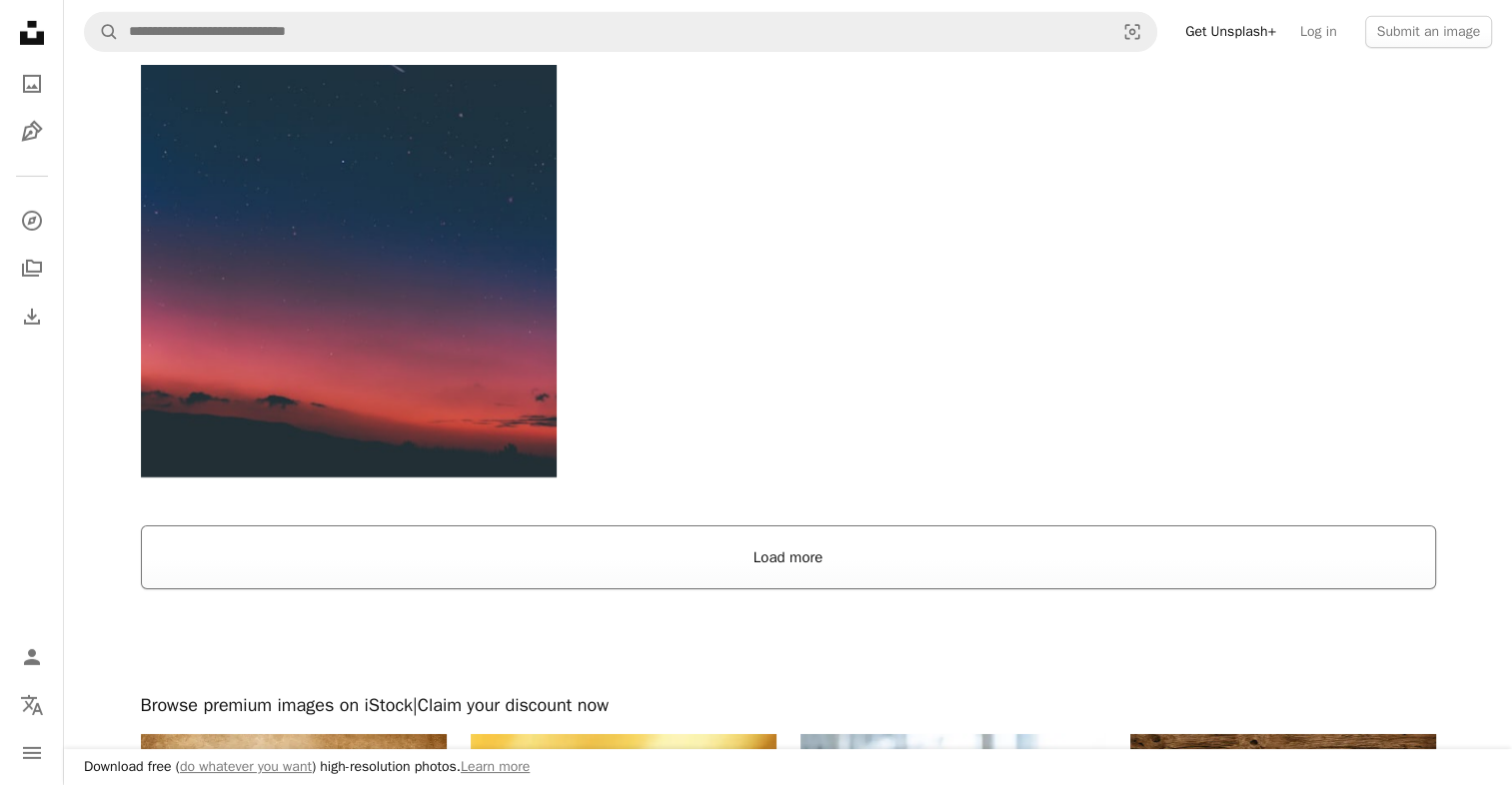 click on "Load more" at bounding box center (788, 557) 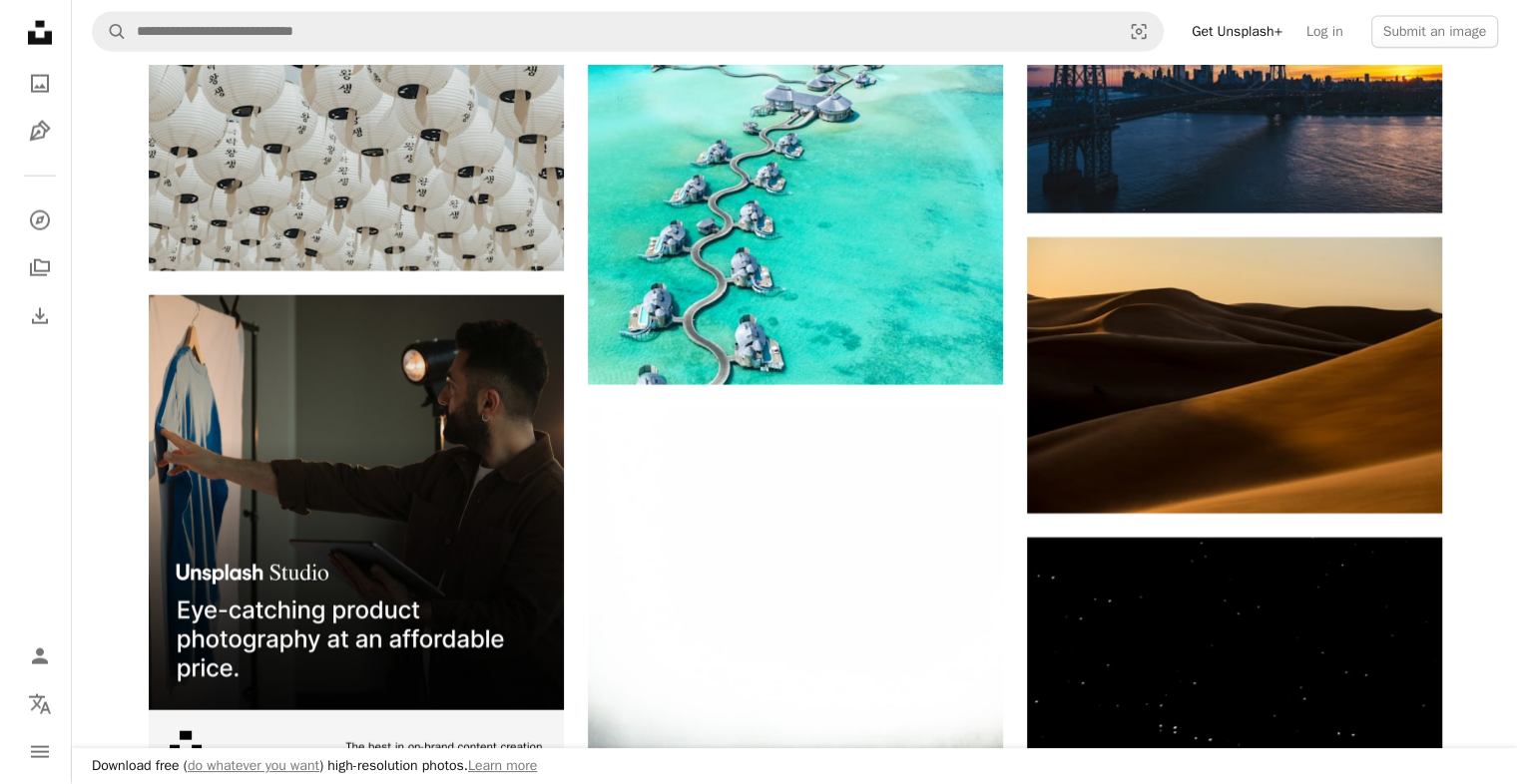 scroll, scrollTop: 4580, scrollLeft: 0, axis: vertical 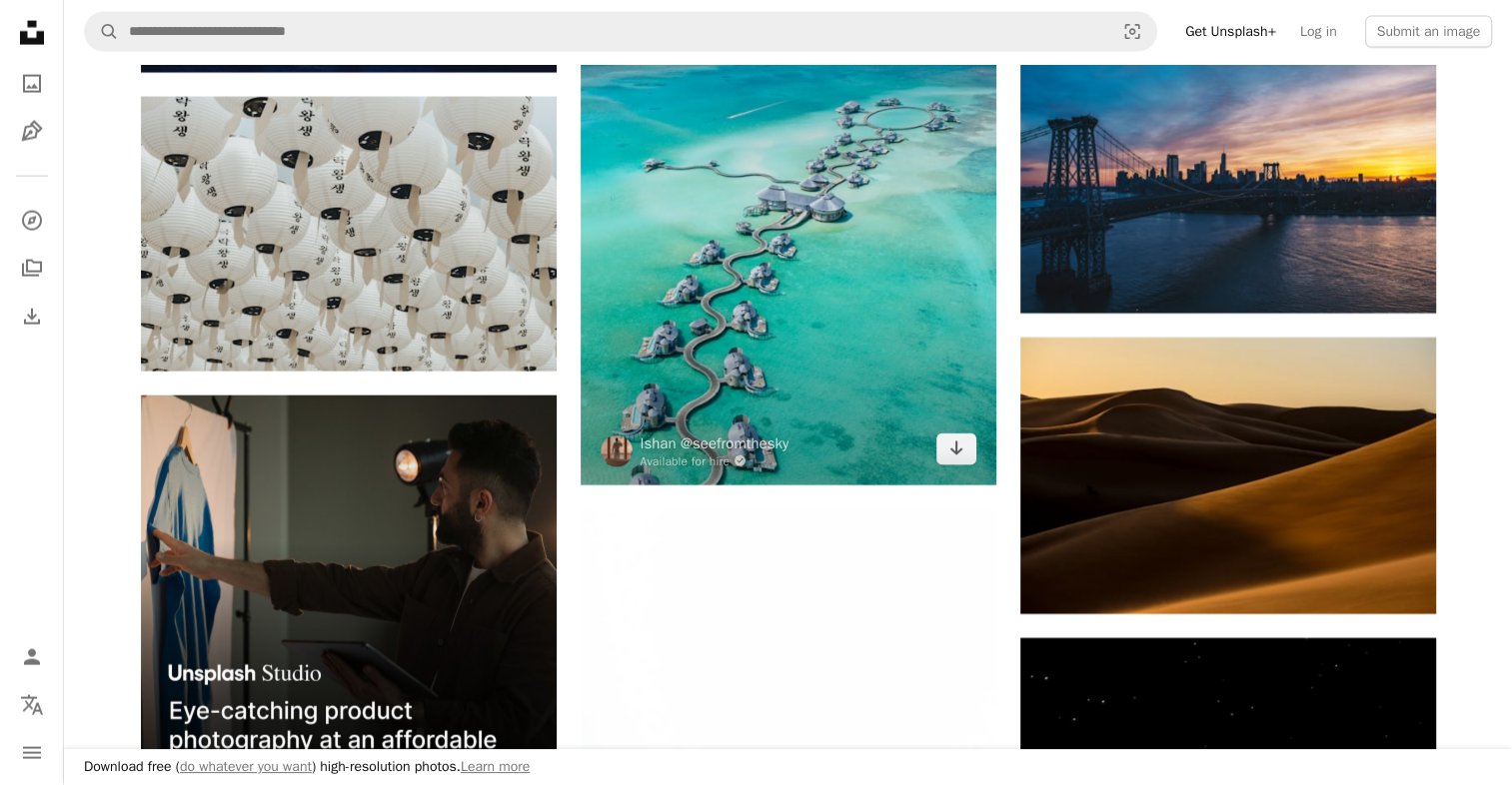 click at bounding box center [788, 226] 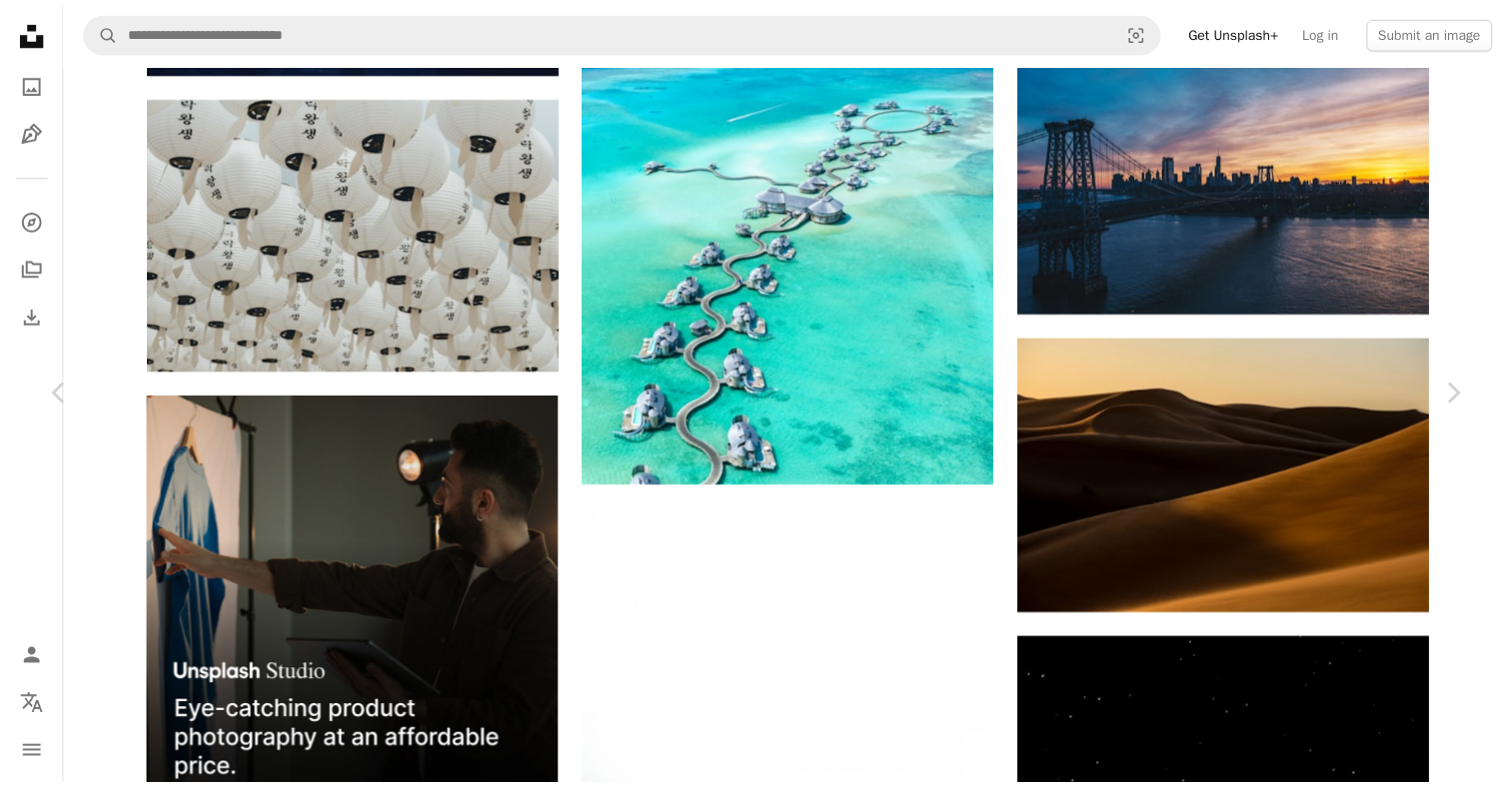 scroll, scrollTop: 1498, scrollLeft: 0, axis: vertical 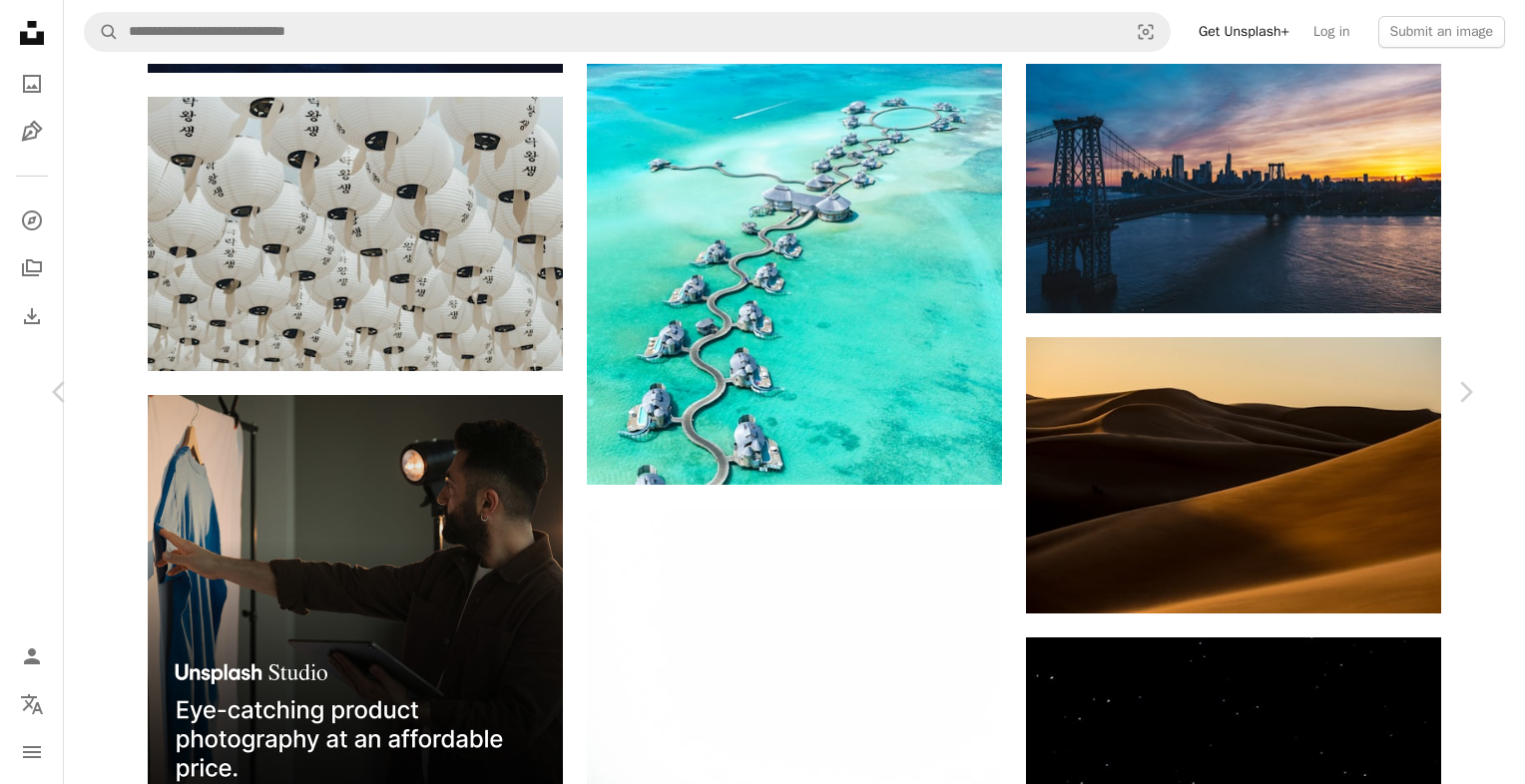 click on "An X shape Chevron left Chevron right [FIRST] @[USERNAME] Available for hire A checkmark inside of a circle A heart A plus sign Download free Chevron down Zoom in Views 28,332,017 Downloads 354,175 Featured in Travel , Nature , Wallpapers A forward-right arrow Share Info icon Info More Actions I must say this place makes me want to go there again and again. A map marker [LOCATION], [LOCATION], [LOCATION] Calendar outlined Published on December 26, 2017 Camera DJI, FC6310 Safety Free to use under the Unsplash License travel building earth photography luxury planet island drone colors resort traveling holidays aerial visit wallpaper beach blue pool Backgrounds Browse premium related images on iStock | Save 20% with code UNSPLASH20 View more on iStock ↗ Related images A heart A plus sign [FIRST] [LAST] Available for hire A checkmark inside of a circle Arrow pointing down A heart A plus sign [INITIALS] Arrow pointing down Plus sign for Unsplash+ A heart A plus sign [FIRST] [LAST] For For" at bounding box center (762, 5964) 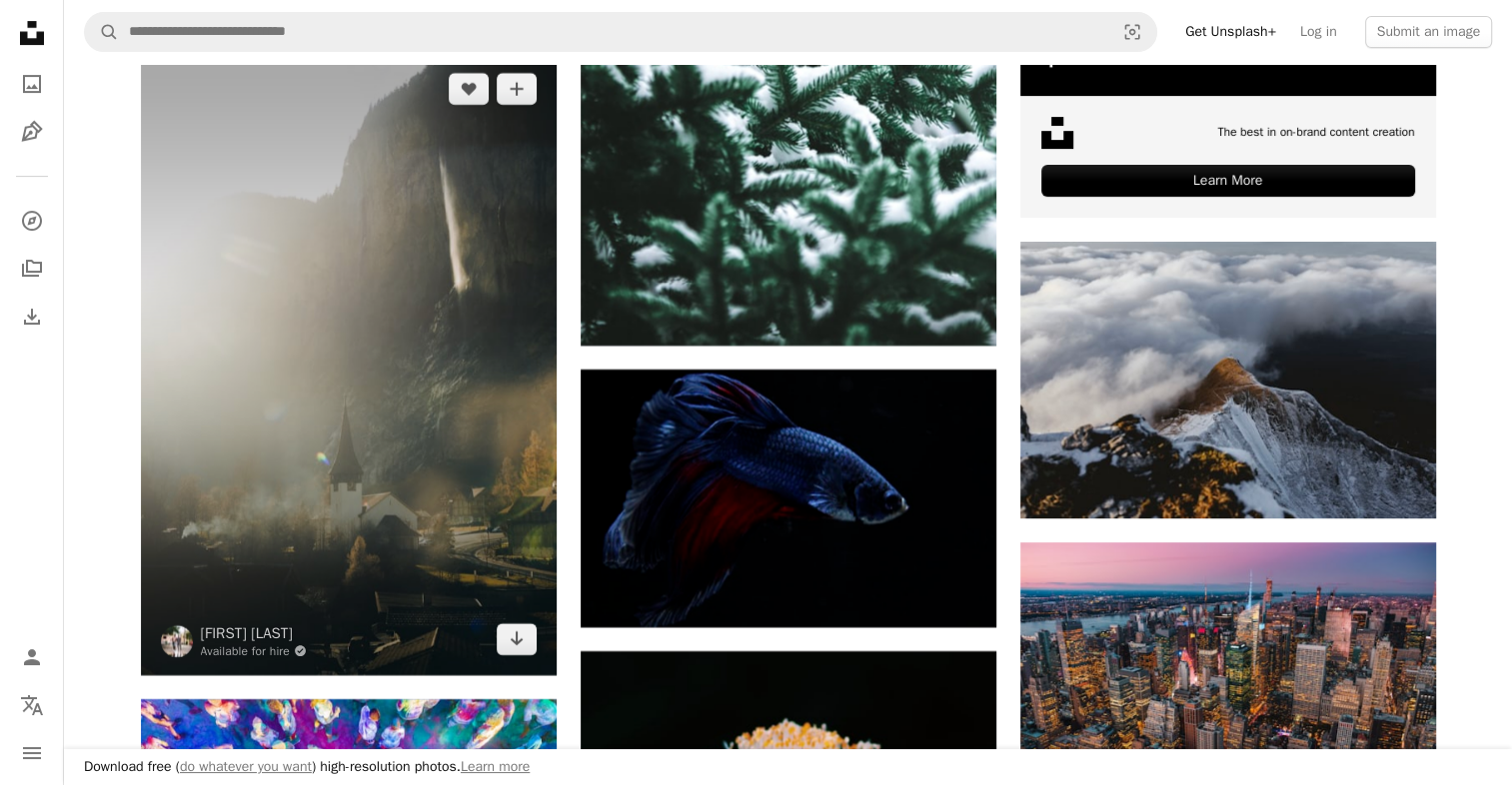 scroll, scrollTop: 8481, scrollLeft: 0, axis: vertical 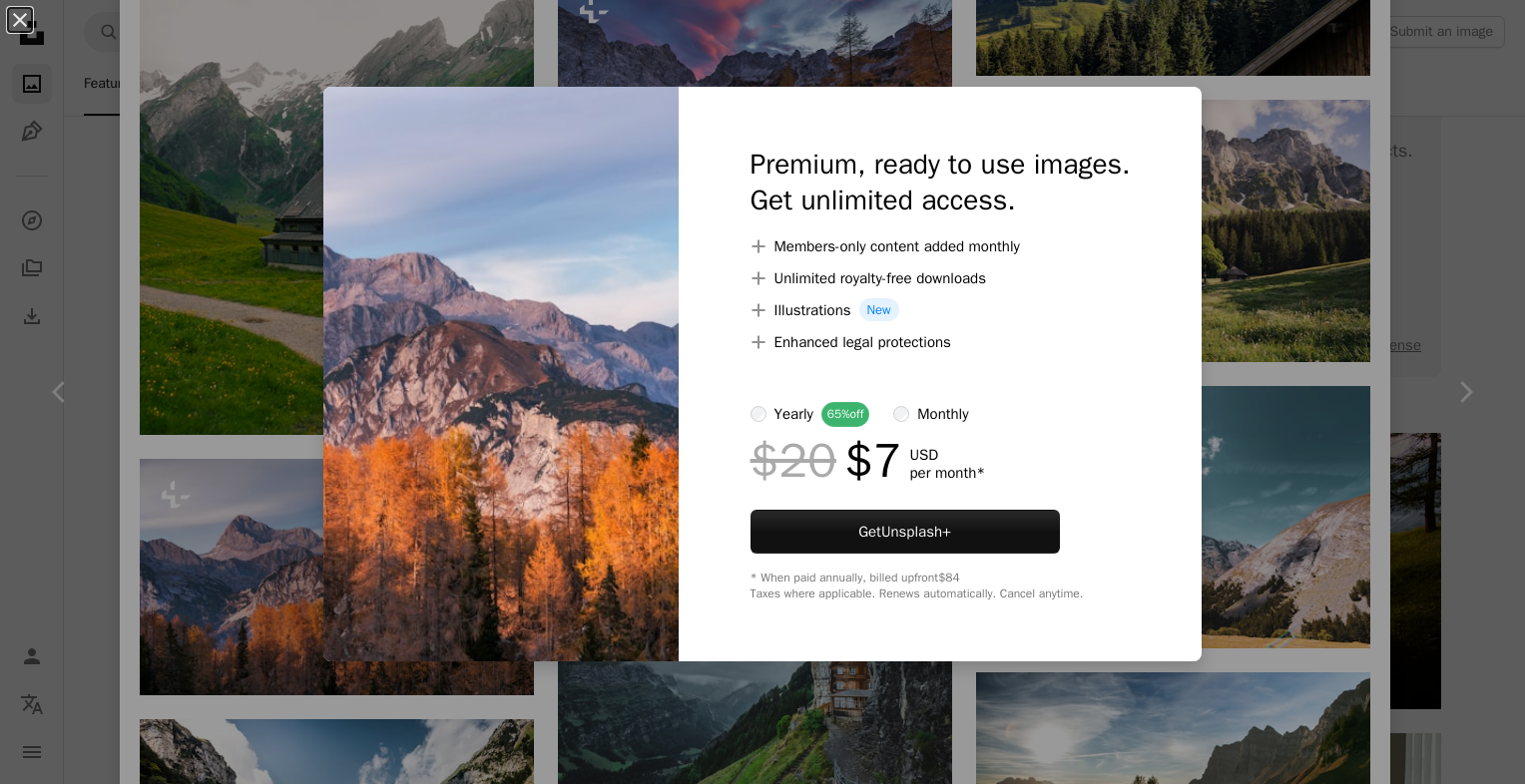 click on "Premium, ready to use images. Get unlimited access. A plus sign Members-only content added monthly A plus sign Unlimited royalty-free downloads A plus sign Illustrations  New A plus sign Enhanced legal protections yearly 65%  off monthly $20   $7 USD per month * Get  Unsplash+ * When paid annually, billed upfront  $84 Taxes where applicable. Renews automatically. Cancel anytime." at bounding box center (940, 374) 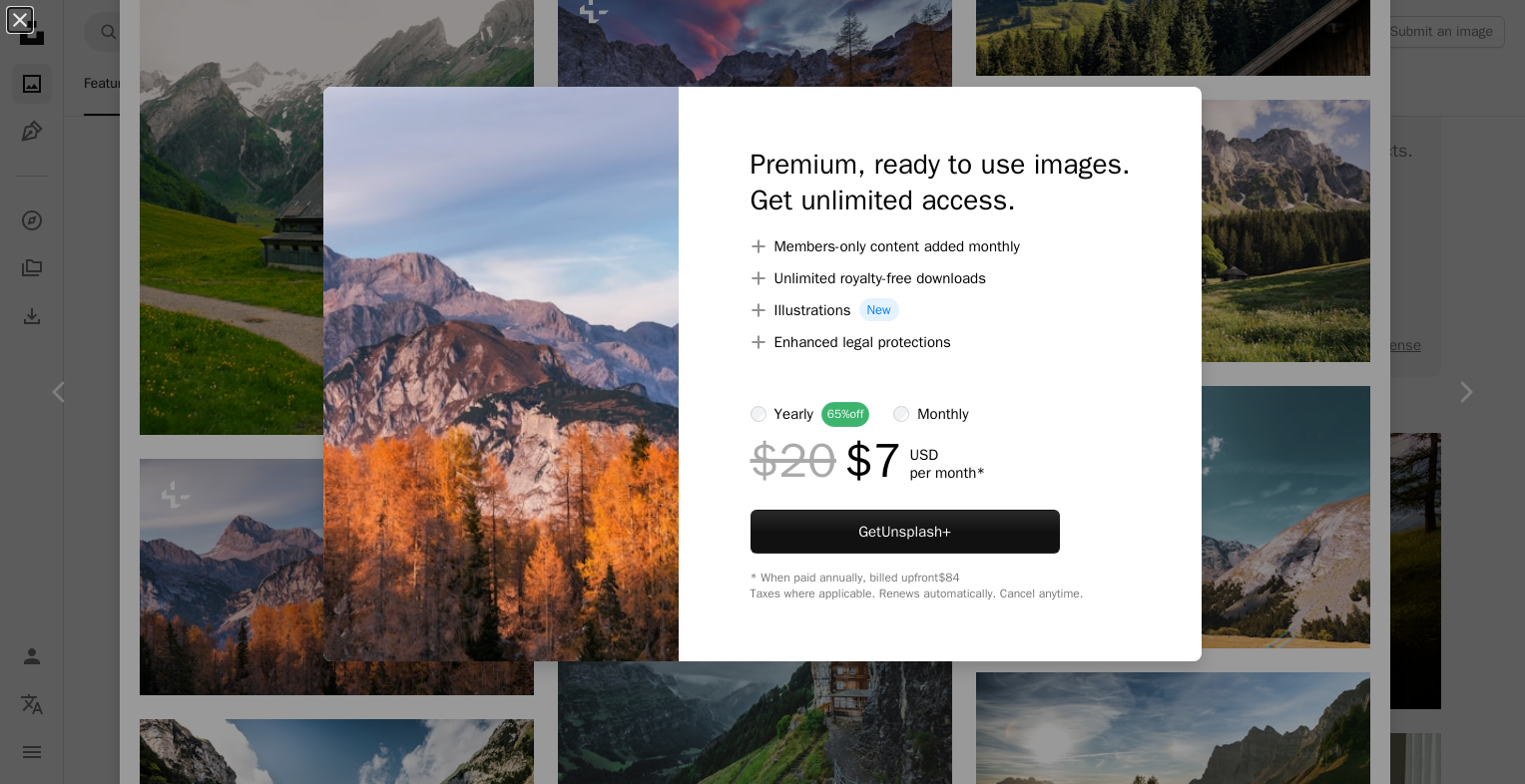 click on "An X shape Premium, ready to use images. Get unlimited access. A plus sign Members-only content added monthly A plus sign Unlimited royalty-free downloads A plus sign Illustrations  New A plus sign Enhanced legal protections yearly 65%  off monthly $20   $7 USD per month * Get  Unsplash+ * When paid annually, billed upfront  $84 Taxes where applicable. Renews automatically. Cancel anytime." at bounding box center (762, 392) 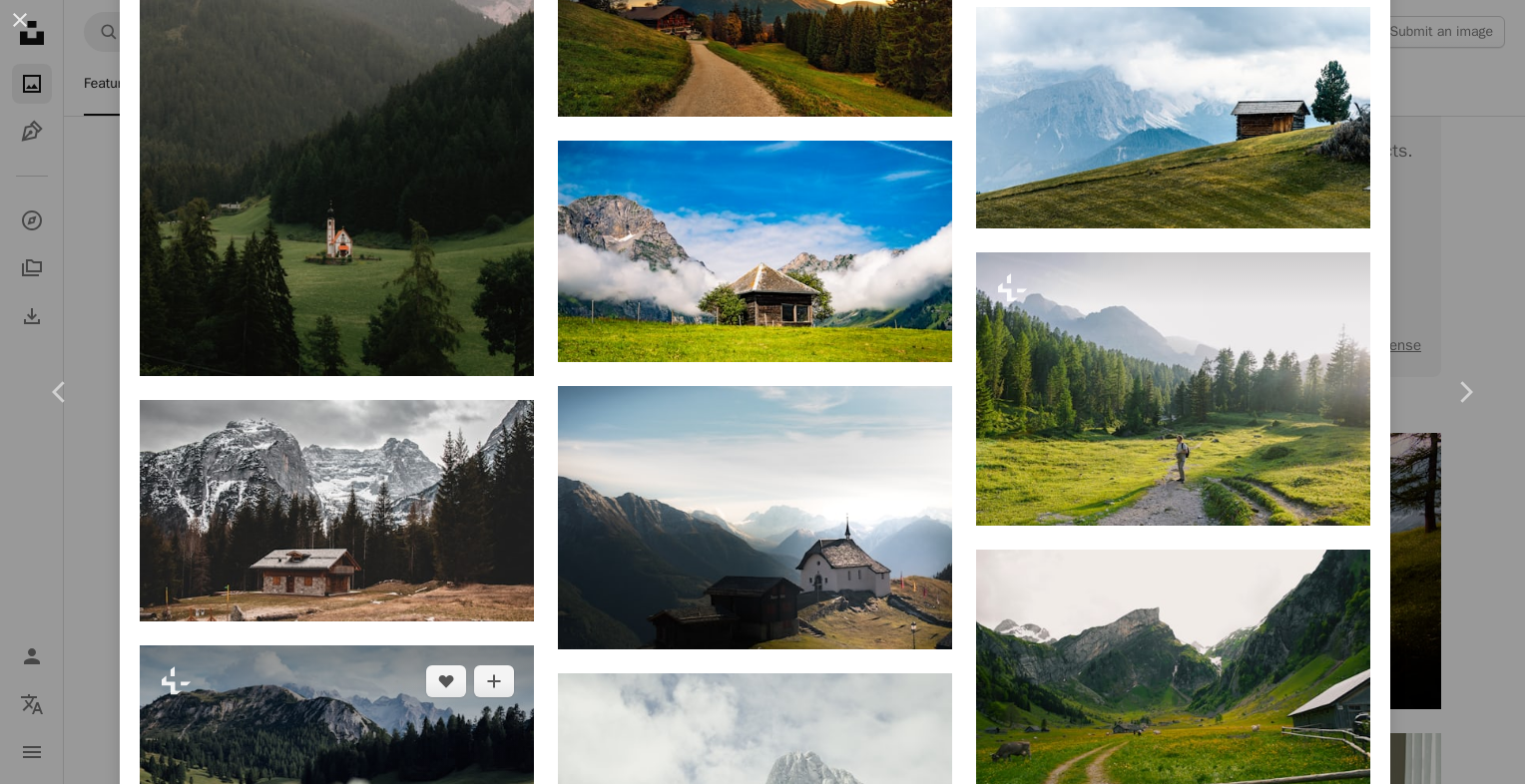 scroll, scrollTop: 2255, scrollLeft: 0, axis: vertical 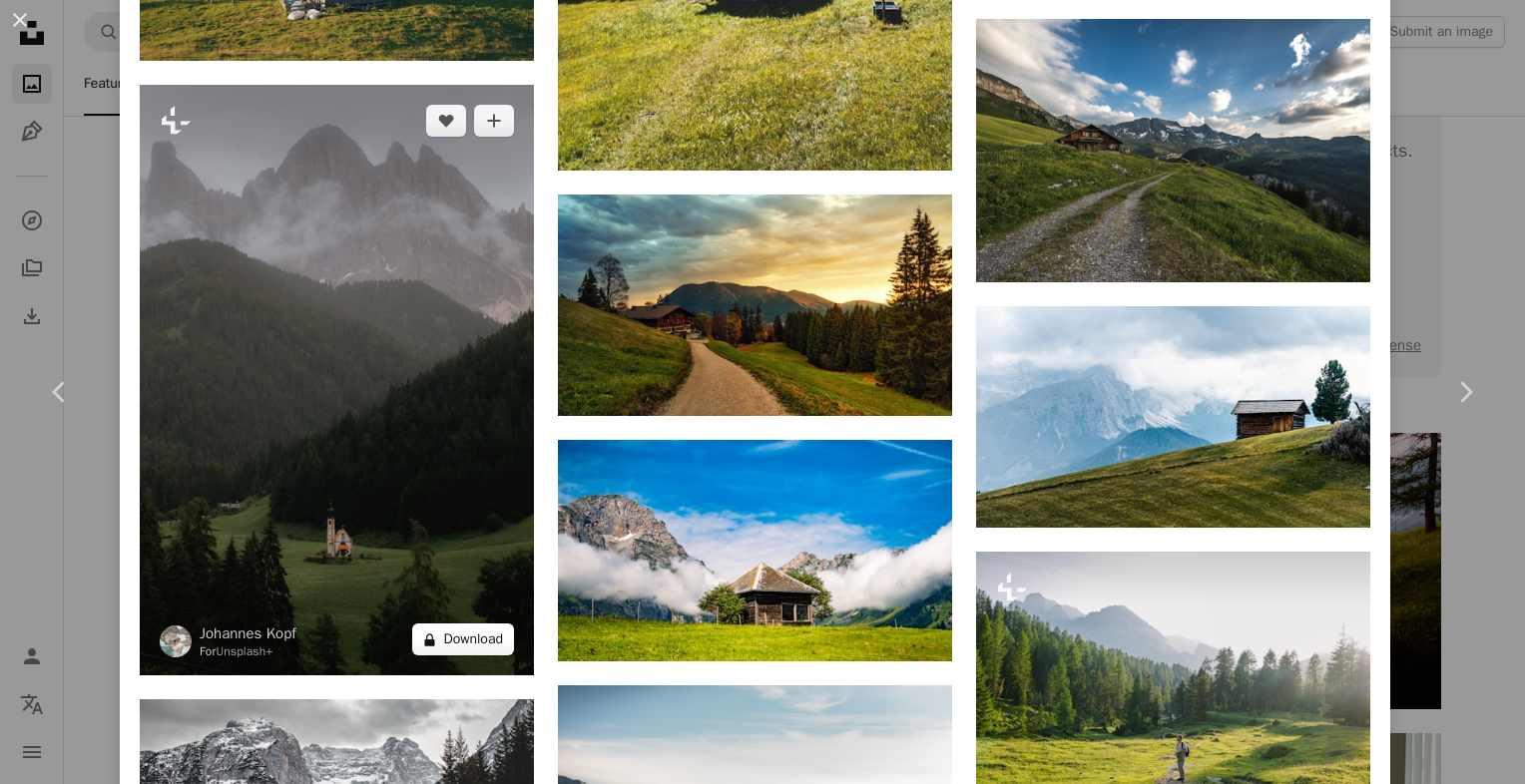 click on "A lock Download" at bounding box center [463, 639] 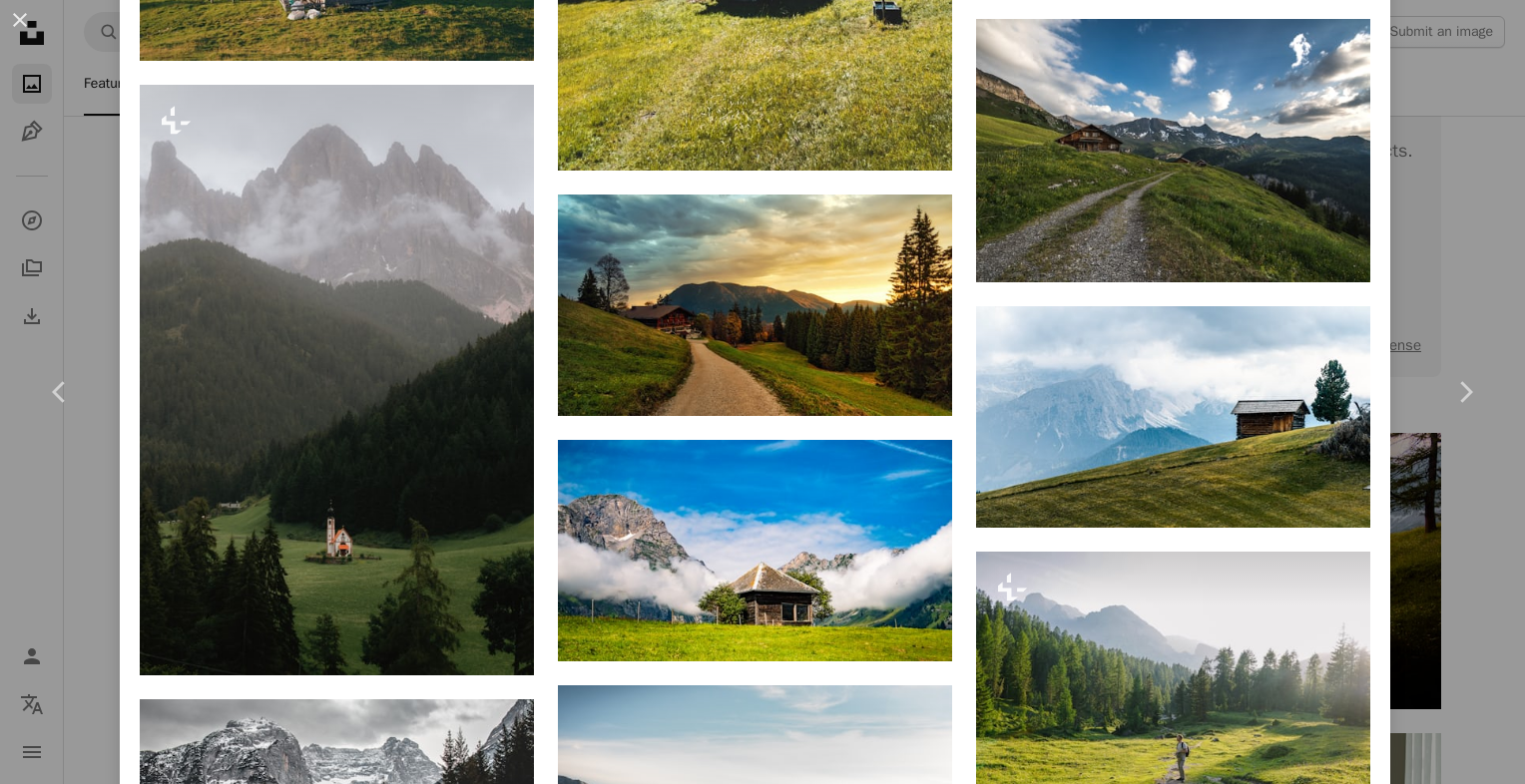 click at bounding box center [501, 4773] 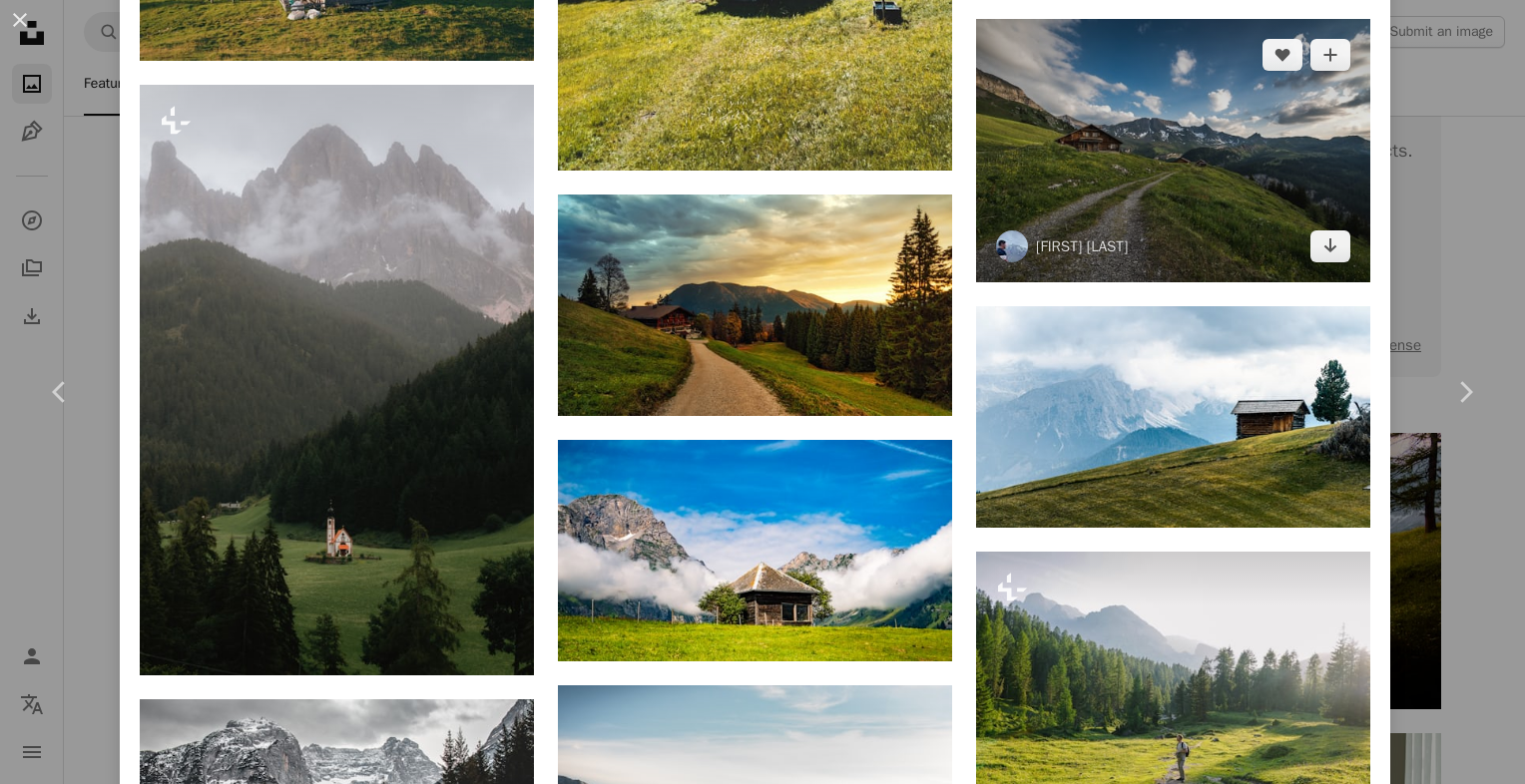 drag, startPoint x: 1285, startPoint y: 152, endPoint x: 1208, endPoint y: 247, distance: 122.28655 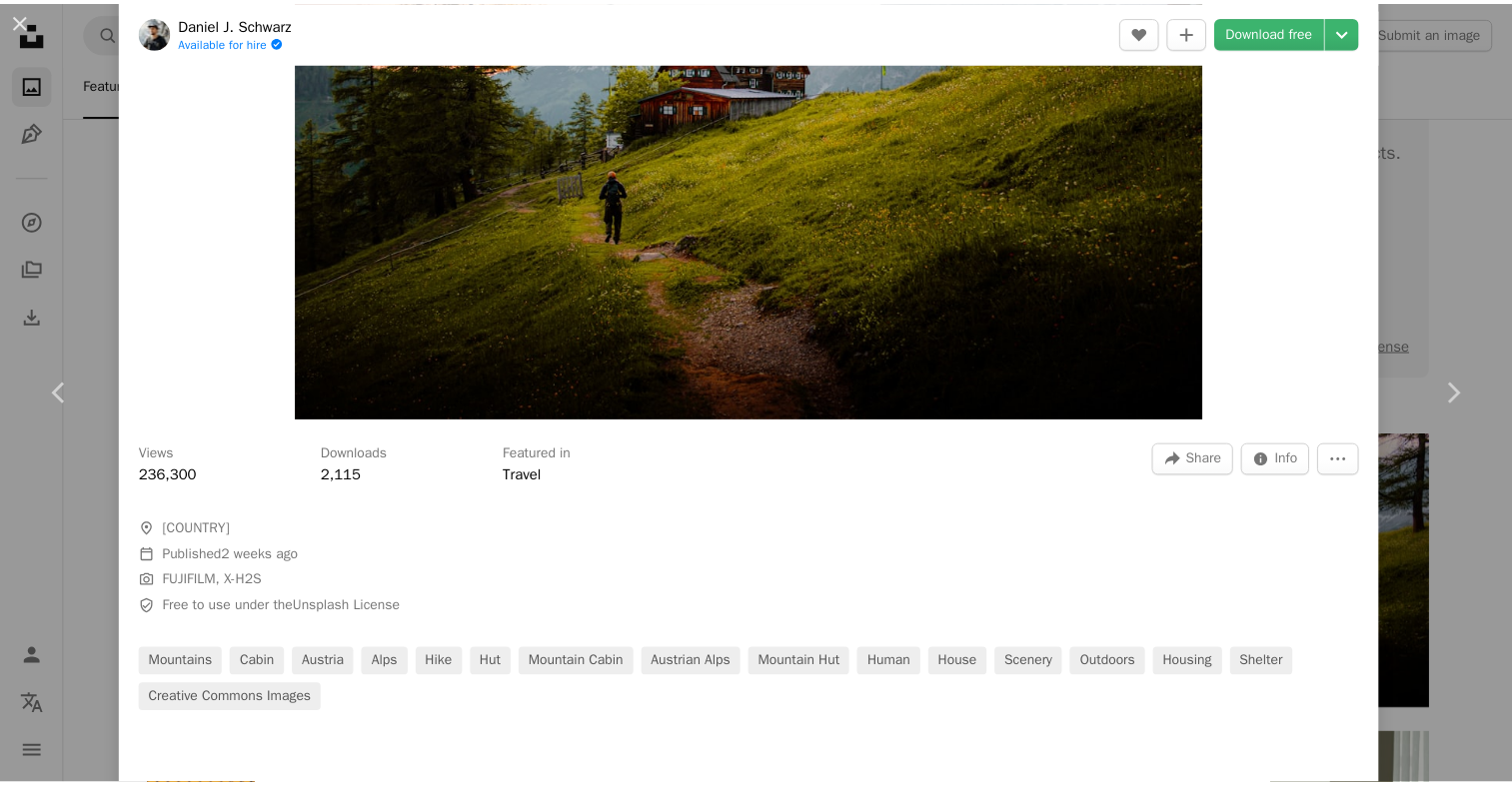 scroll, scrollTop: 0, scrollLeft: 0, axis: both 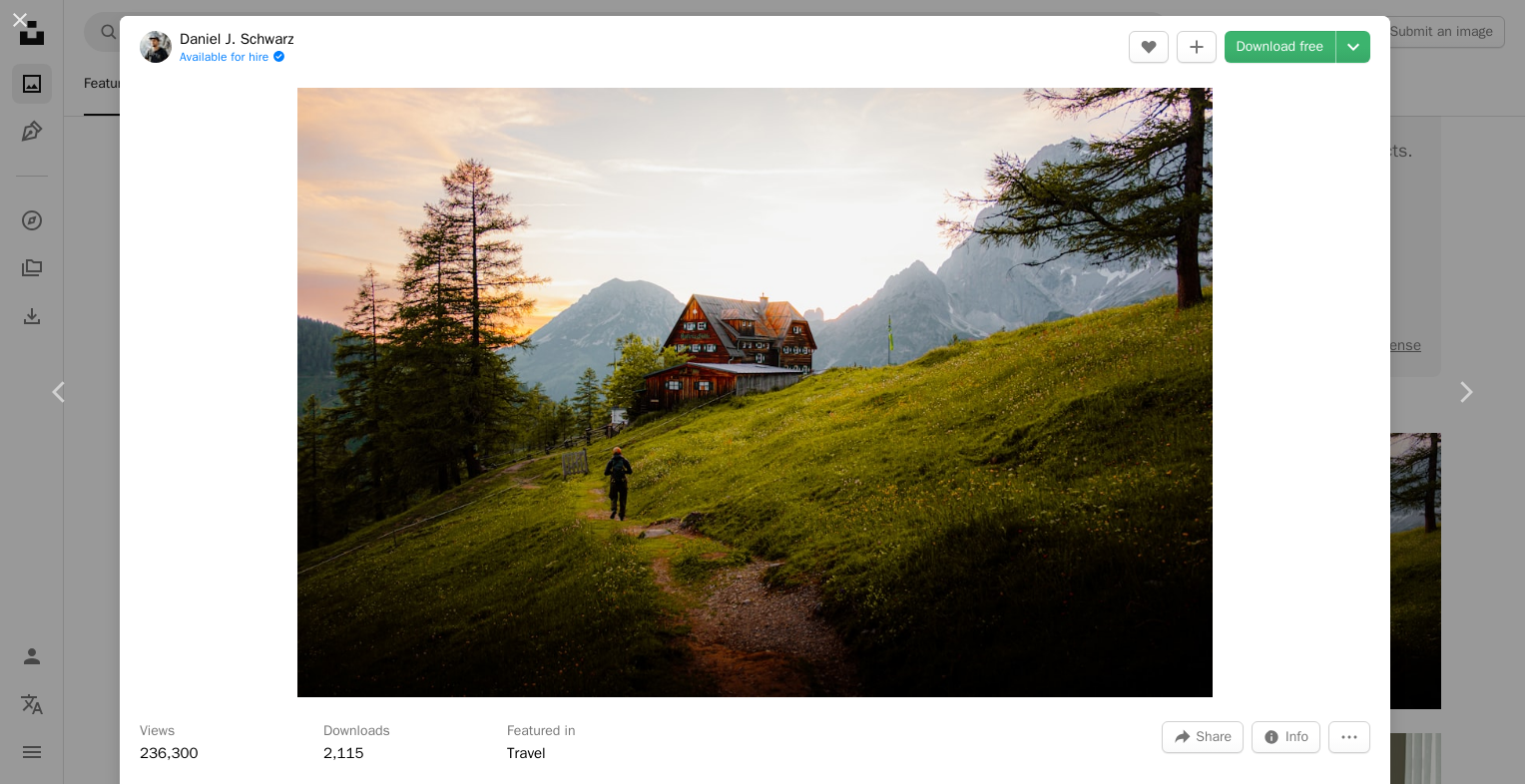 click on "An X shape Chevron left Chevron right Daniel J. Schwarz Available for hire A checkmark inside of a circle A heart A plus sign Download free Chevron down Zoom in Views 236,300 Downloads 2,115 Featured in Travel A forward-right arrow Share Info icon Info More Actions A map marker Austria Calendar outlined Published  2 weeks ago Camera FUJIFILM, X-H2S Safety Free to use under the  Unsplash License mountains cabin austria alps hike hut mountain cabin austrian alps mountain hut human house scenery outdoors housing shelter Creative Commons images Browse premium related images on iStock  |  Save 20% with code UNSPLASH20 View more on iStock  ↗ Related images A heart A plus sign Daniel J. Schwarz Available for hire A checkmark inside of a circle Arrow pointing down A heart A plus sign Karthikeya GS Available for hire A checkmark inside of a circle Arrow pointing down Plus sign for Unsplash+ A heart A plus sign Johannes Kopf For  Unsplash+ A lock Download A heart A plus sign NIR HIMI Available for hire A heart For" at bounding box center (762, 392) 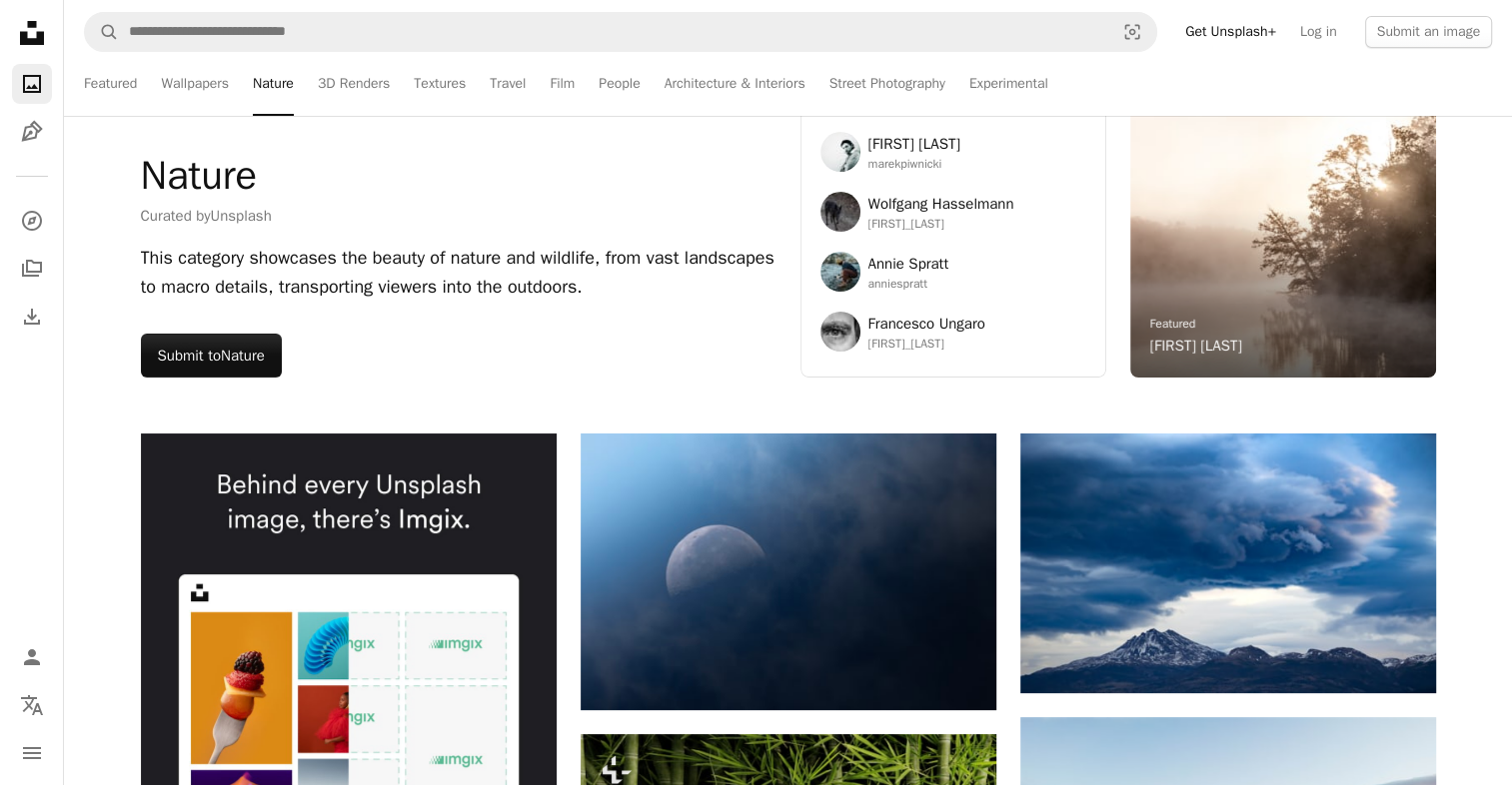 scroll, scrollTop: 0, scrollLeft: 0, axis: both 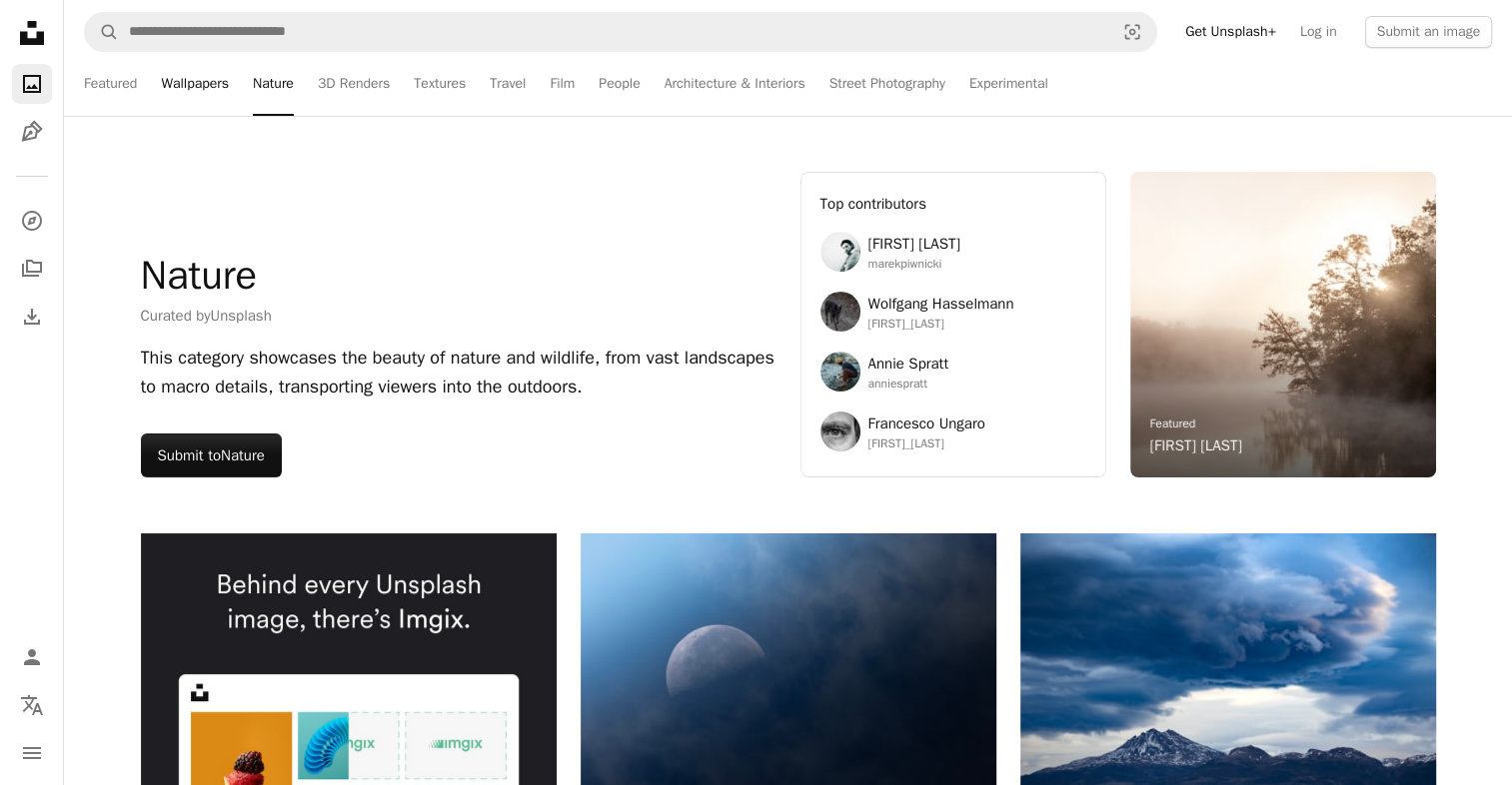 click on "Wallpapers" at bounding box center [195, 84] 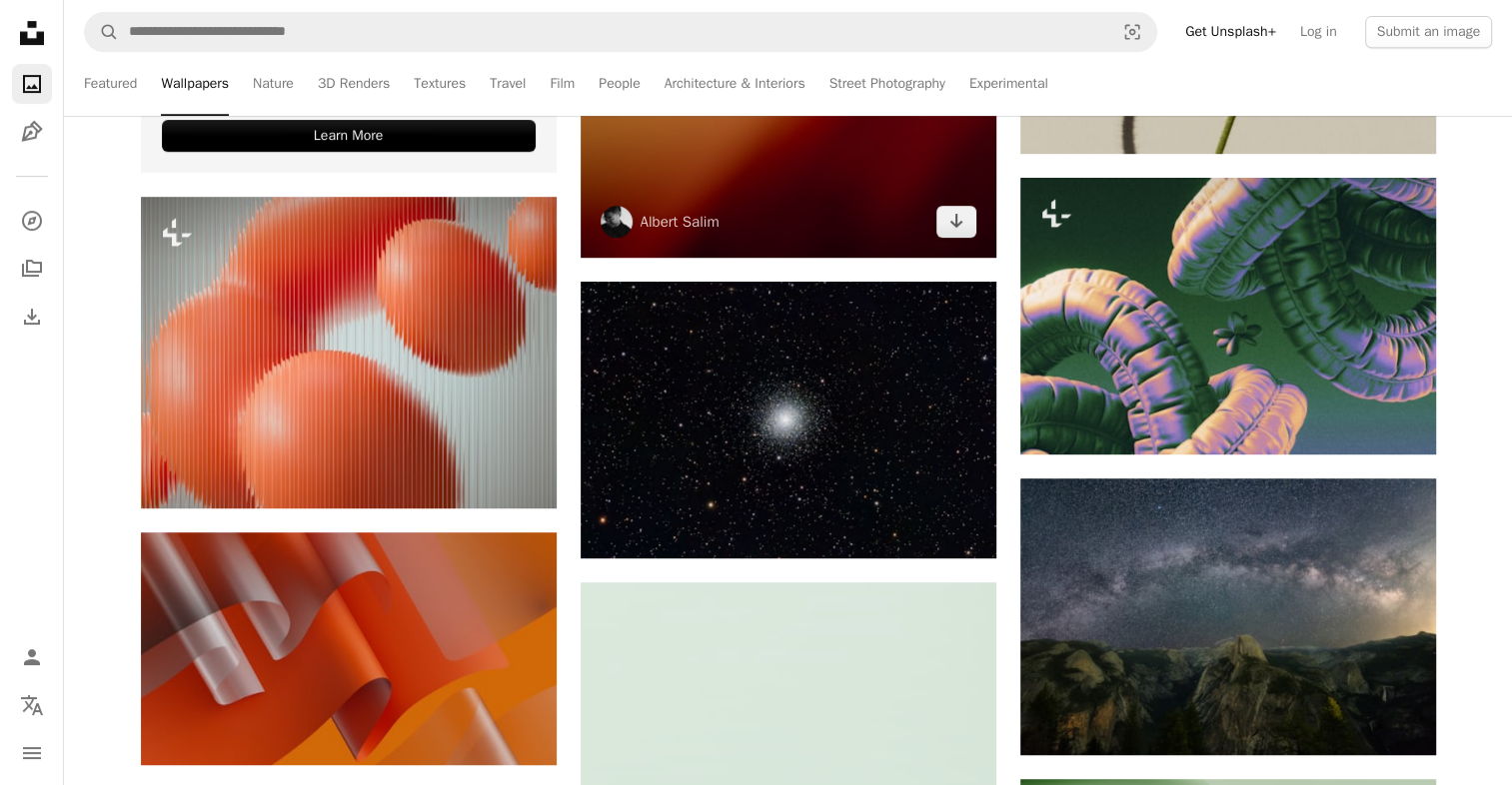 scroll, scrollTop: 399, scrollLeft: 0, axis: vertical 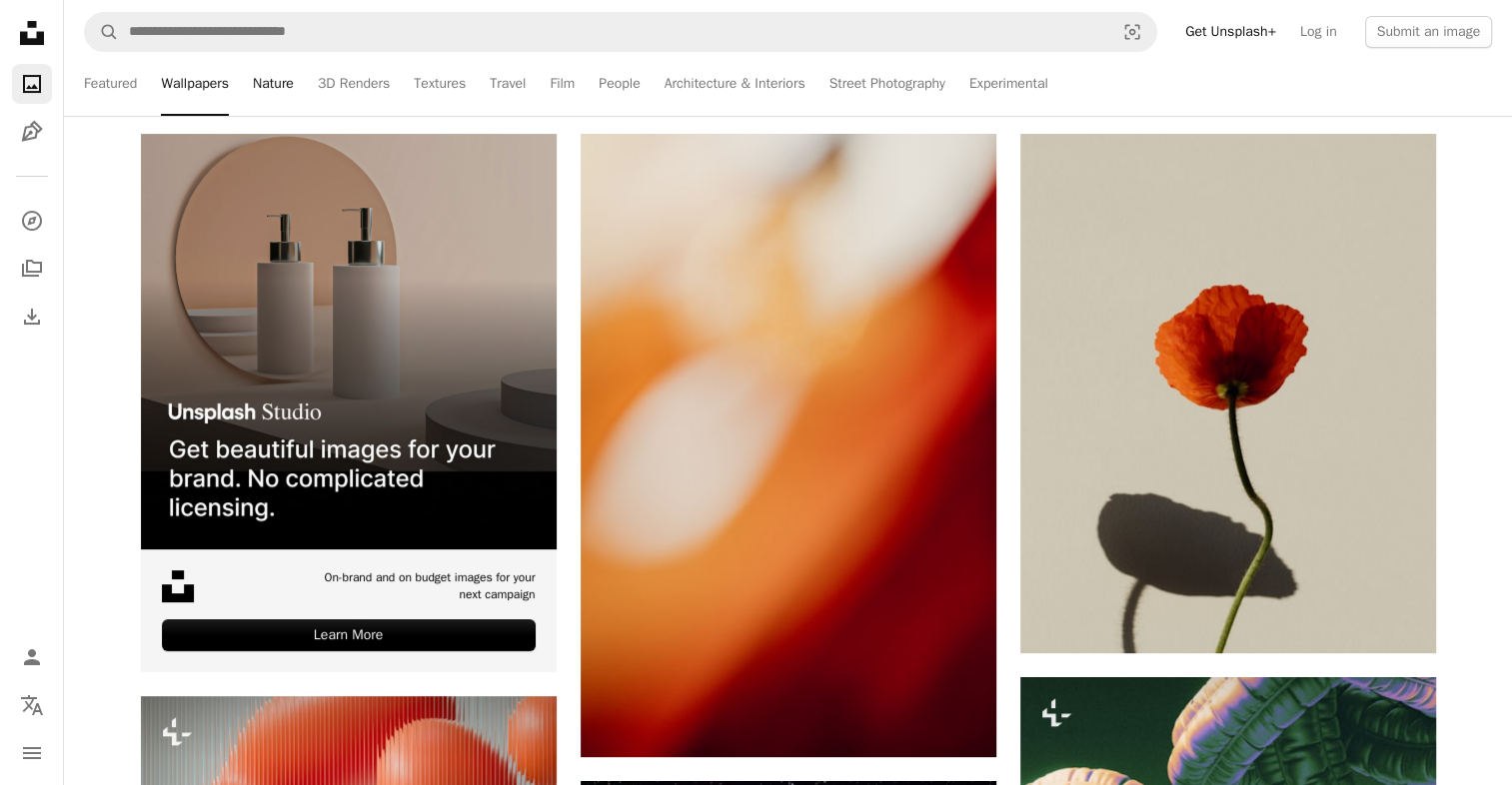 click on "Nature" at bounding box center (273, 84) 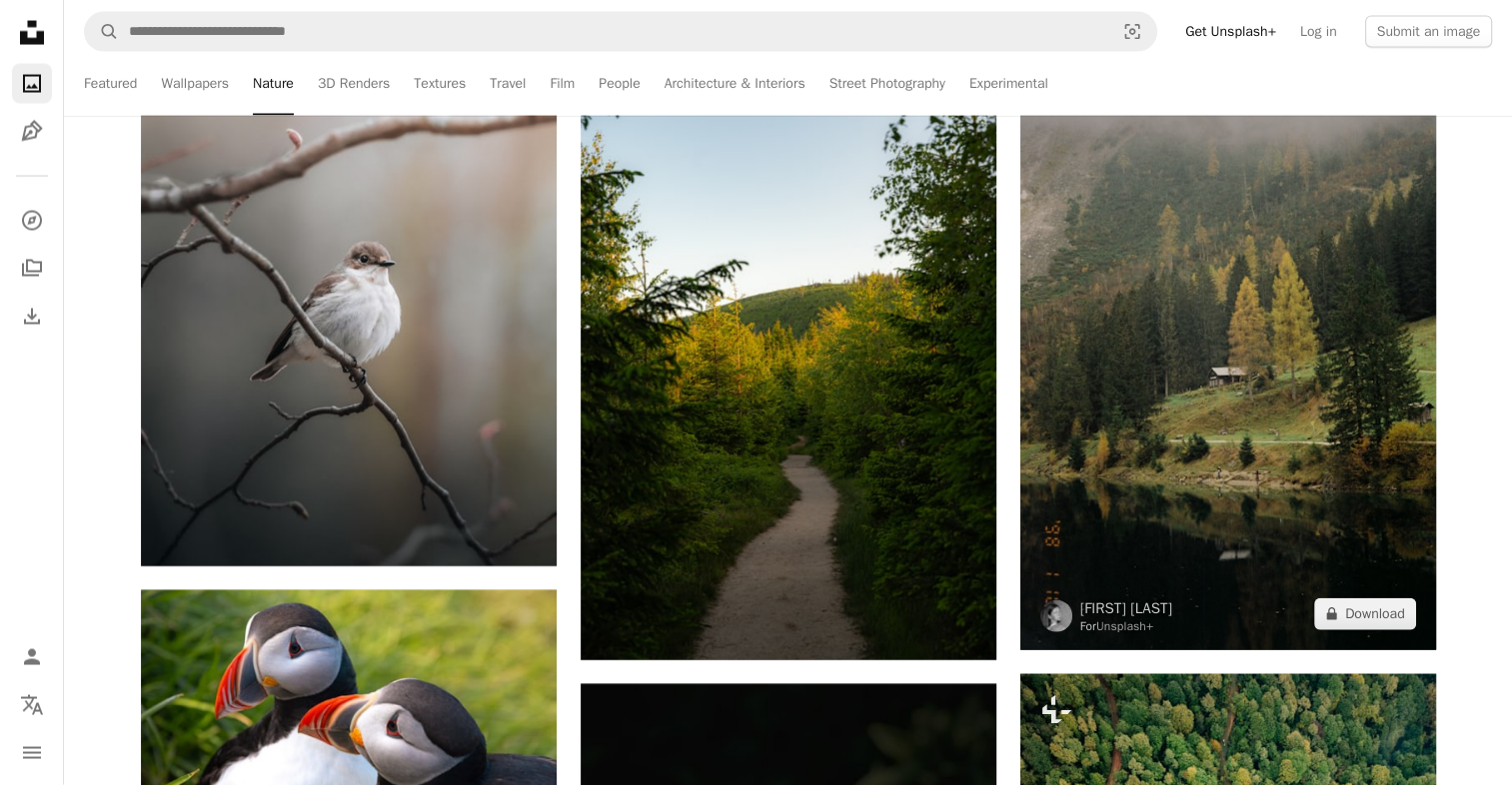 scroll, scrollTop: 4095, scrollLeft: 0, axis: vertical 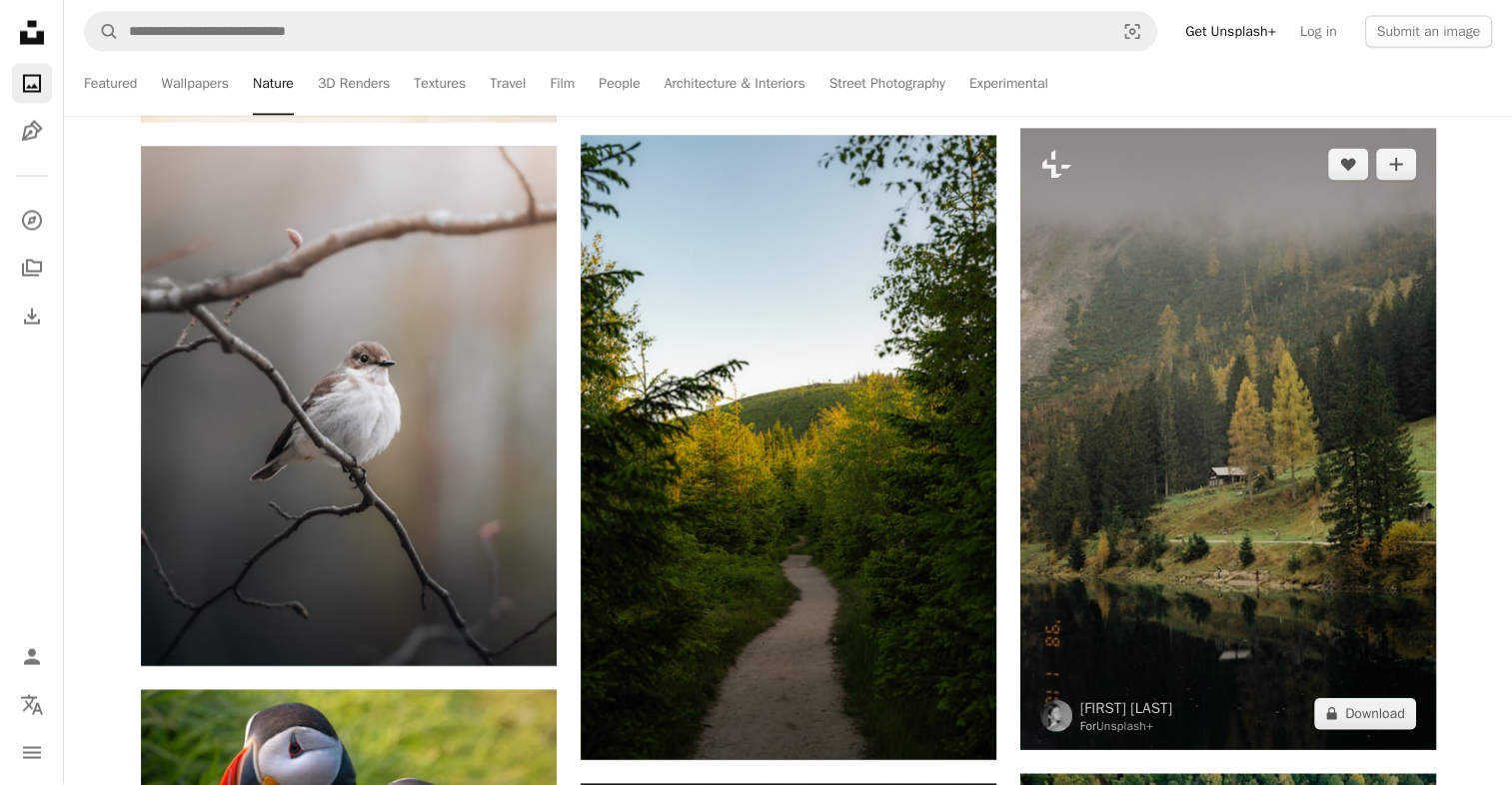 click at bounding box center (1228, 439) 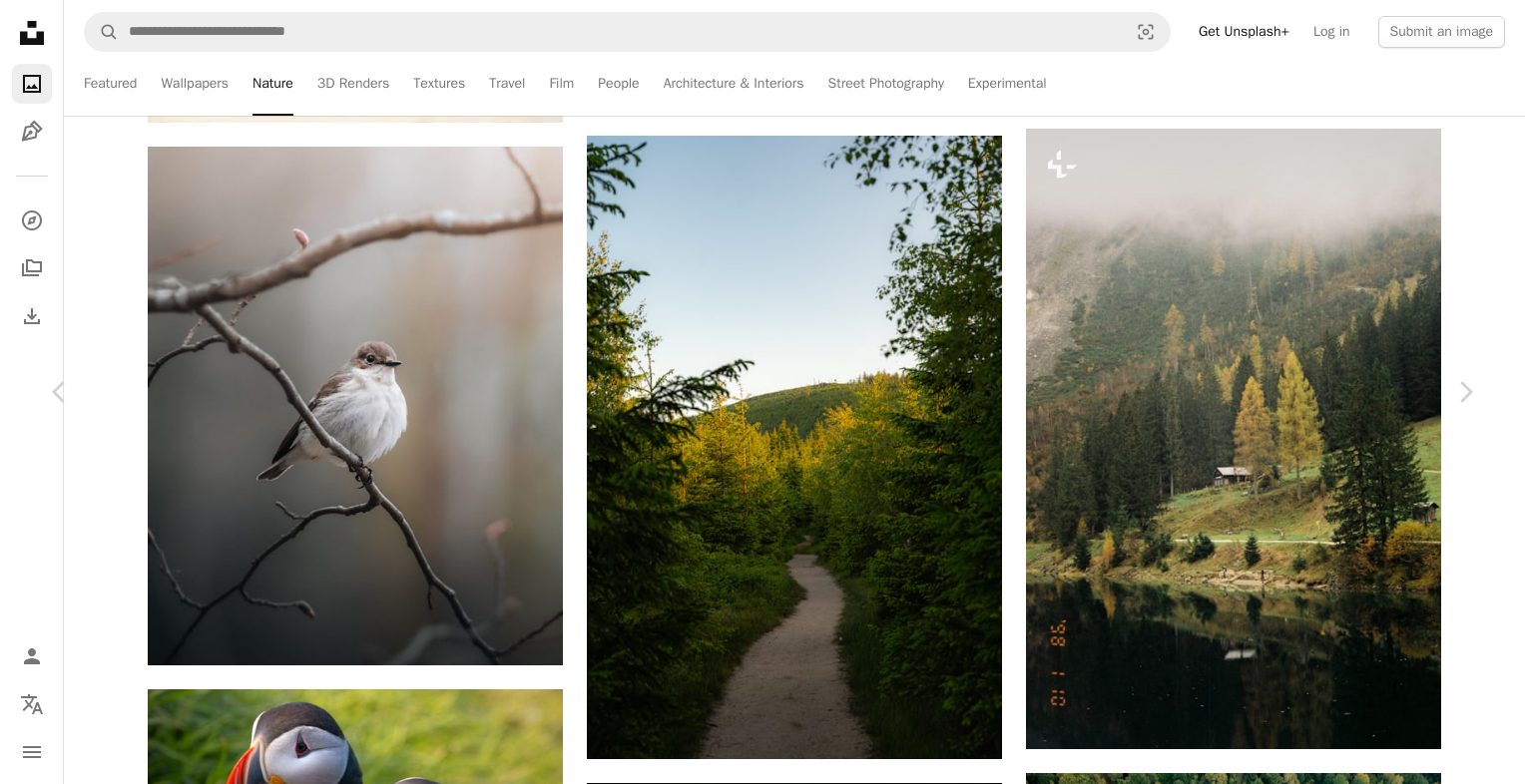 click on "More Actions" 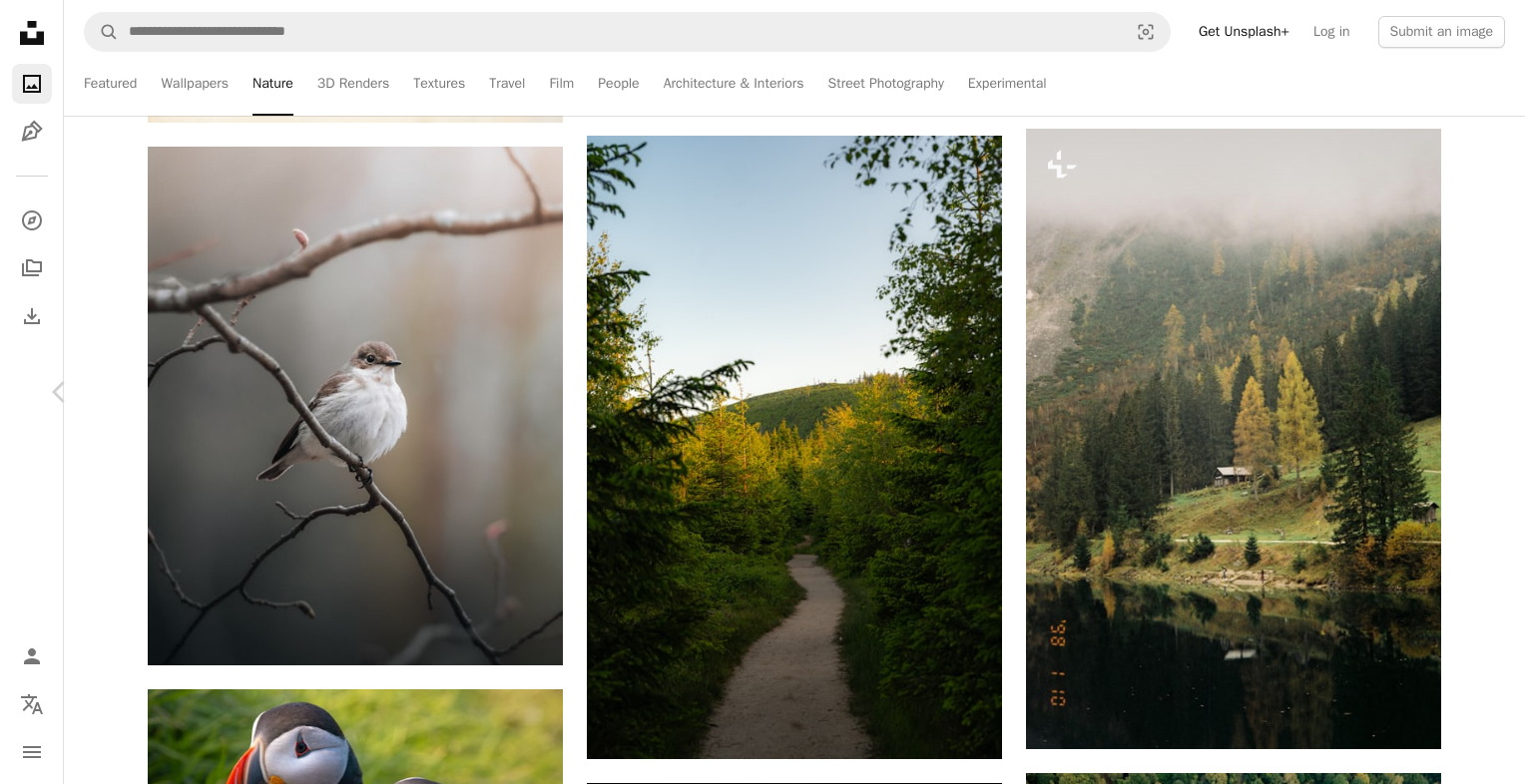 click on "Chevron right" at bounding box center [1465, 392] 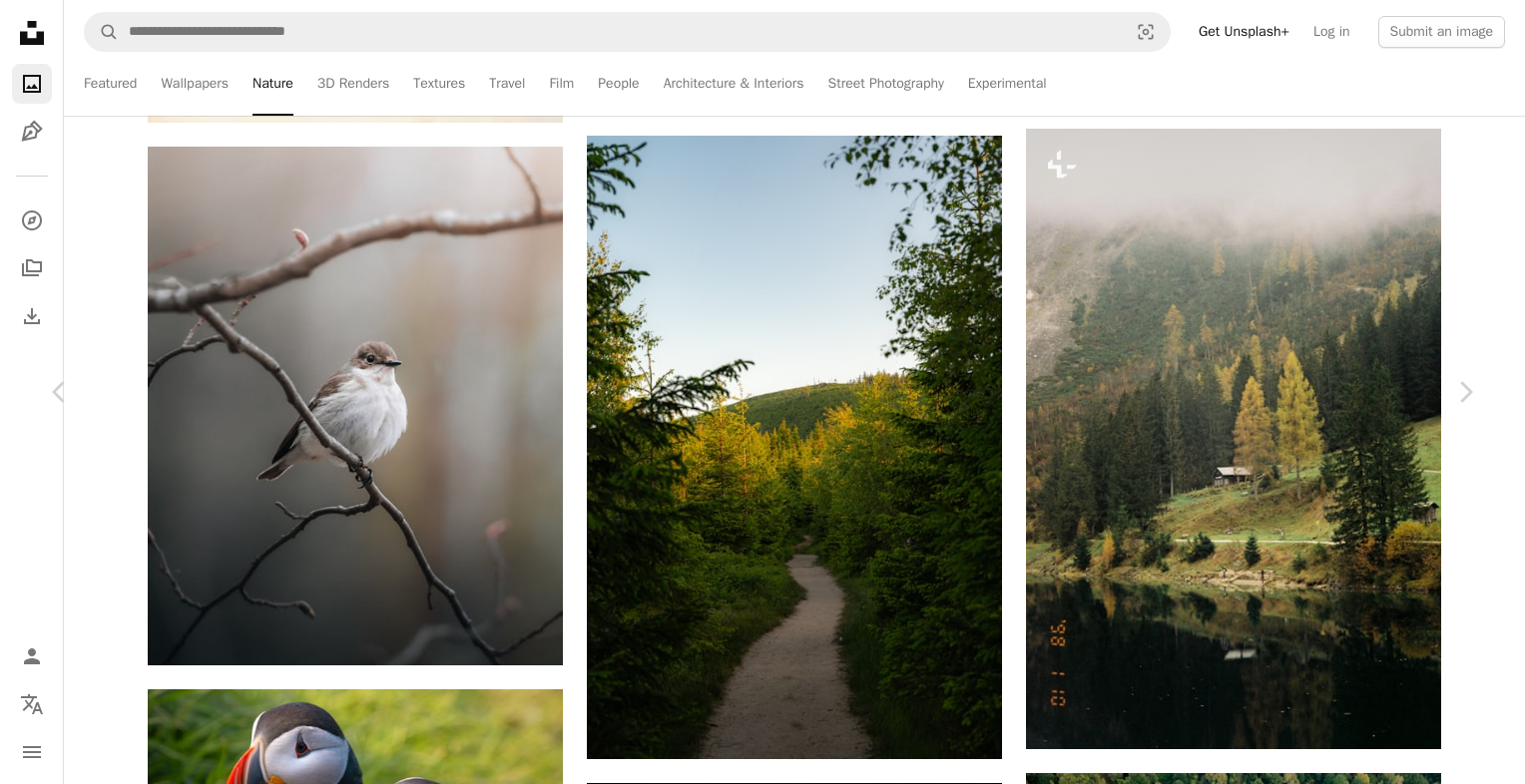 click on "Unsplash logo Unsplash Home A photo Pen Tool A compass A stack of folders Download Photos Chevron down Person Localization icon navigation menu A magnifying glass Visual search Get Unsplash+ Log in Submit an image Featured Featured Wallpapers Nature 3D Renders Textures Travel Film People Architecture & Interiors Street Photography Experimental Nature Curated by  Unsplash This category showcases the beauty of nature and wildlife, from vast landscapes to macro details, transporting viewers into the outdoors. Submit to  Nature –– –––– –––– – –––– –––– –   –– –––– ––– ––  ––– ––– –– –––. Top contributors Marek Piwnicki marekpiwnicki Wolfgang Hasselmann wolfgang_hasselmann Annie Spratt anniespratt Francesco Ungaro francesco_ungaro Featured Todd Aarnes Nature Curated by  Unsplash This category showcases the beauty of nature and wildlife, from vast landscapes to macro details, transporting viewers into the outdoors. Submit to  Nature" at bounding box center (762, -209) 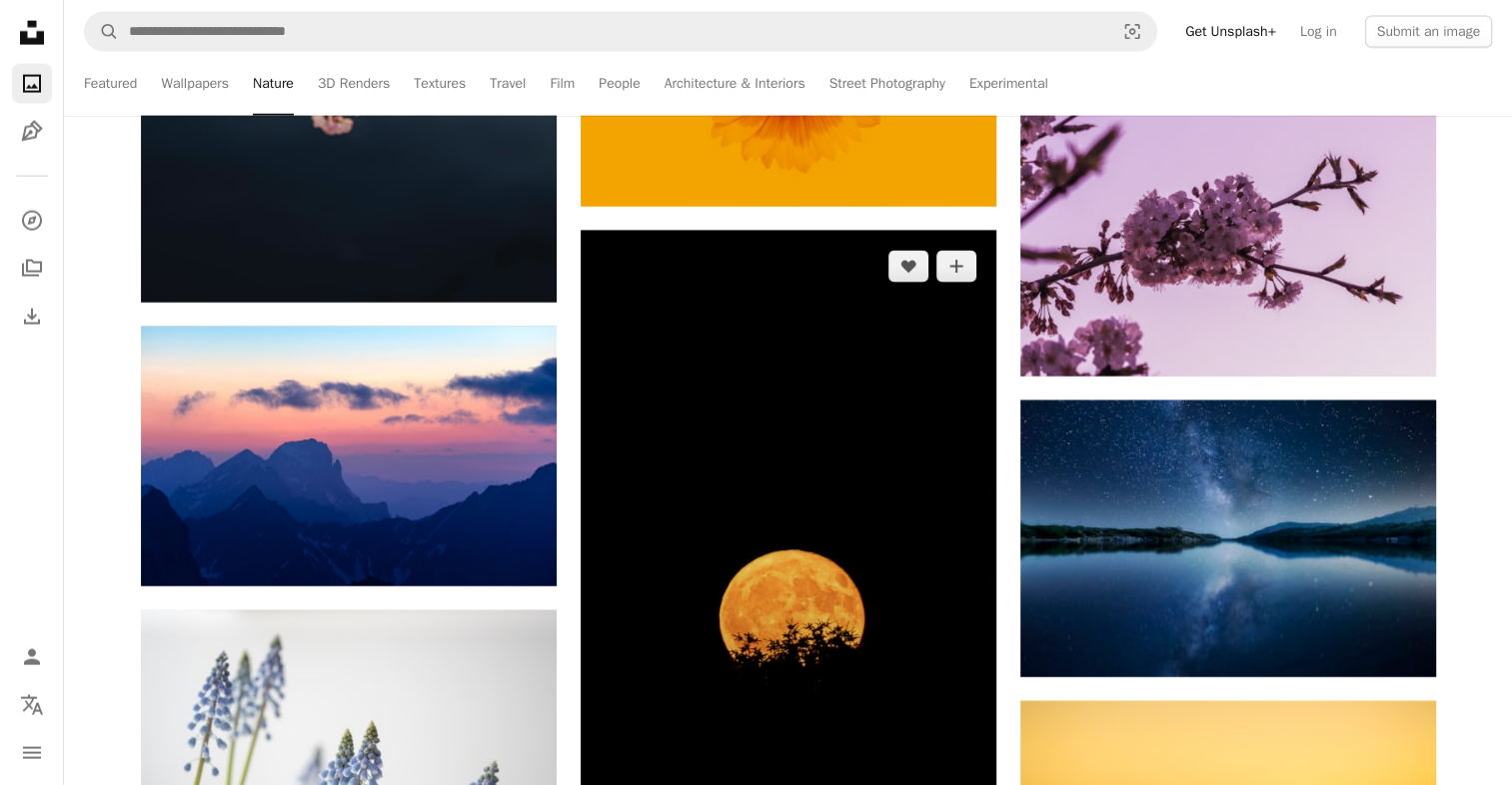 scroll, scrollTop: 12085, scrollLeft: 0, axis: vertical 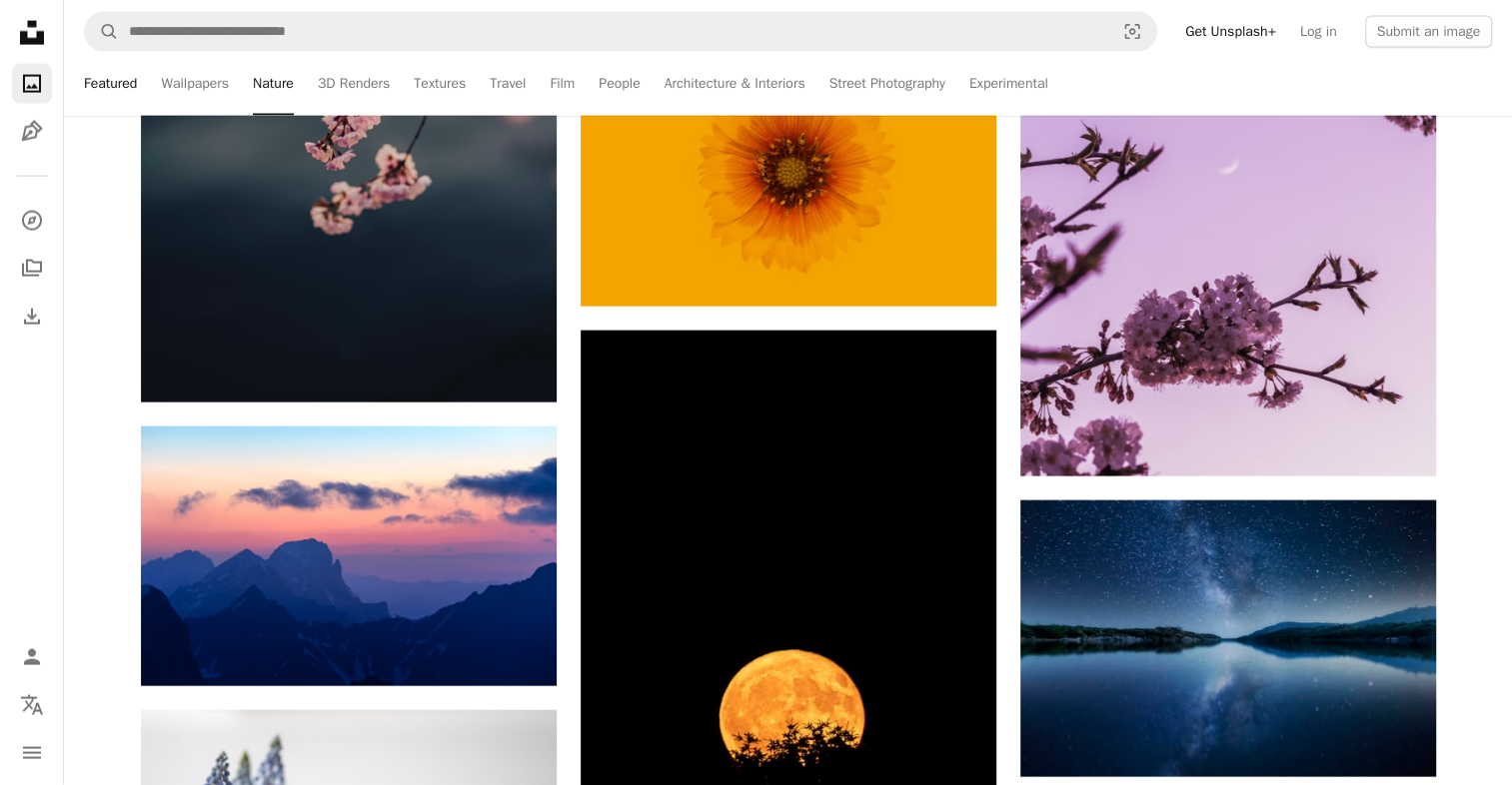 click on "Featured" at bounding box center [110, 84] 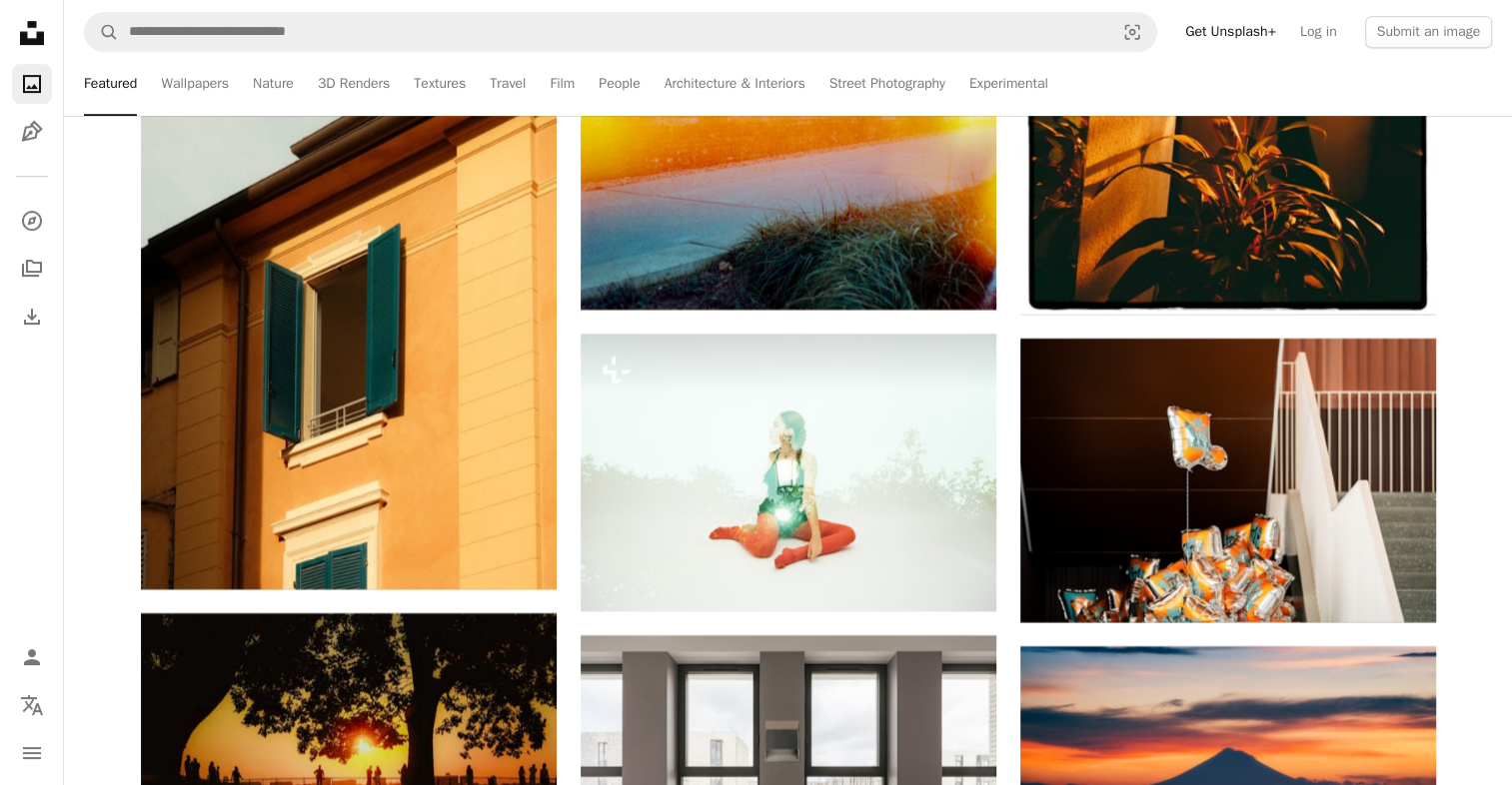 scroll, scrollTop: 8389, scrollLeft: 0, axis: vertical 